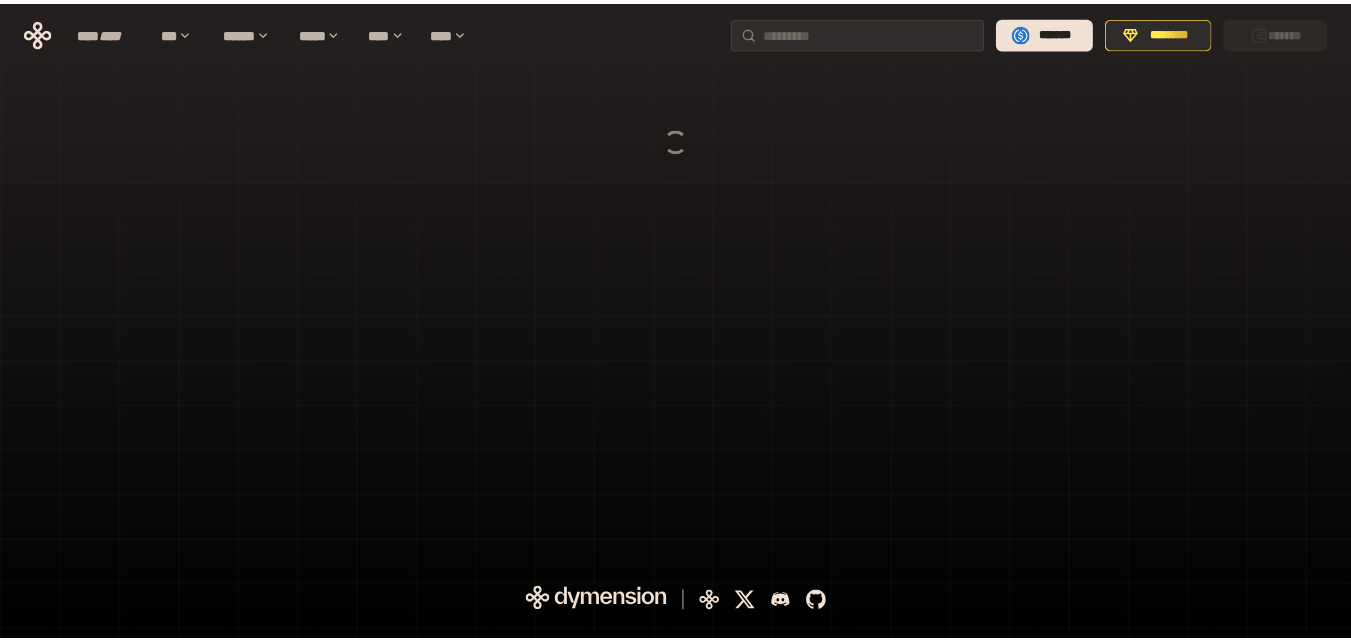 scroll, scrollTop: 0, scrollLeft: 0, axis: both 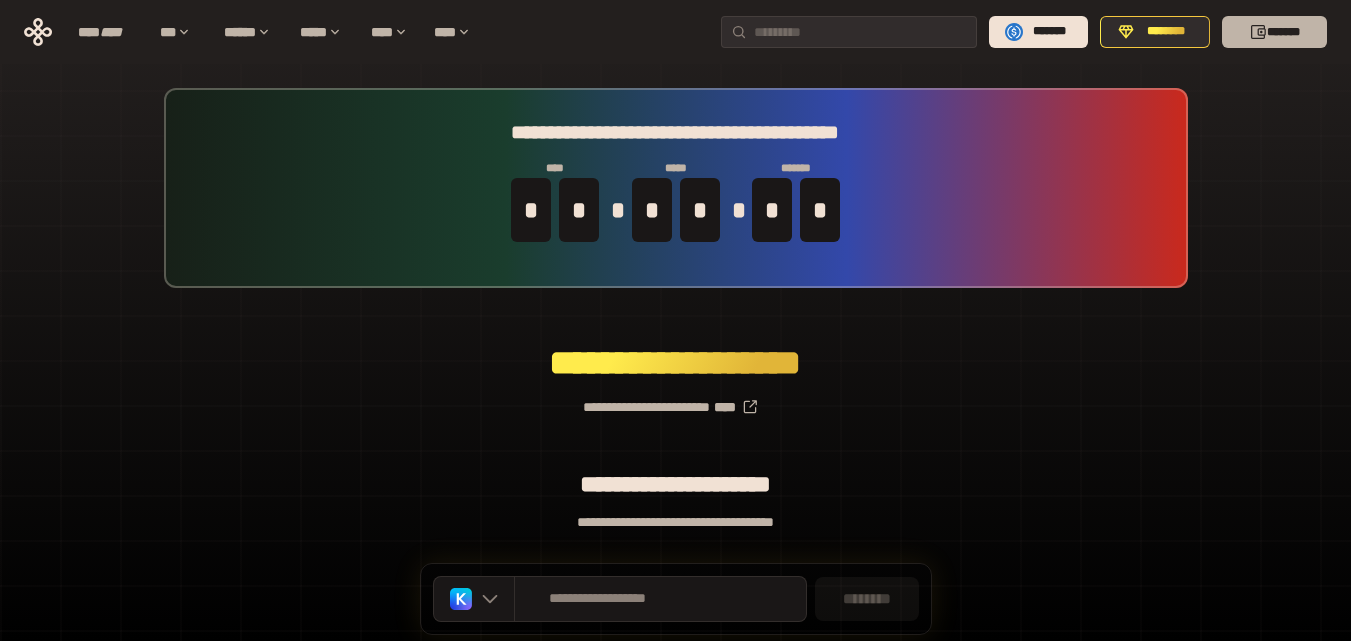 click on "*******" at bounding box center [1274, 32] 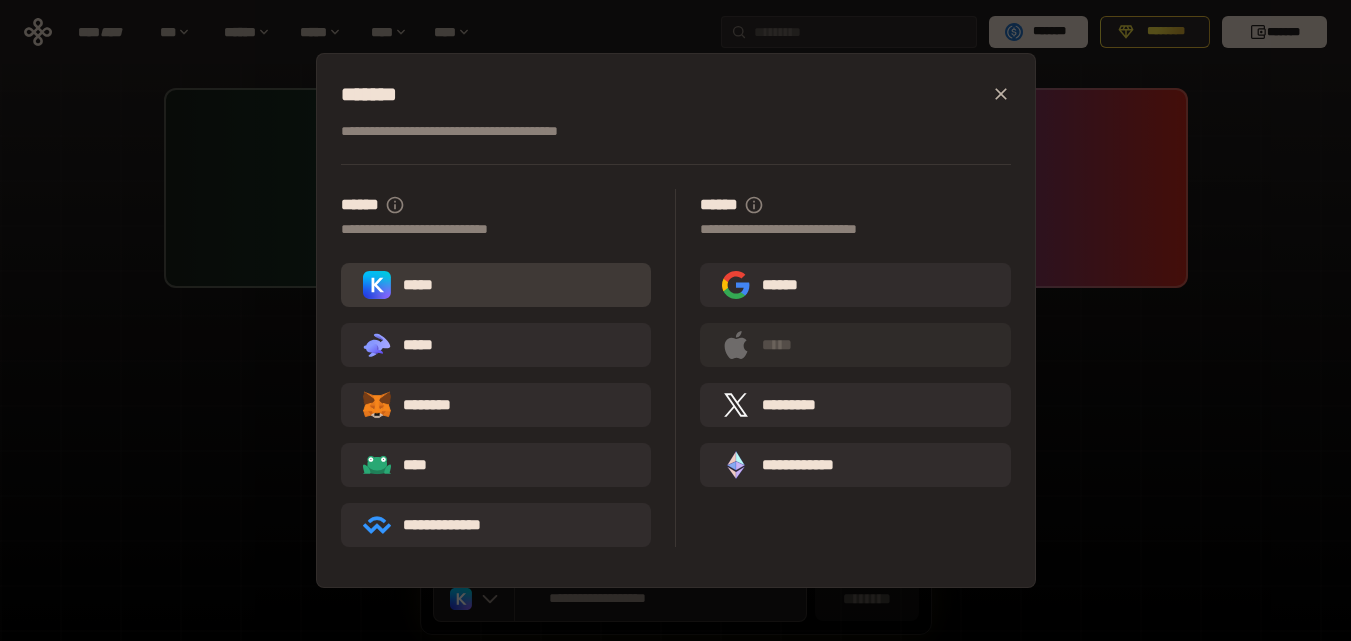click on "*****" at bounding box center [496, 285] 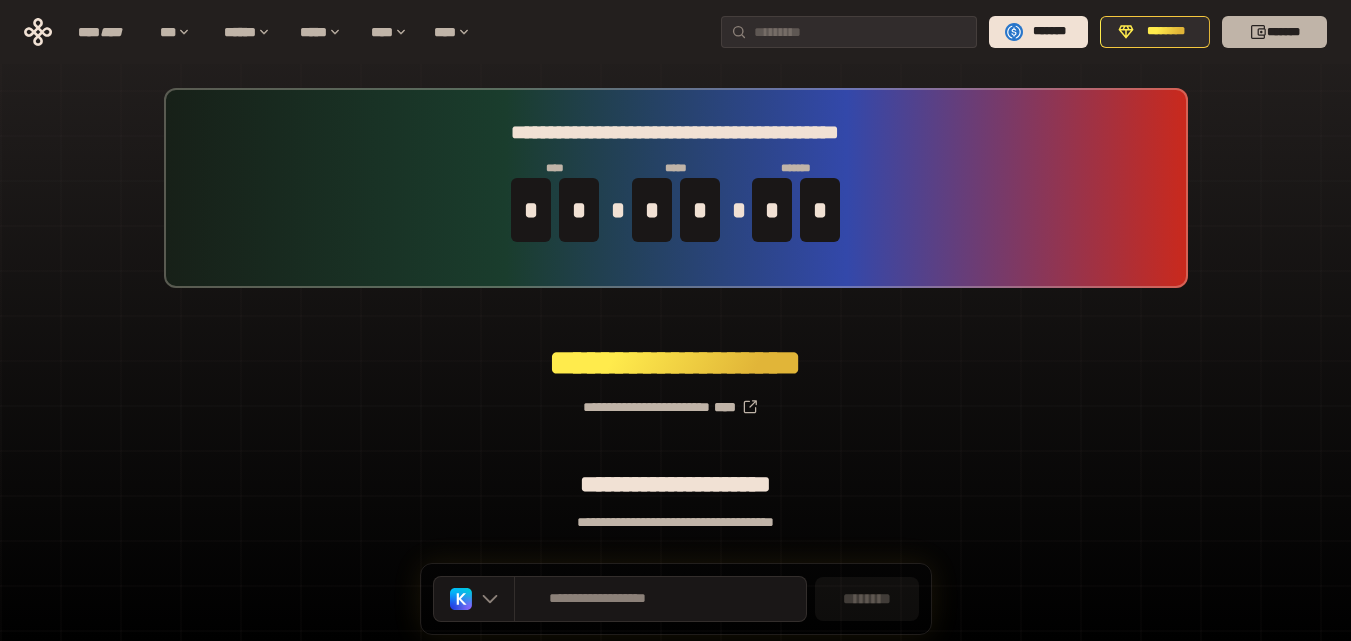 click on "*******" at bounding box center (1274, 32) 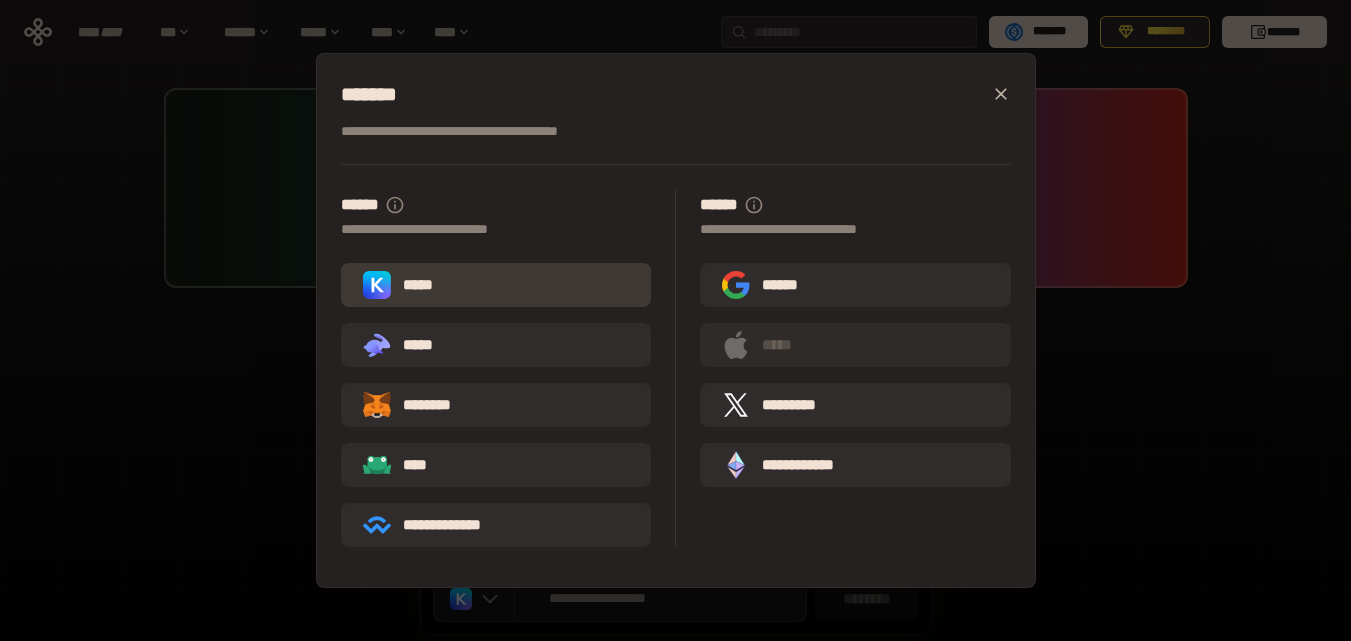 click on "*****" at bounding box center [496, 285] 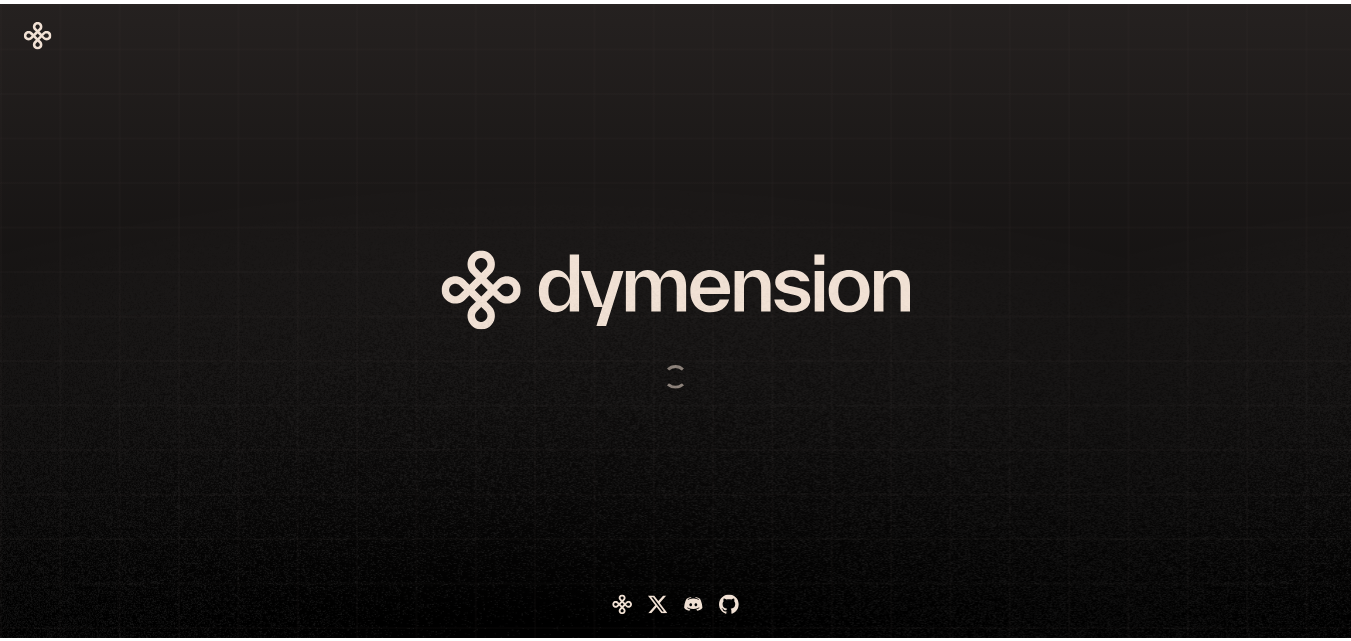 scroll, scrollTop: 0, scrollLeft: 0, axis: both 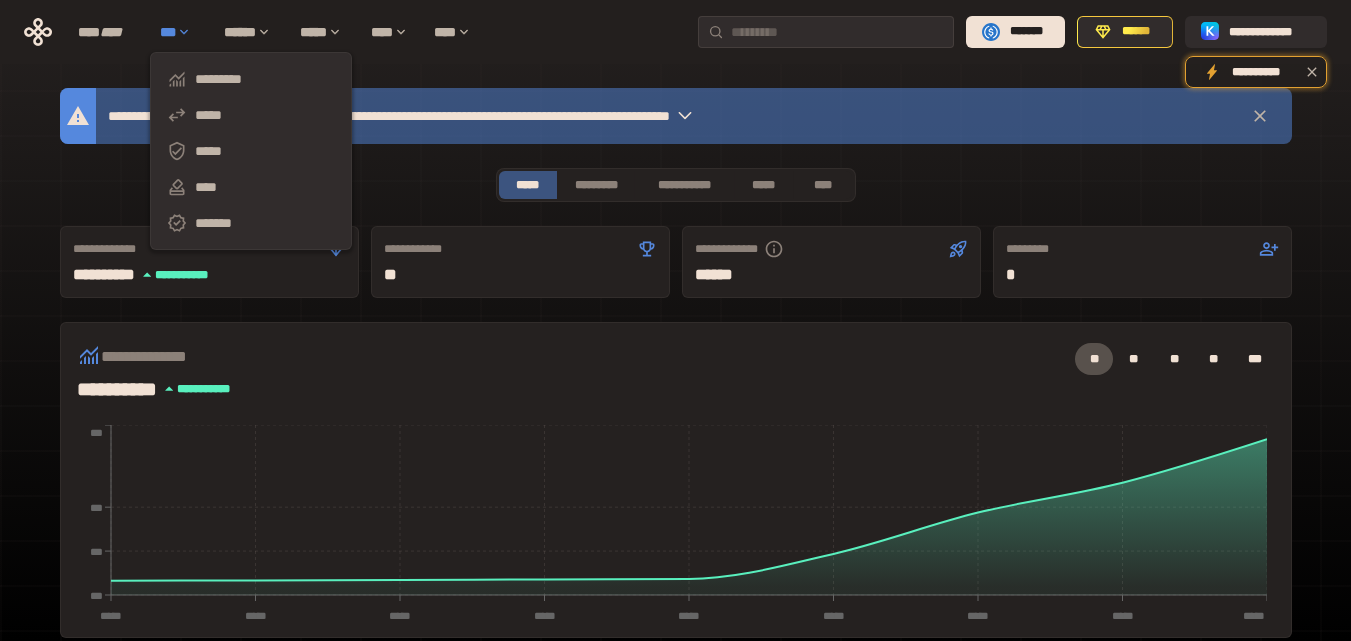 click on "***" at bounding box center (182, 32) 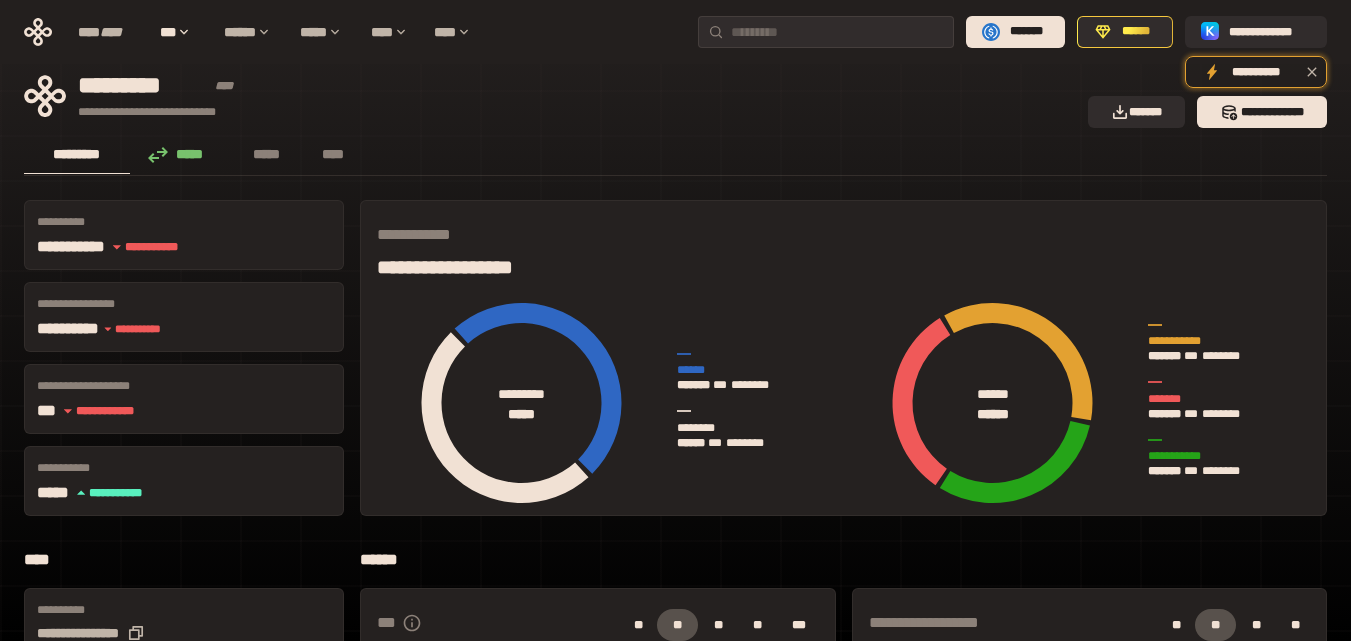 click on "*****" at bounding box center (181, 155) 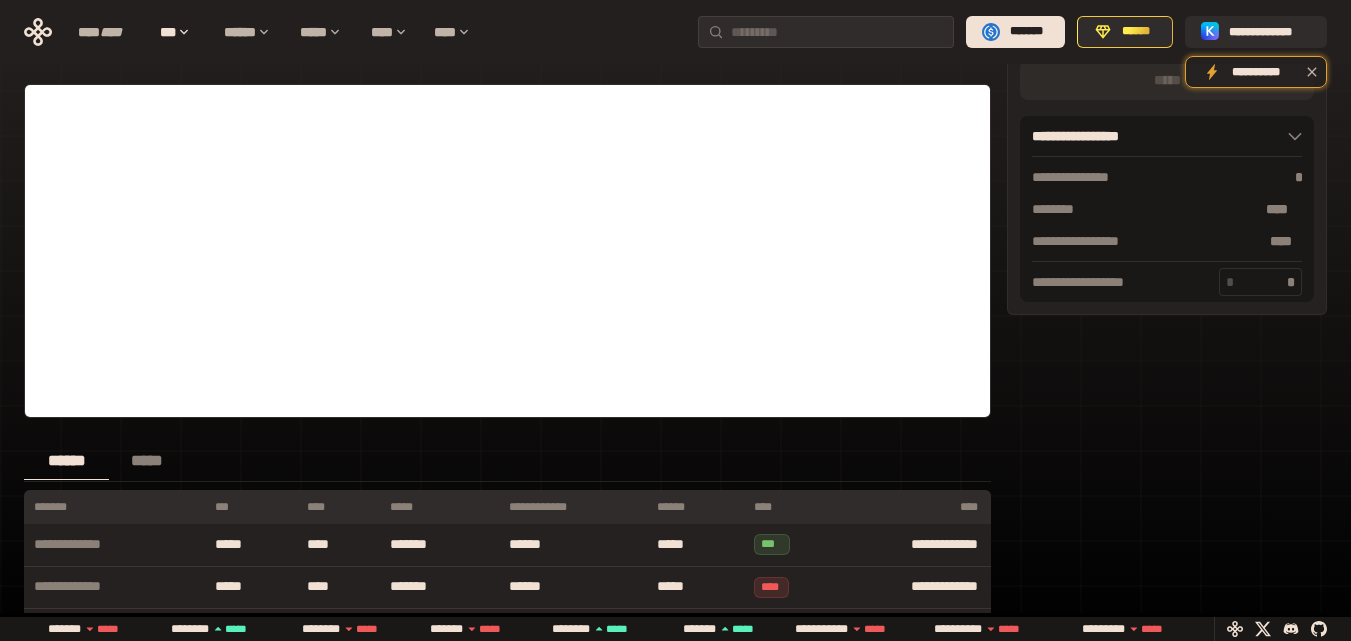 scroll, scrollTop: 0, scrollLeft: 0, axis: both 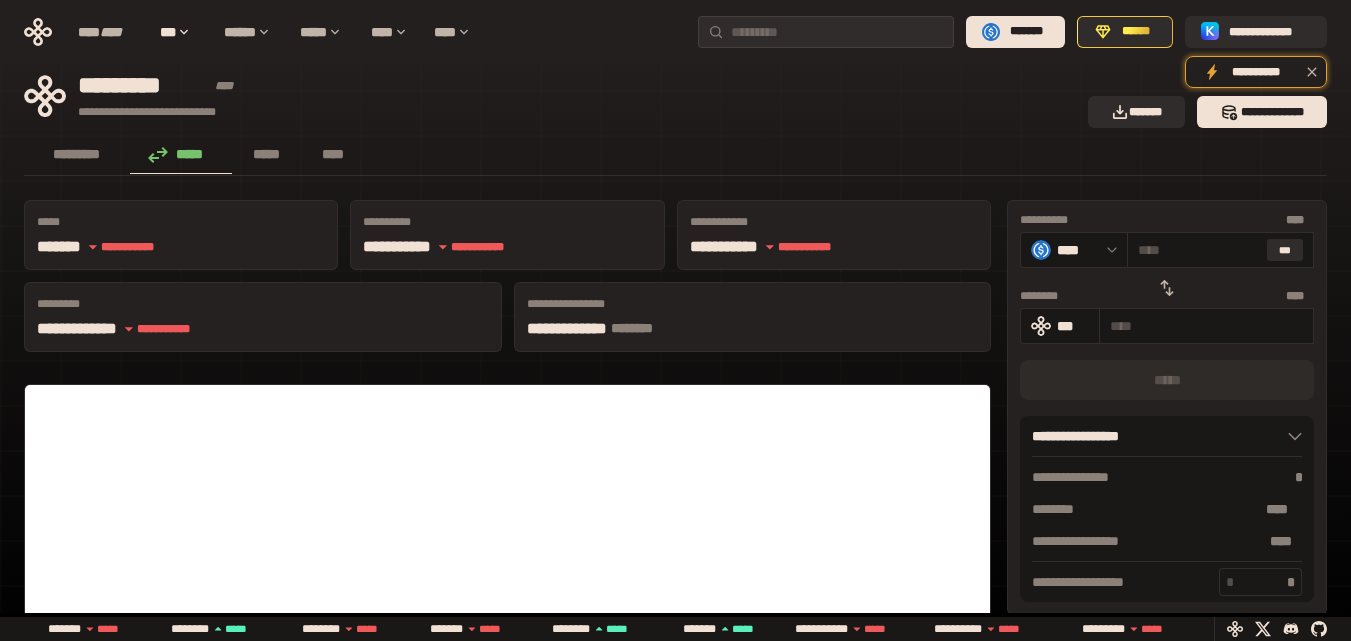 click 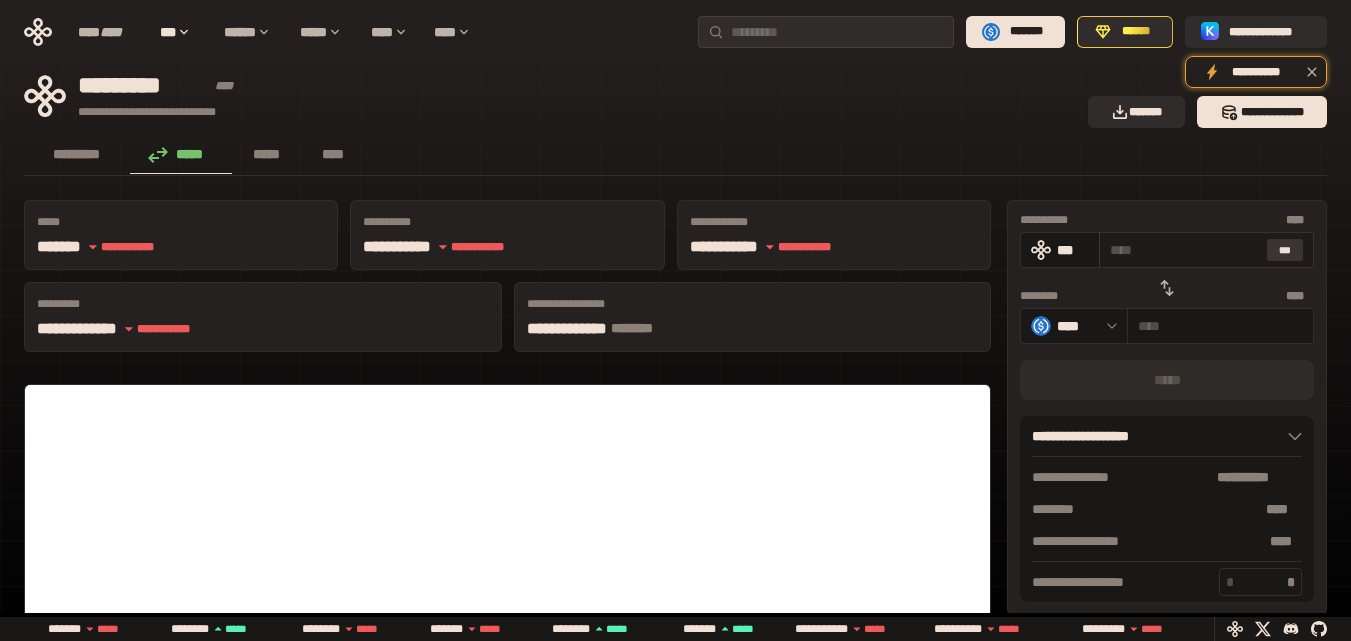 click on "***" at bounding box center [1285, 250] 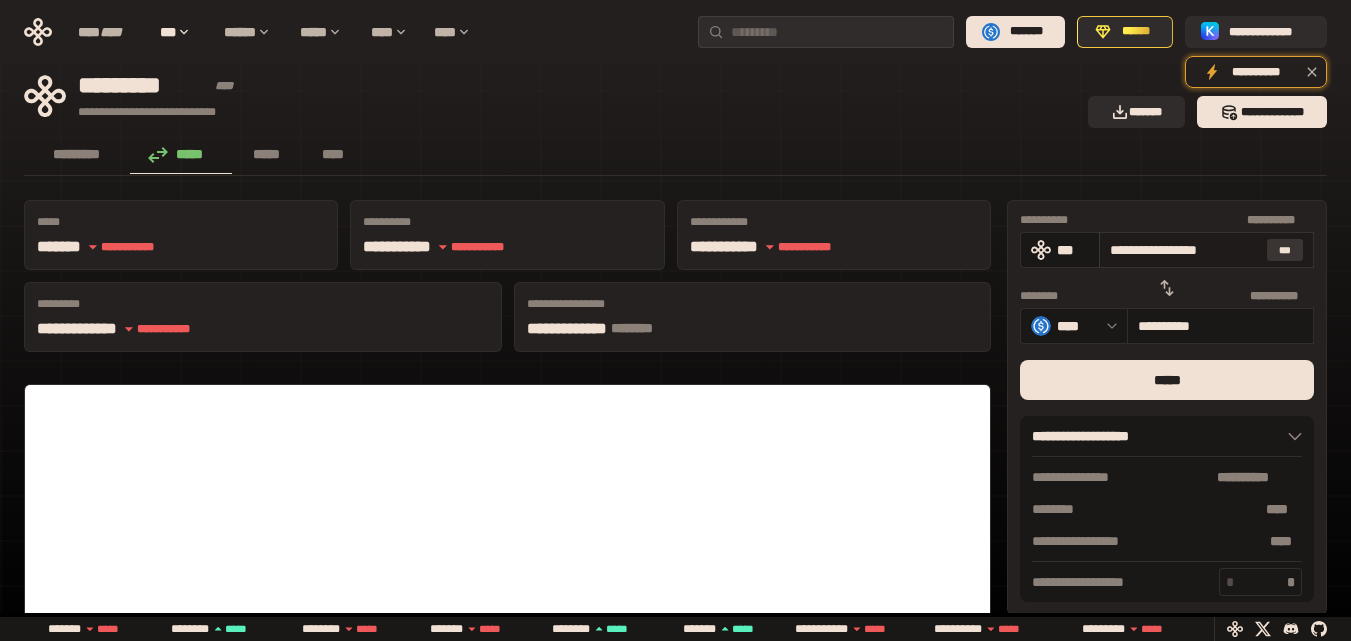 type on "**********" 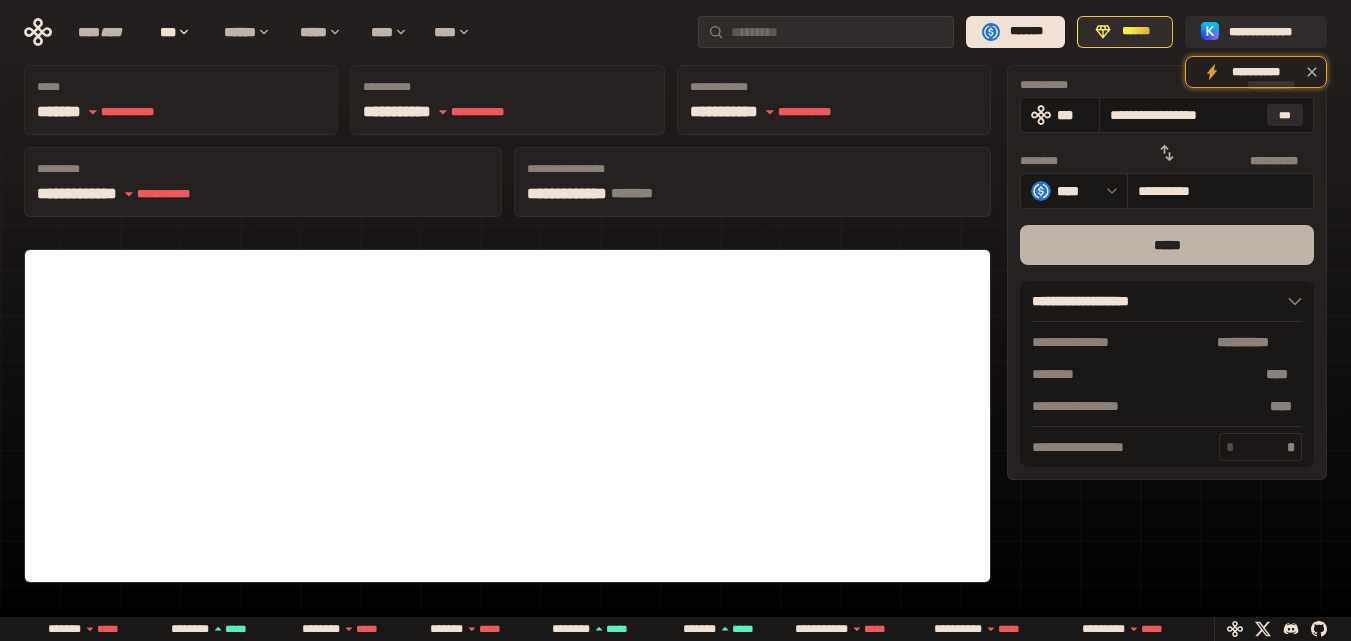 scroll, scrollTop: 100, scrollLeft: 0, axis: vertical 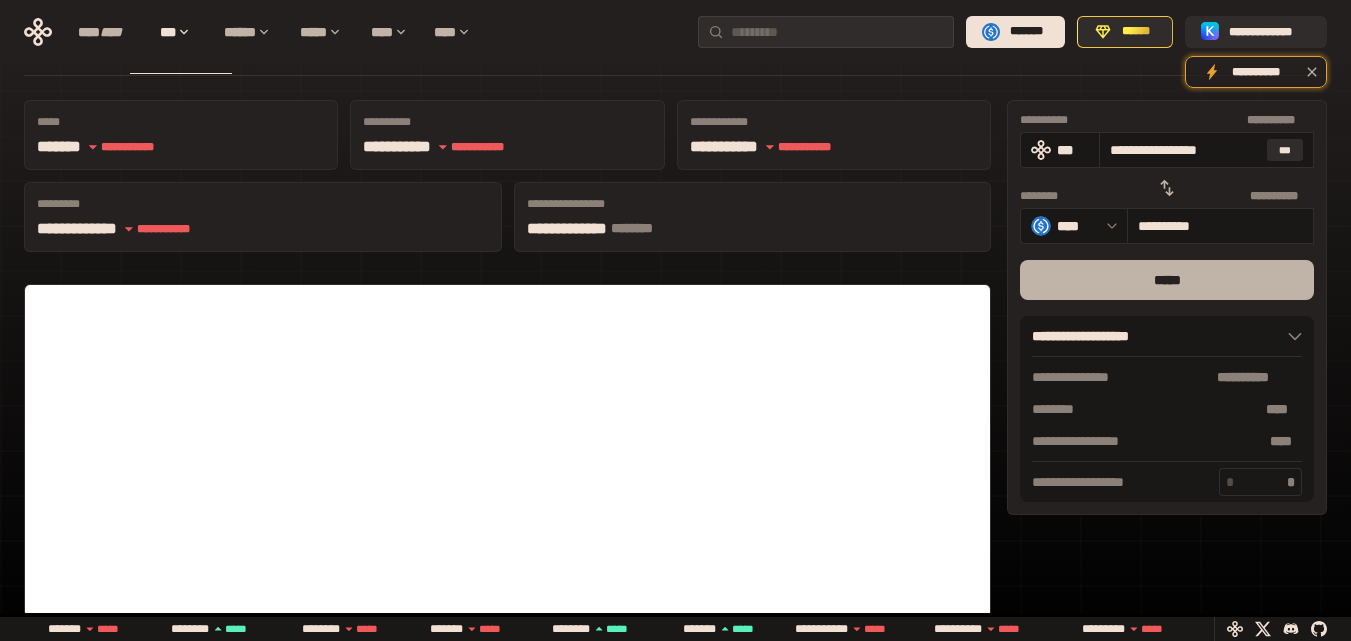 click on "*****" at bounding box center [1167, 280] 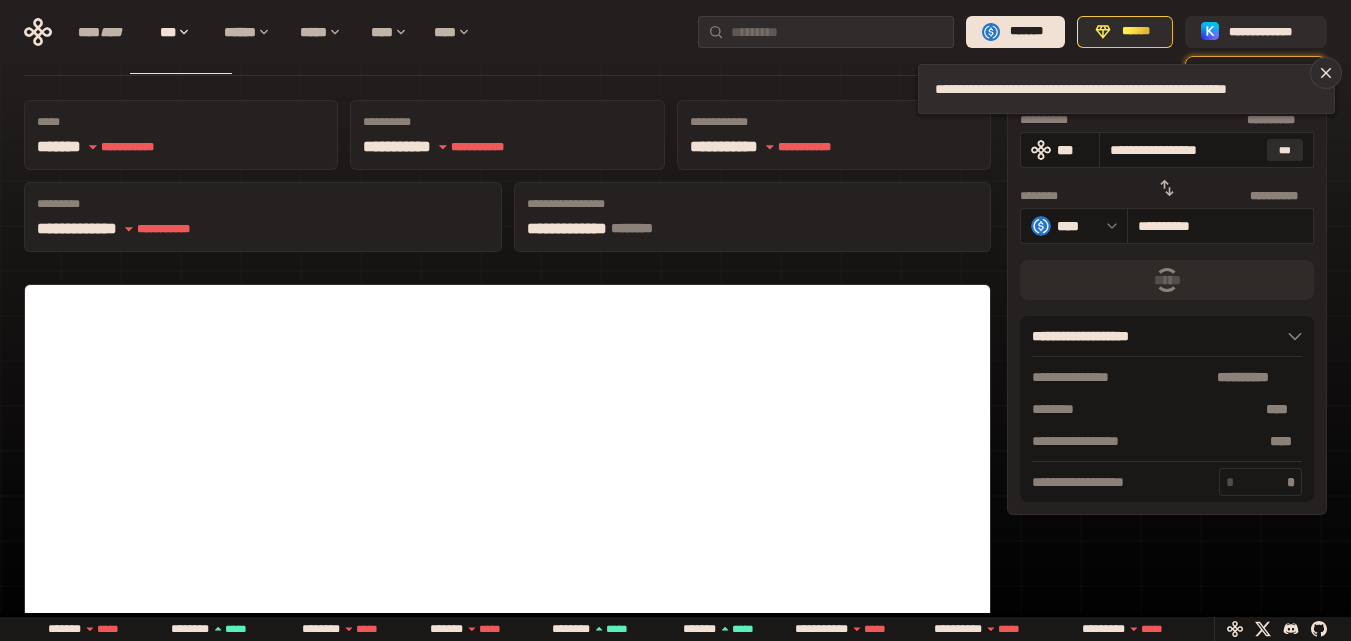 drag, startPoint x: 1139, startPoint y: 151, endPoint x: 1365, endPoint y: 155, distance: 226.0354 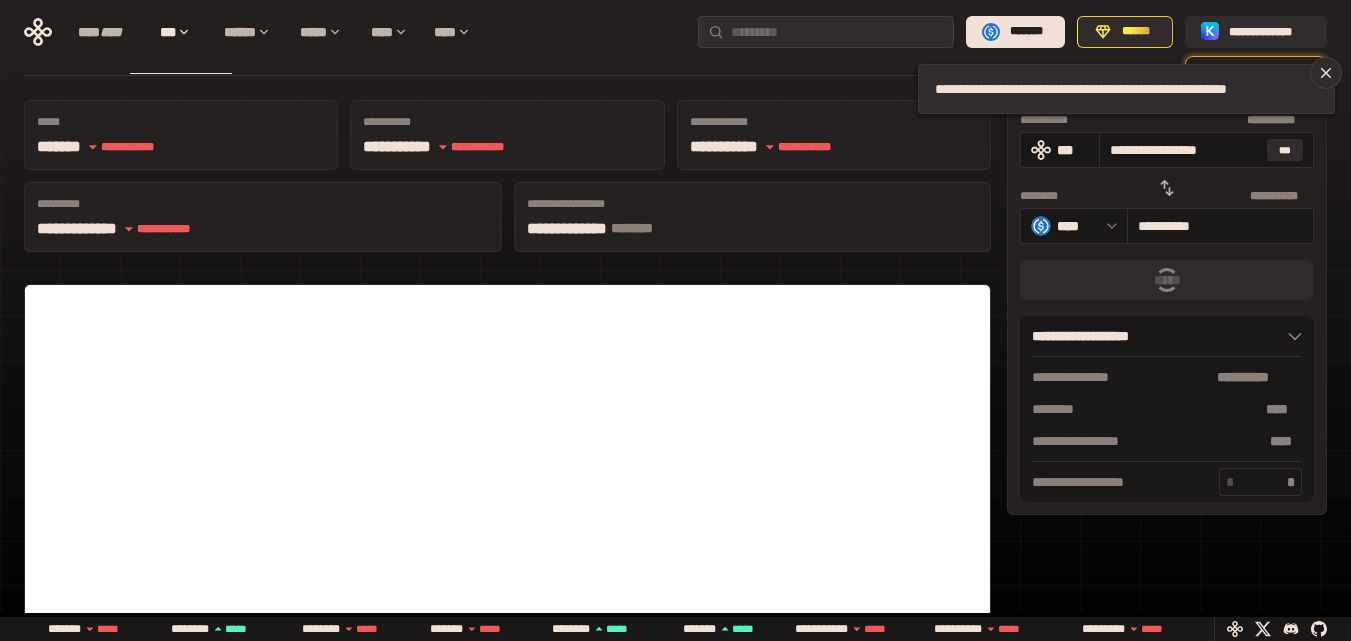 click on "[FIRST] [LAST] [STREET] [CITY] [STATE] [ZIP] [COUNTRY] [PHONE] [EMAIL] [SSN] [CREDIT_CARD] [PASSPORT] [DRIVER_LICENSE] [DOB] [AGE] [TIME]" at bounding box center (675, 220) 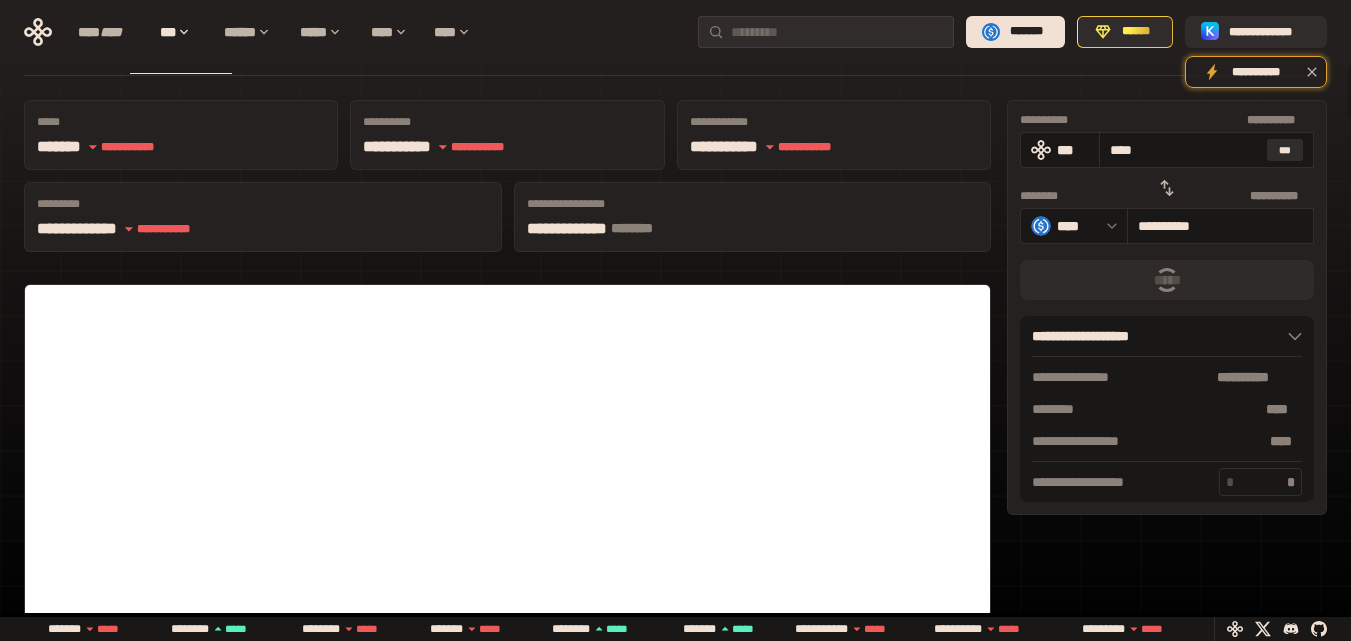 type on "***" 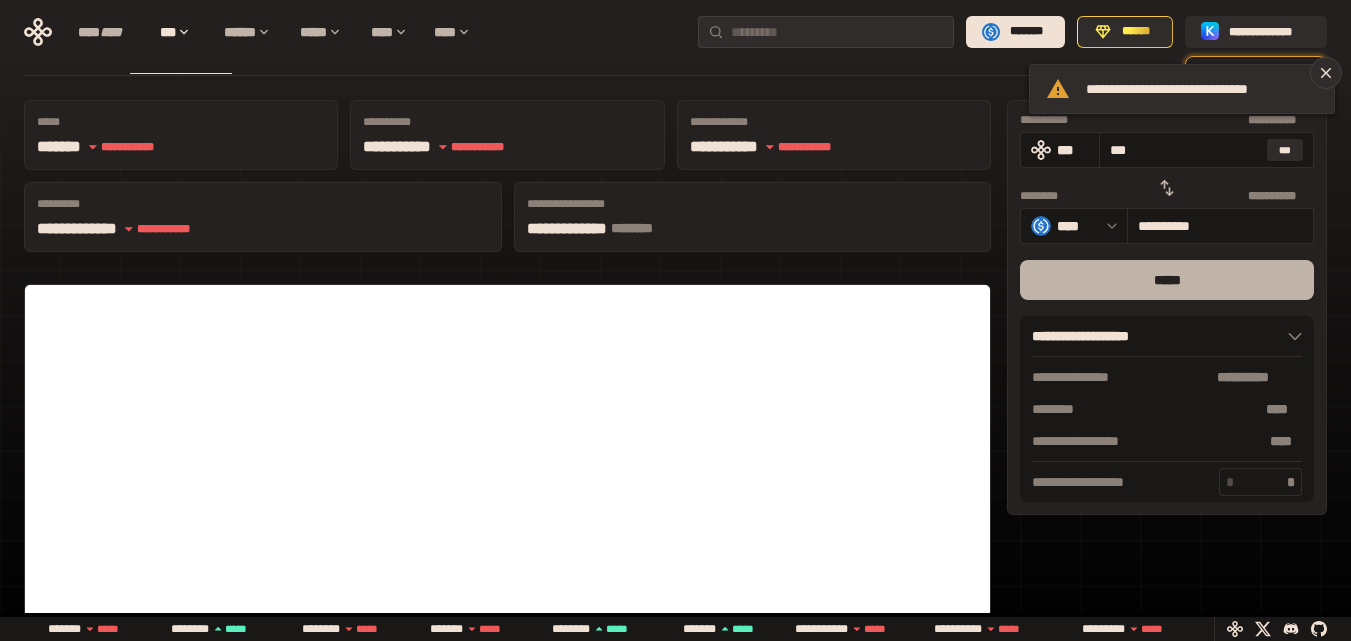 type on "***" 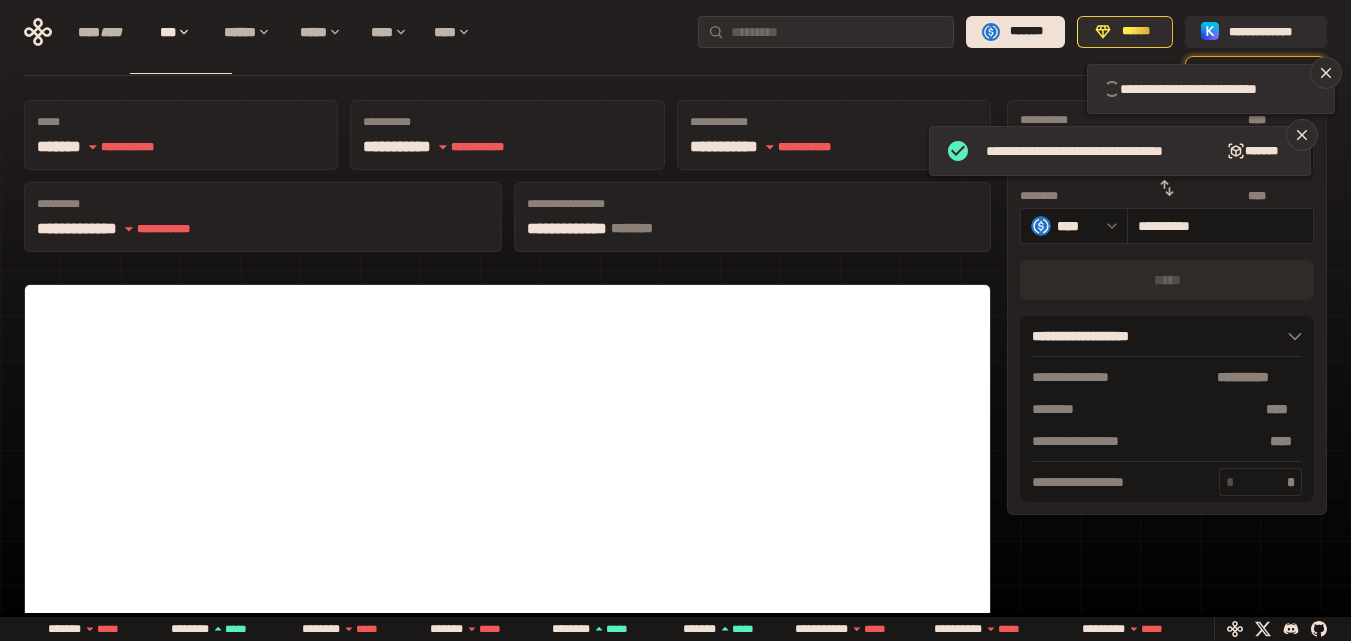 type 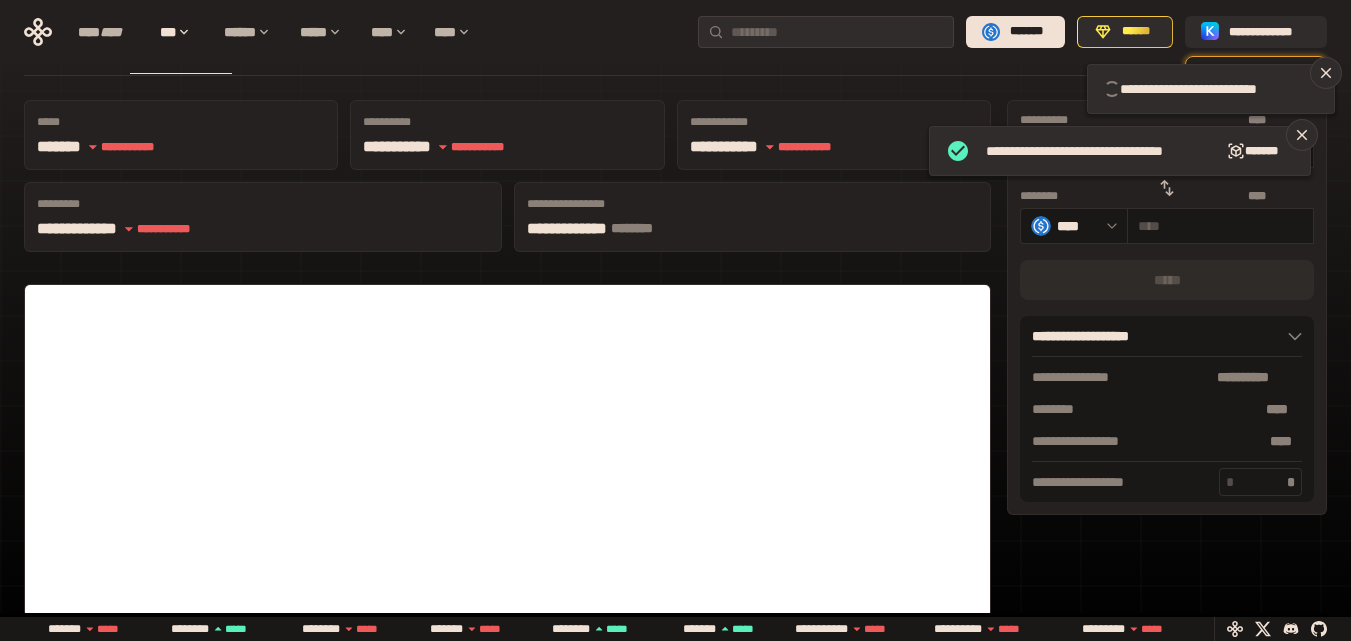 type 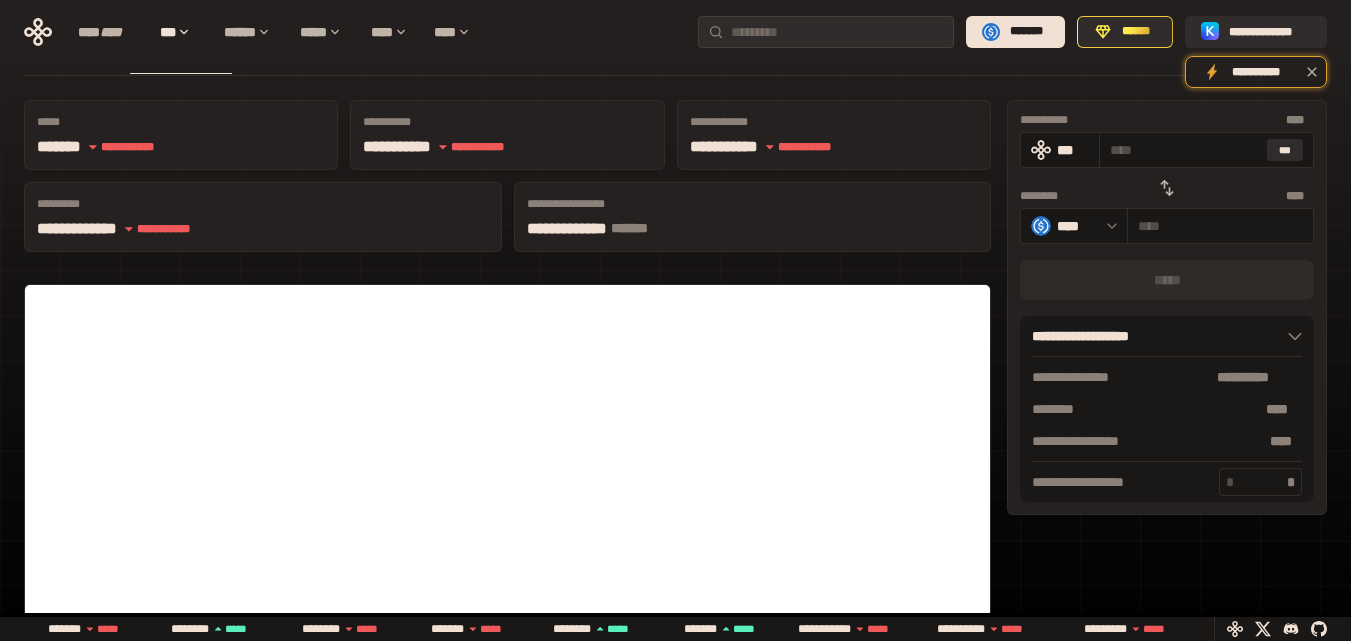 scroll, scrollTop: 0, scrollLeft: 0, axis: both 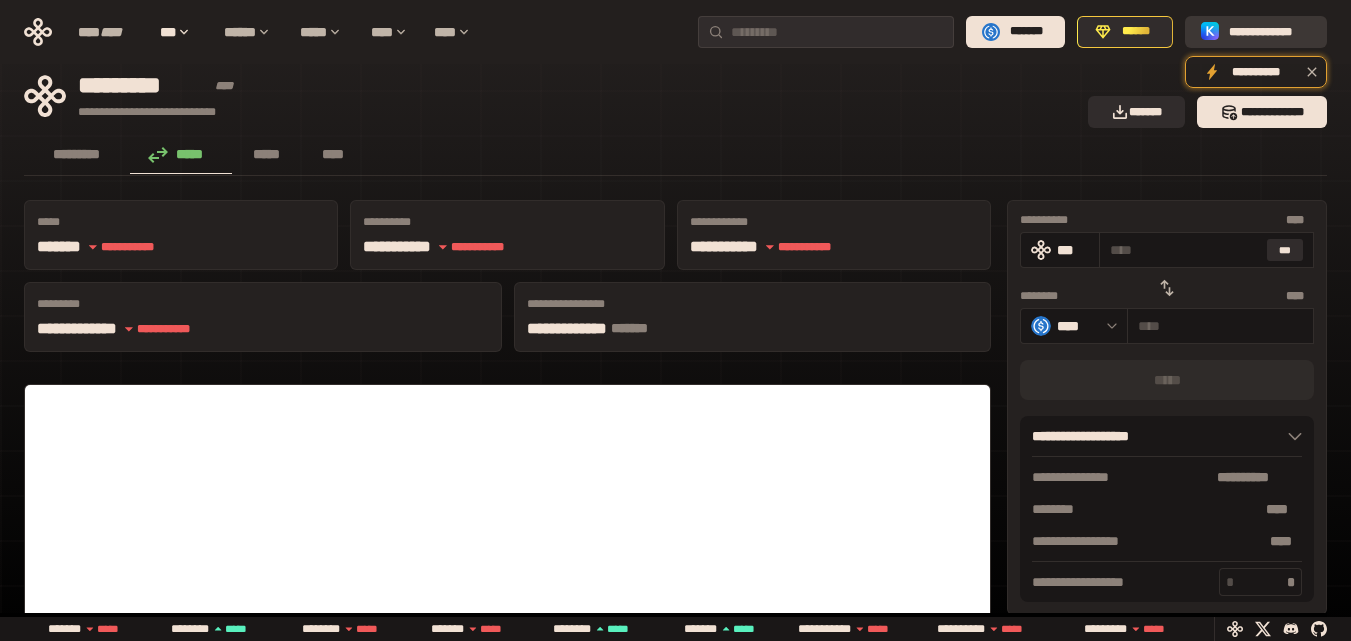 click 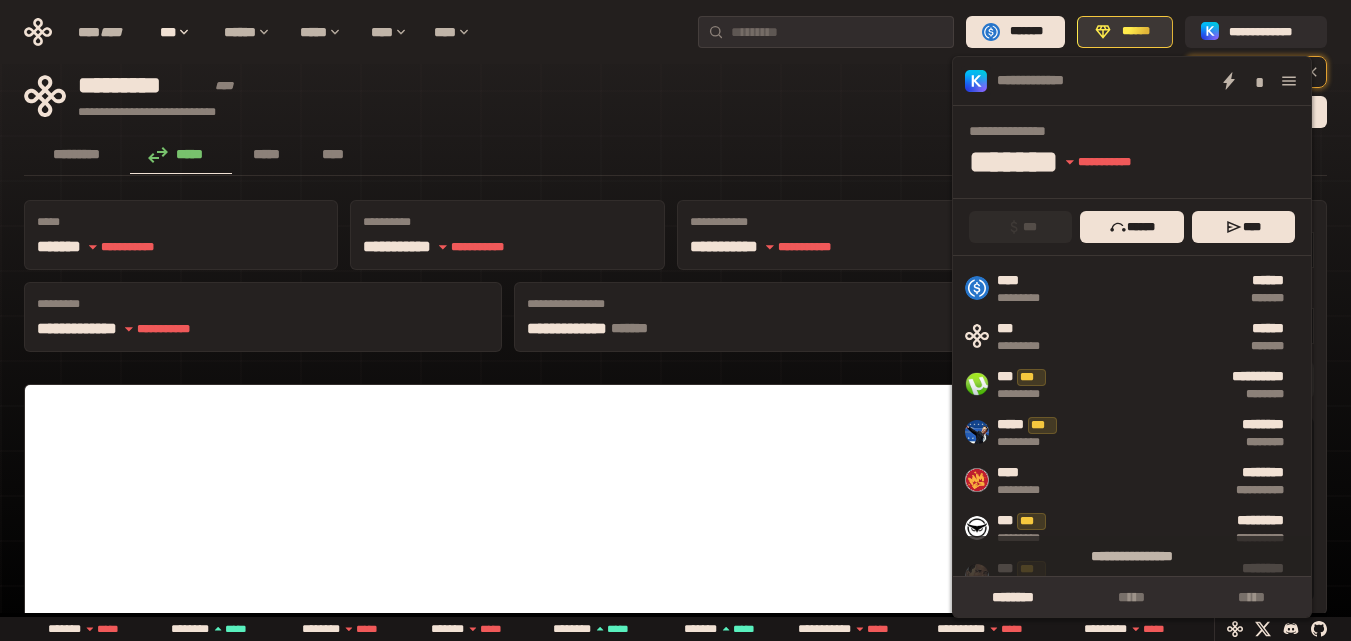 click on "******" at bounding box center [1136, 32] 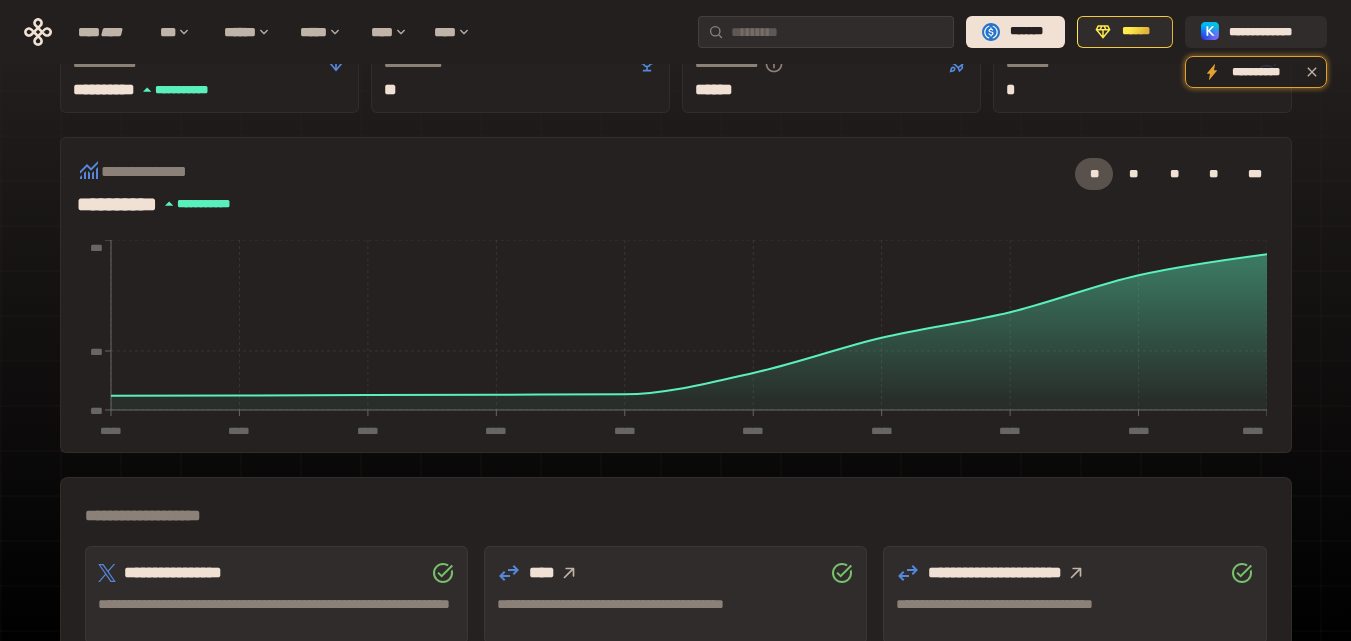 scroll, scrollTop: 0, scrollLeft: 0, axis: both 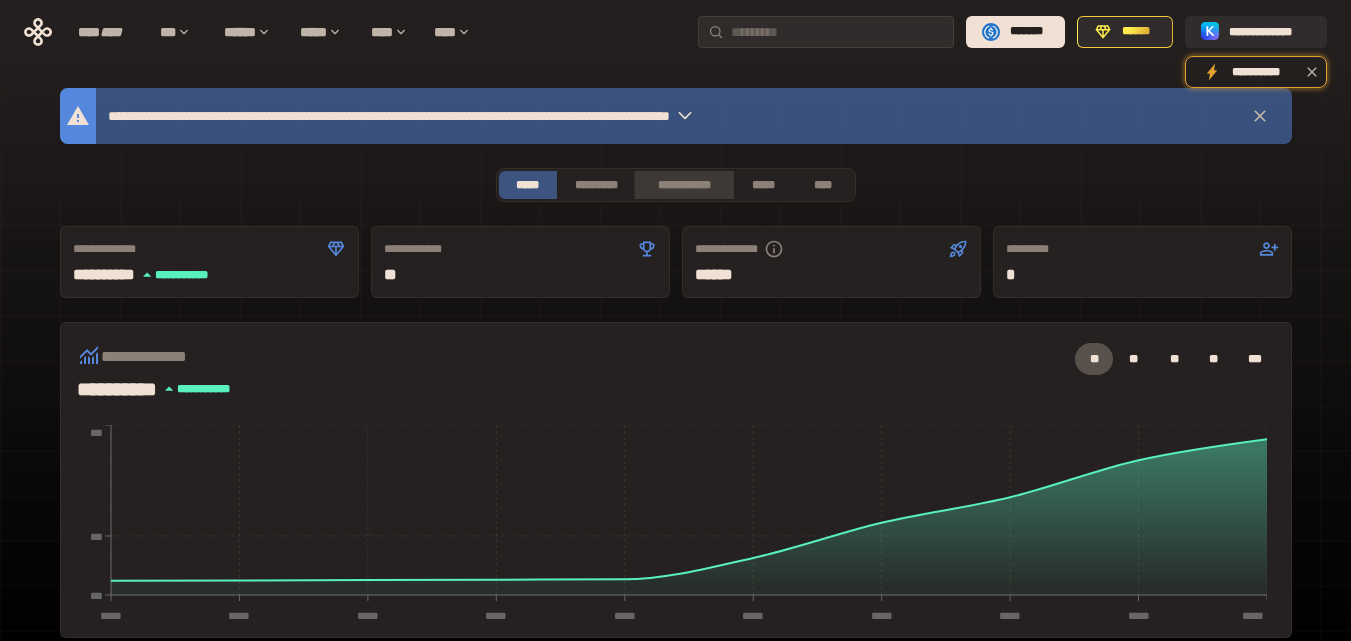 click on "**********" at bounding box center [683, 185] 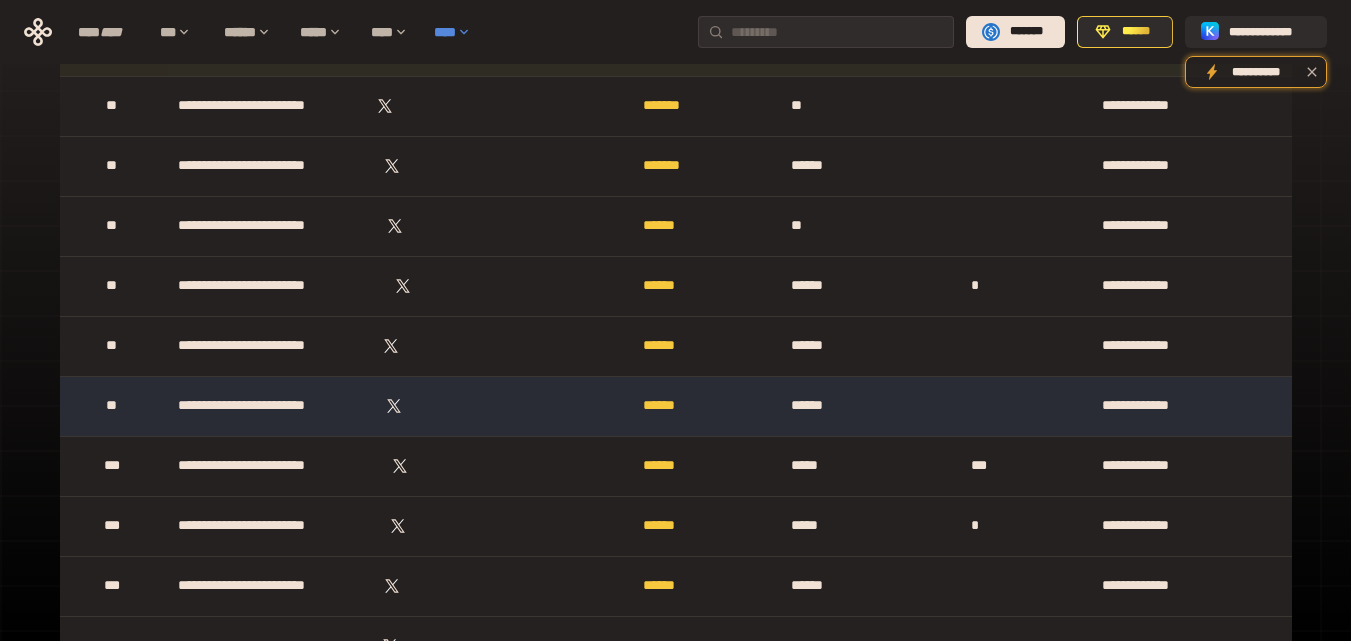 scroll, scrollTop: 0, scrollLeft: 0, axis: both 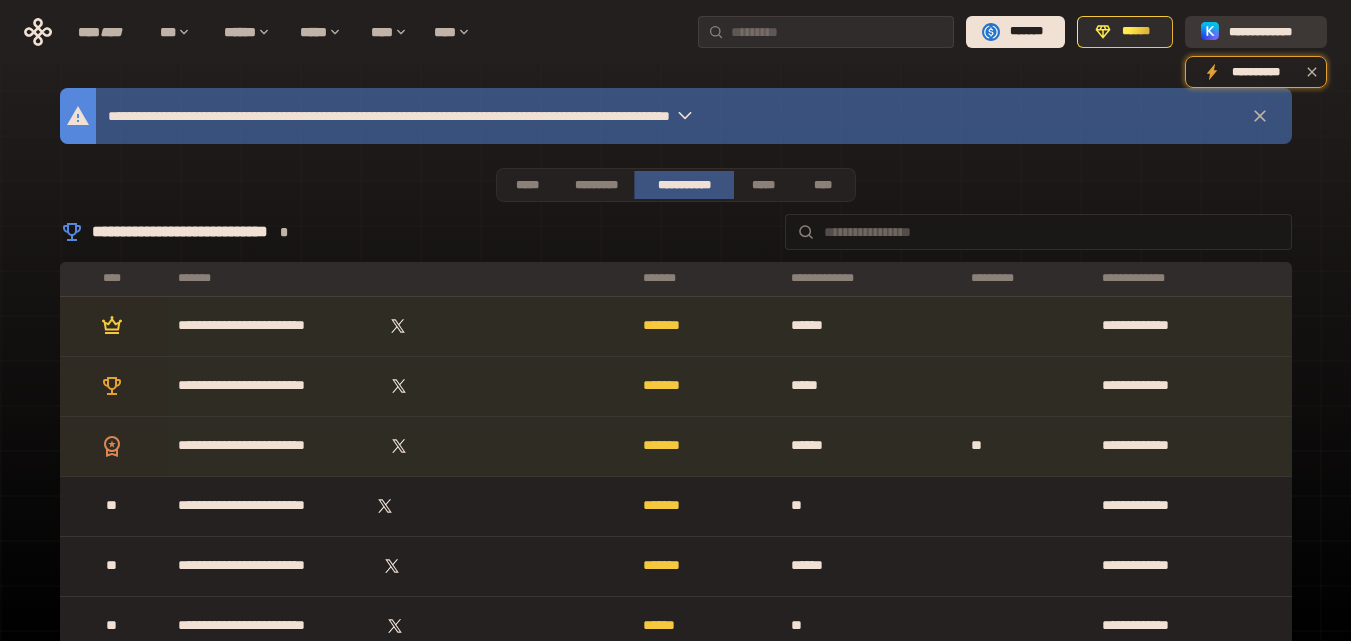 click on "**********" at bounding box center [1270, 32] 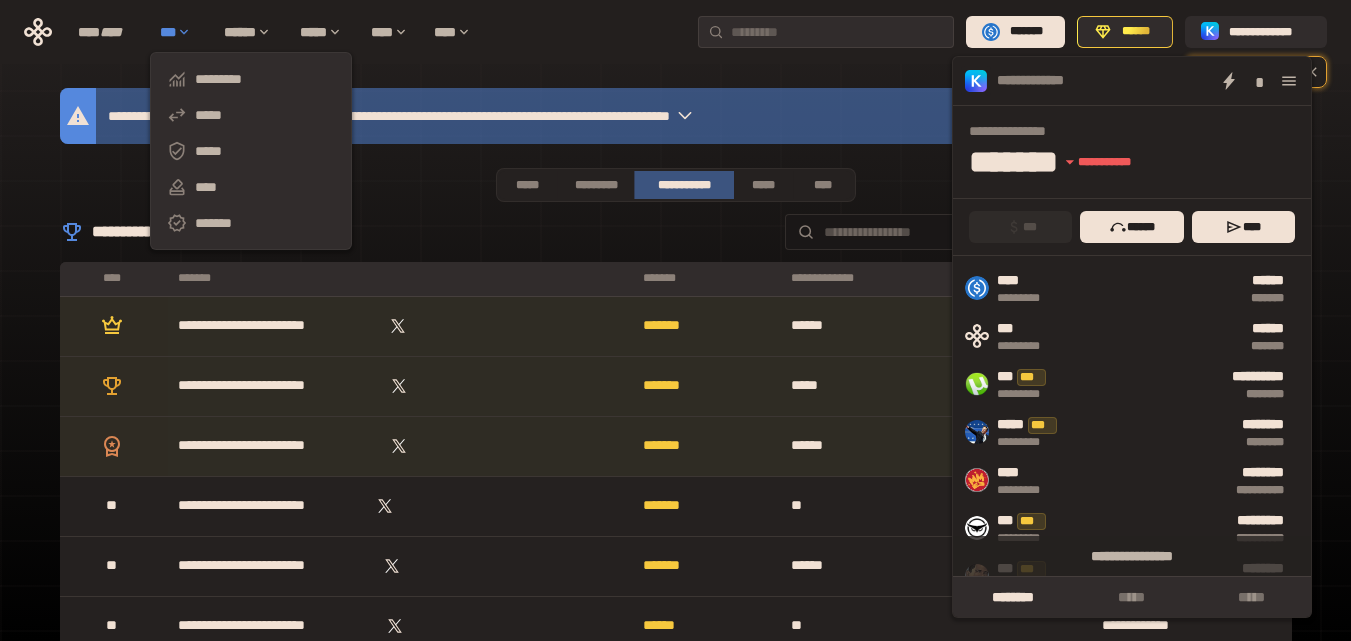 click on "***" at bounding box center (182, 32) 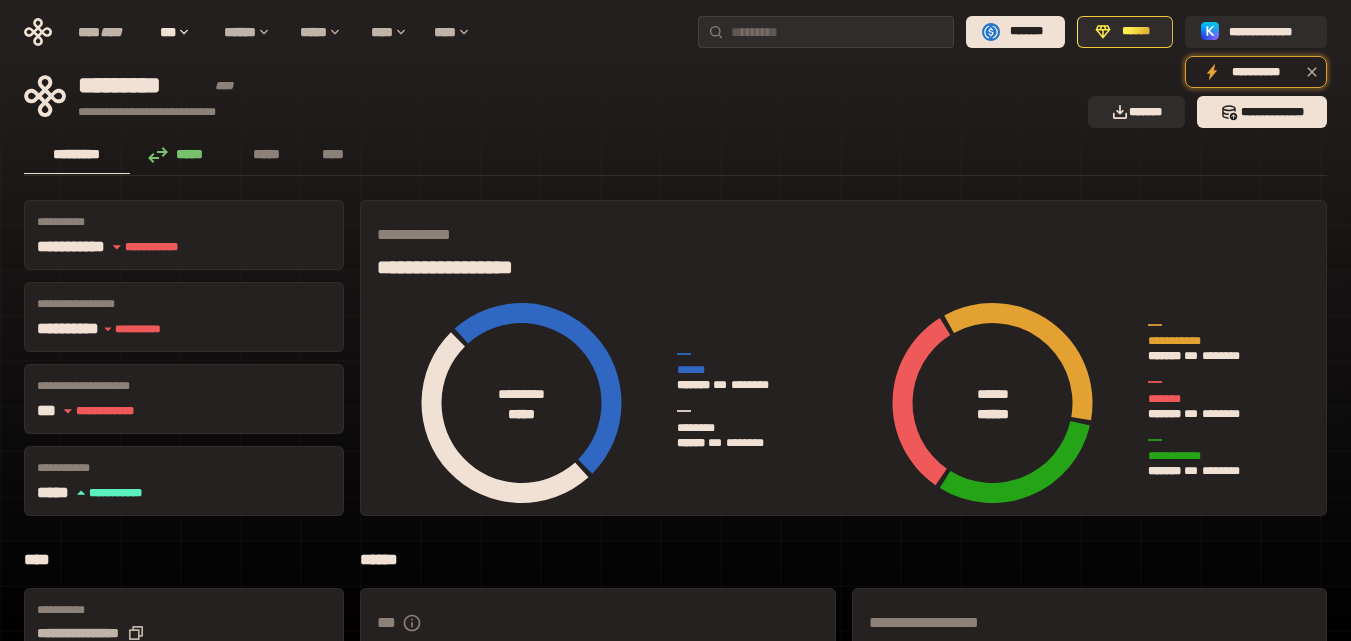 click at bounding box center [675, 672] 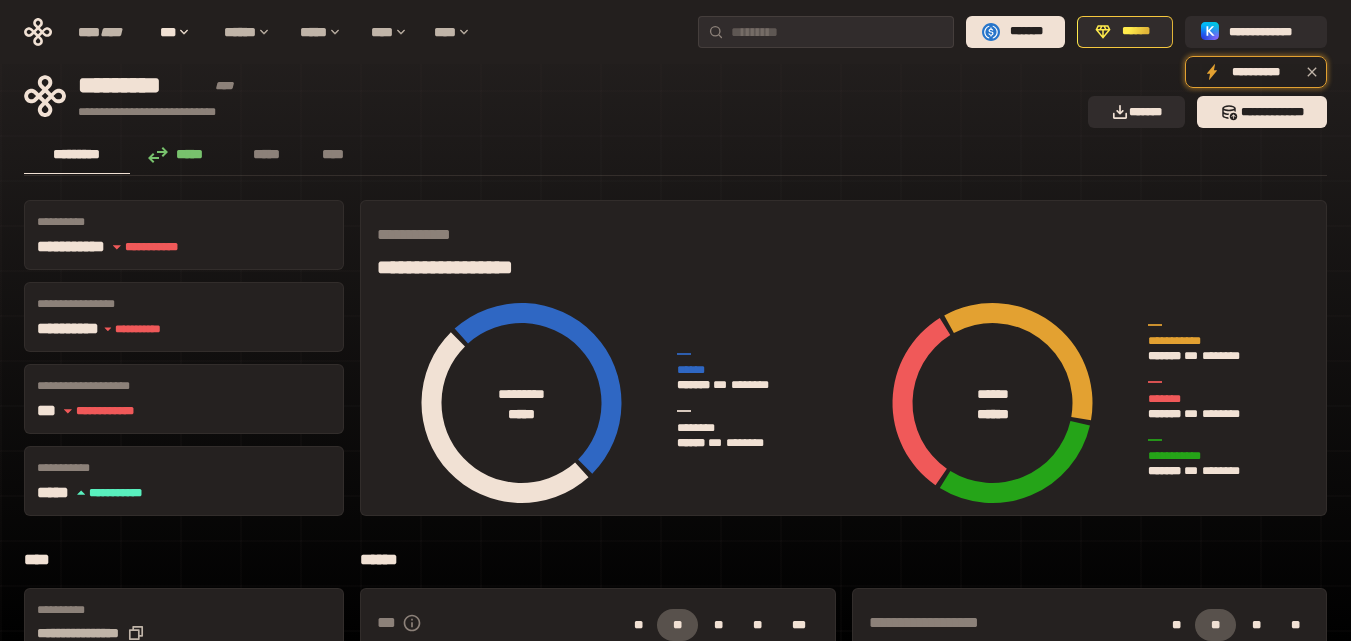 click 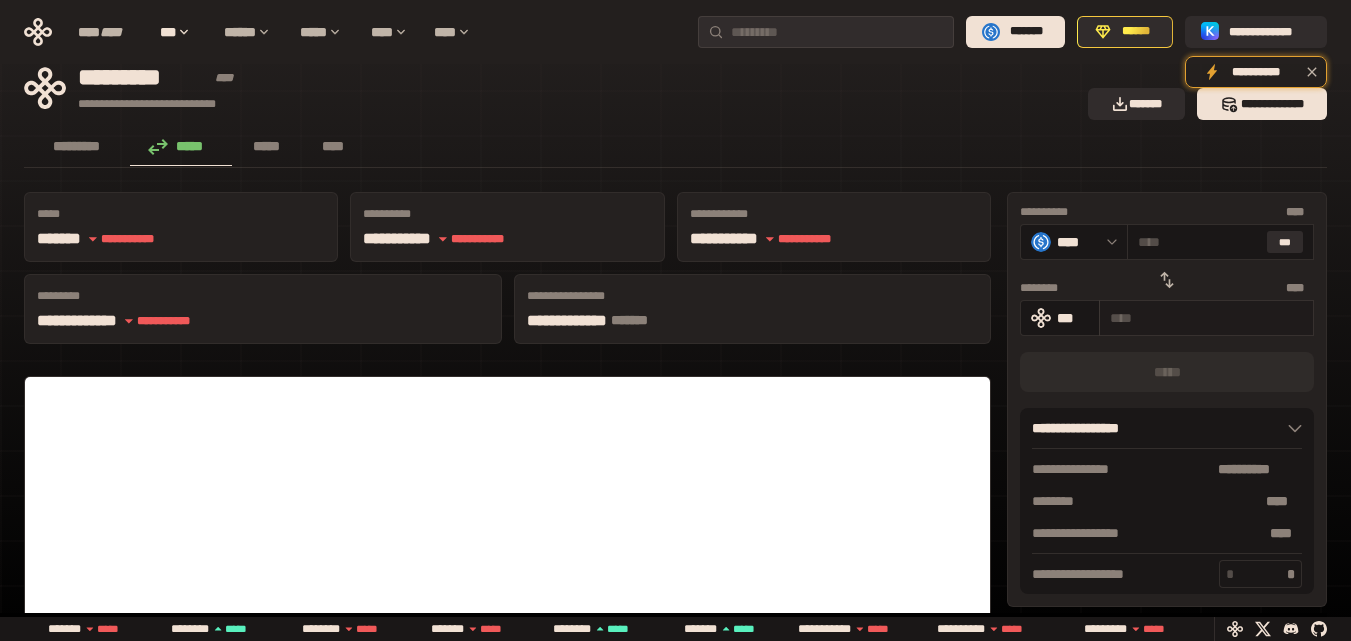 scroll, scrollTop: 0, scrollLeft: 0, axis: both 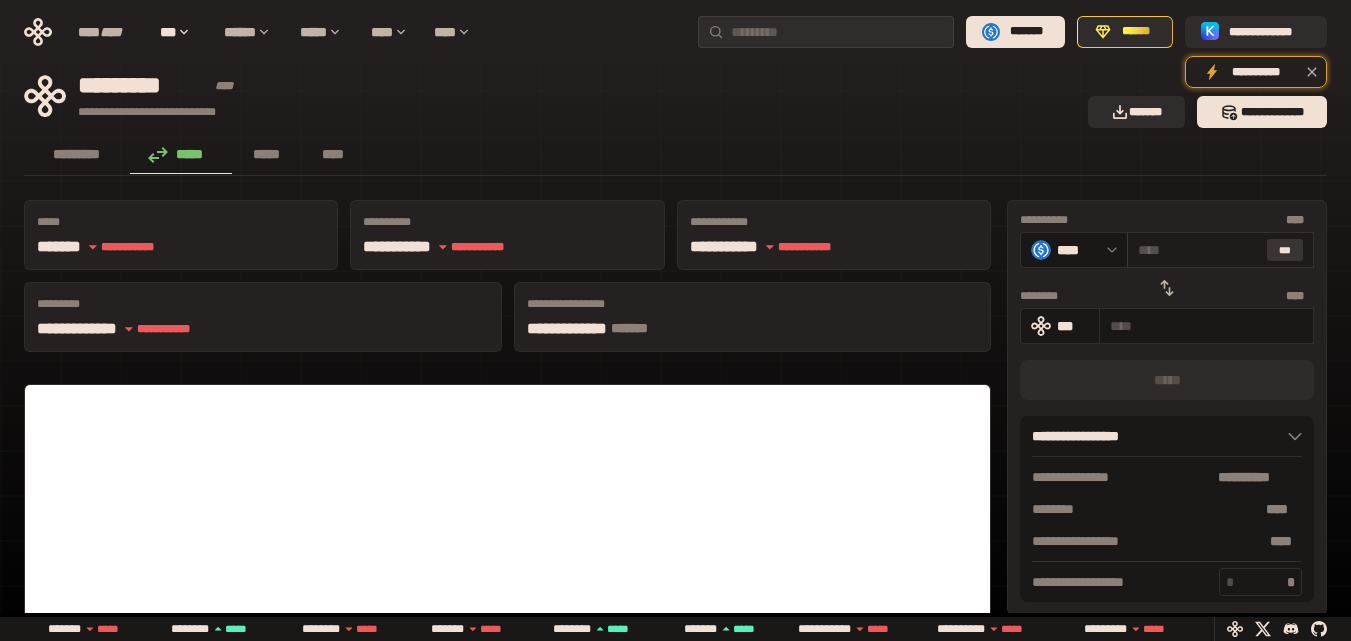 click on "***" at bounding box center (1285, 250) 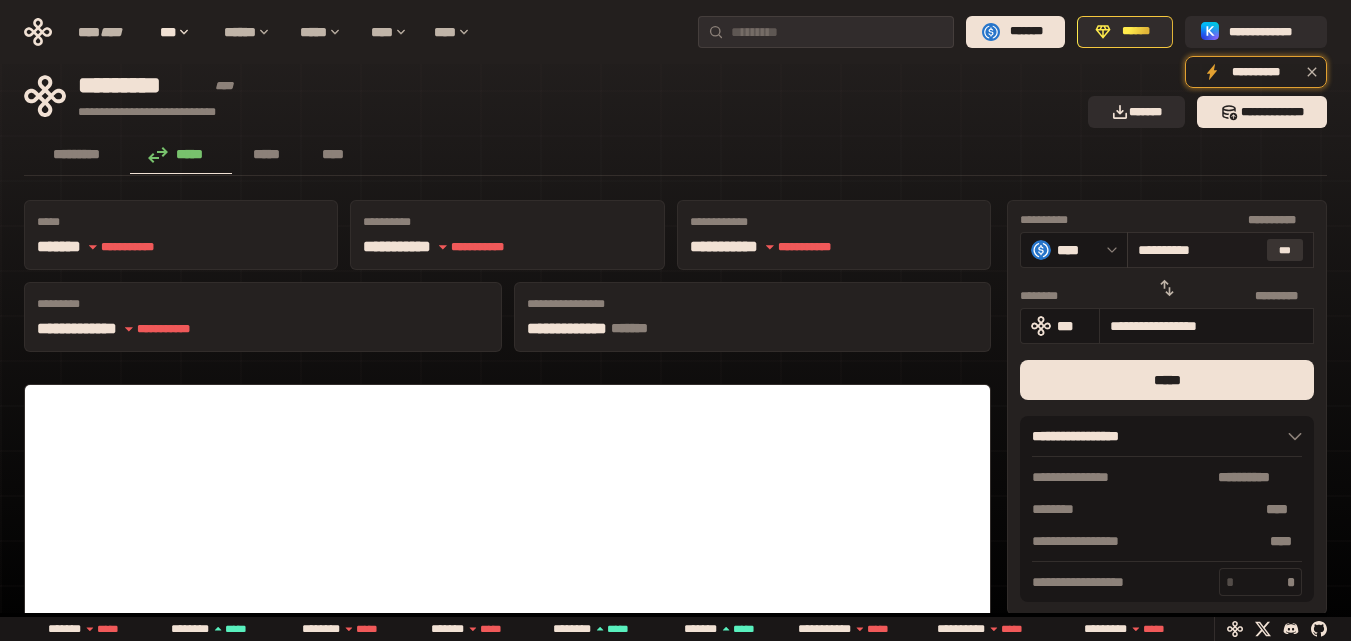type on "**********" 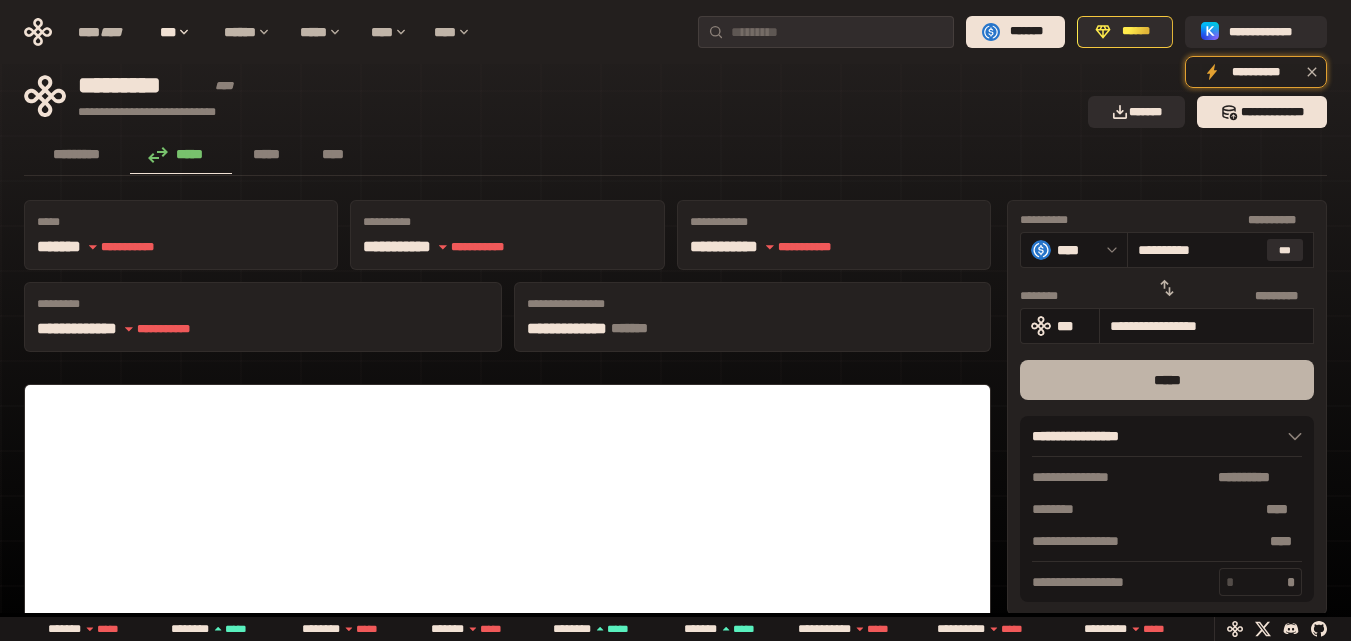 click on "*****" at bounding box center (1167, 380) 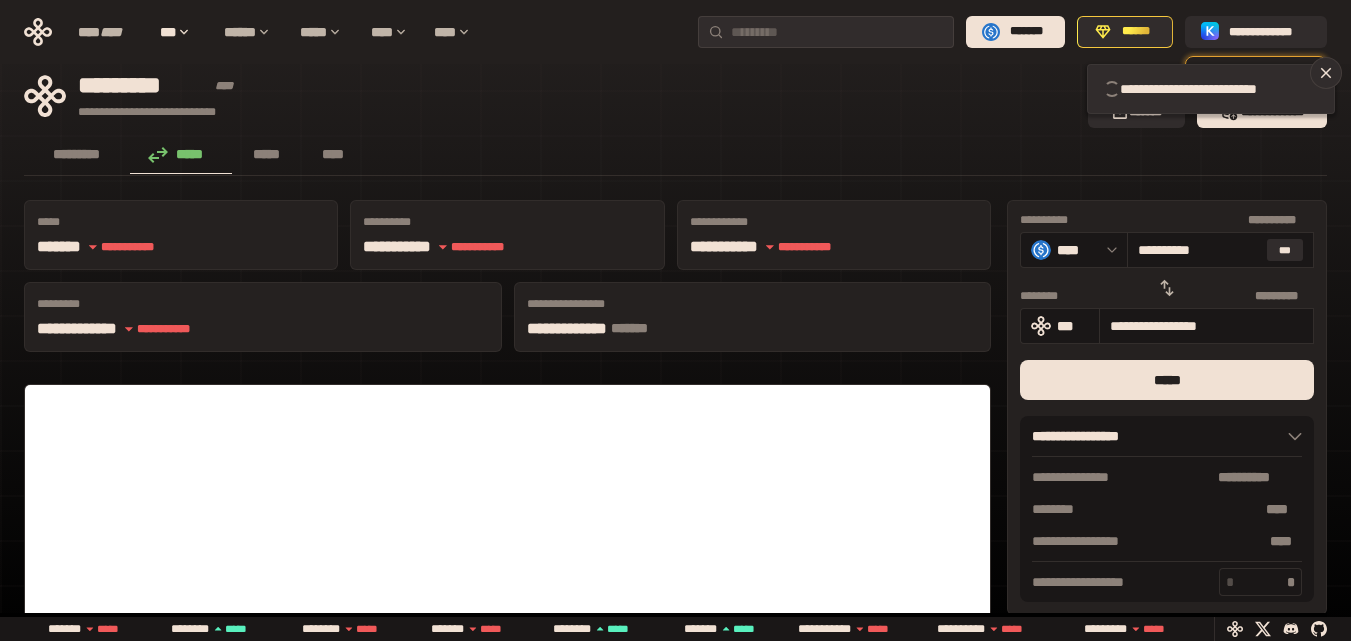 type 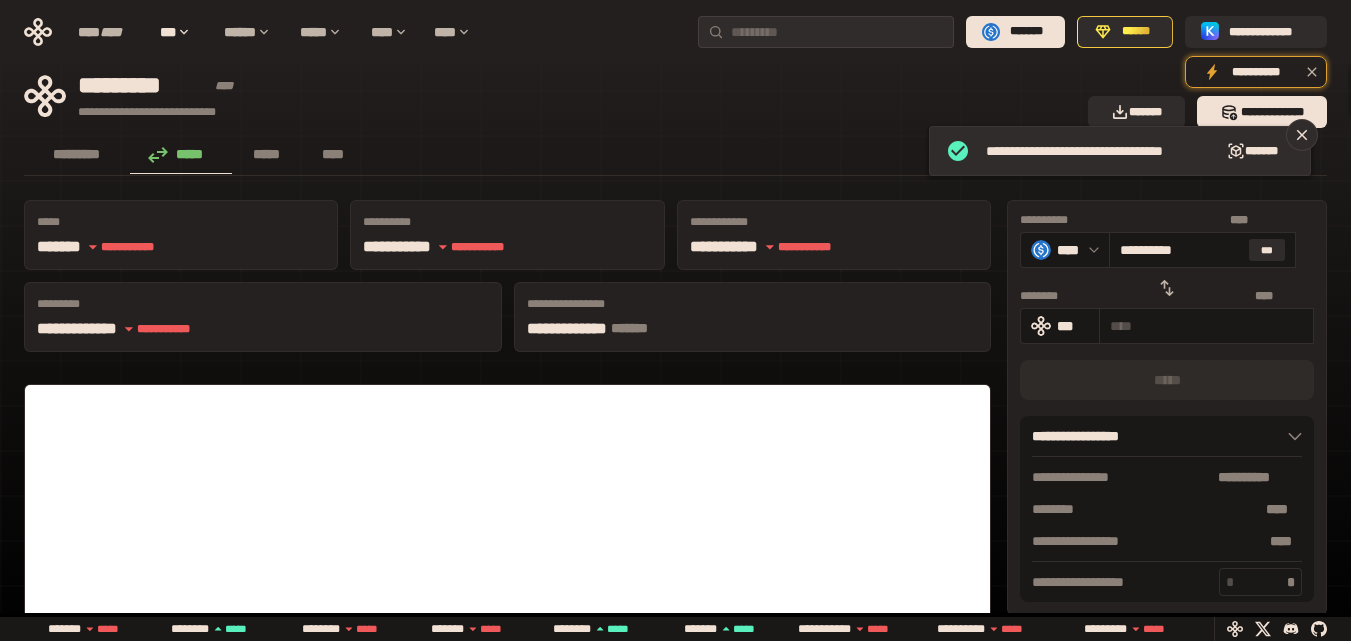 type 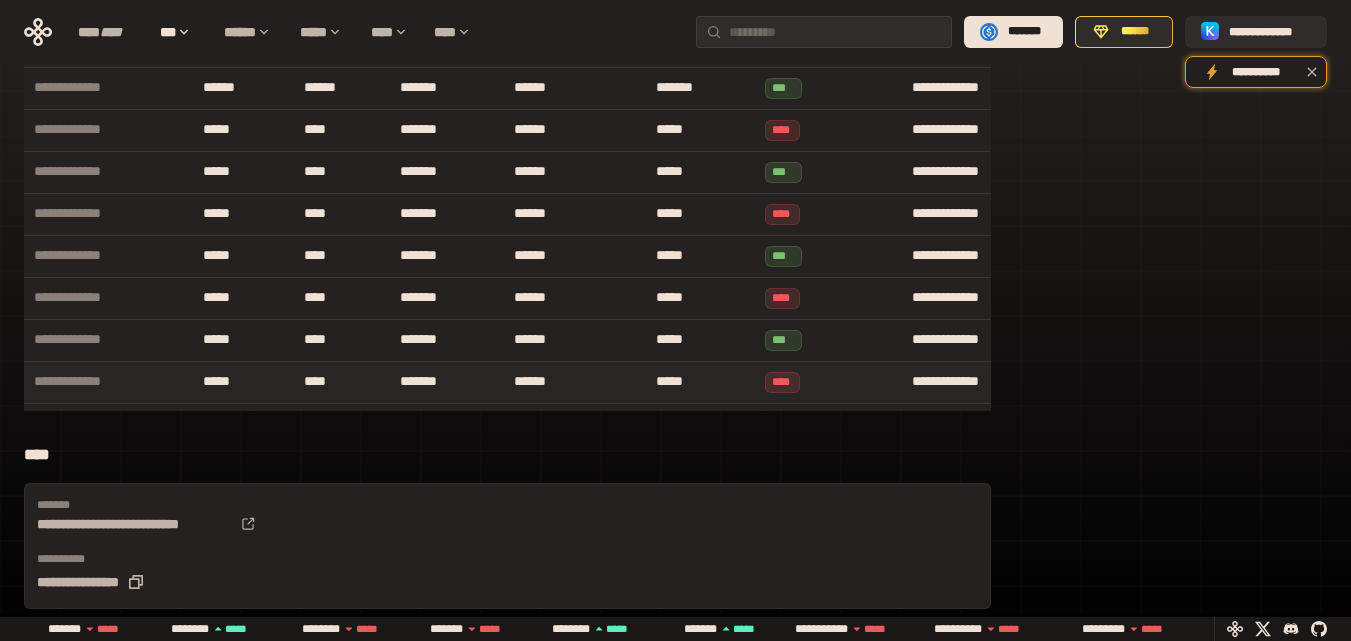 scroll, scrollTop: 800, scrollLeft: 0, axis: vertical 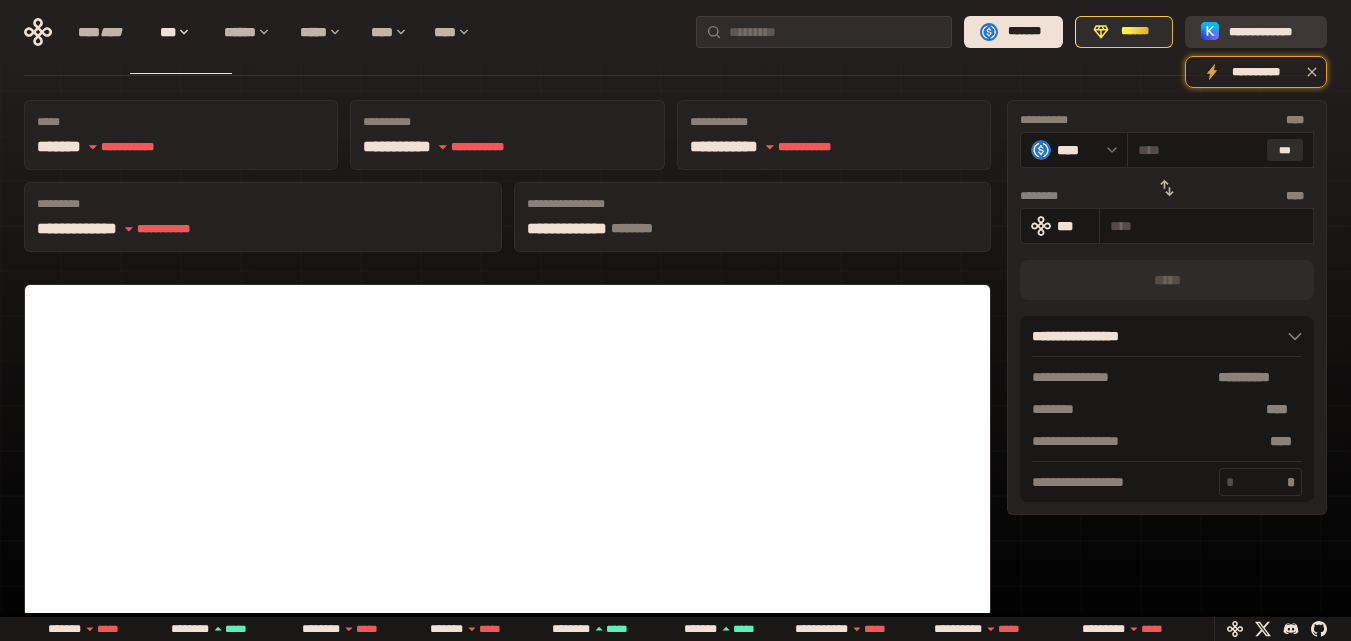 click on "**********" at bounding box center (1270, 32) 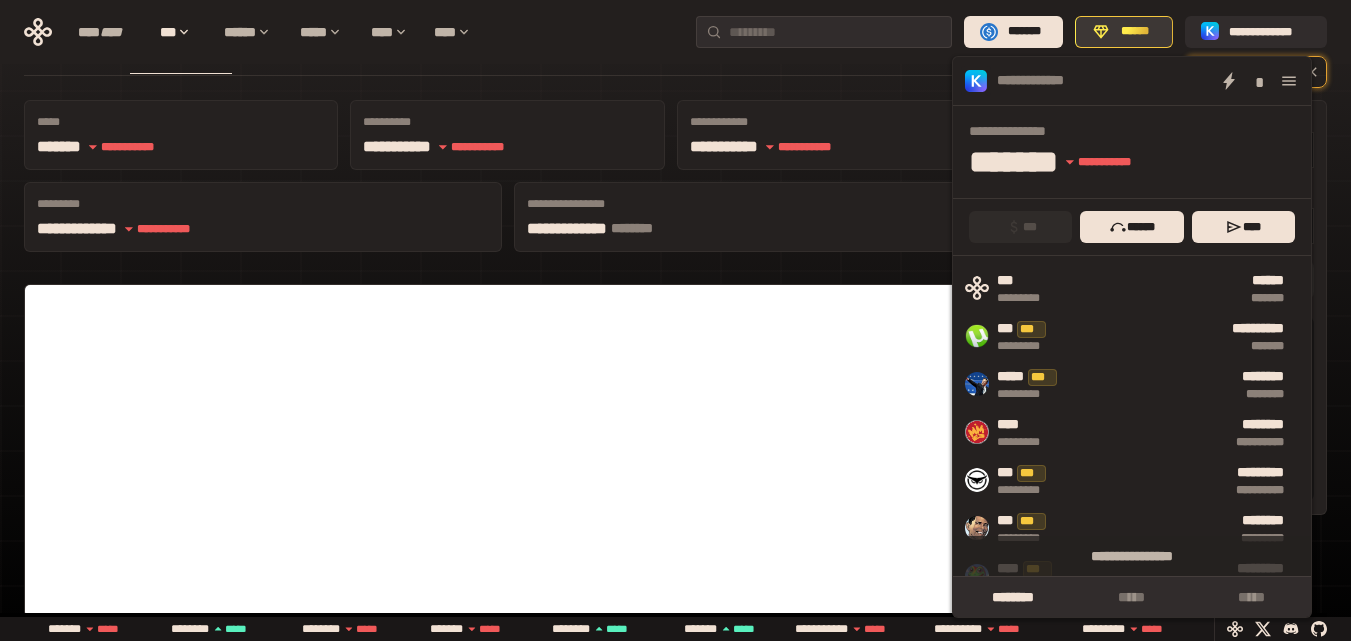 click on "******" at bounding box center (1124, 32) 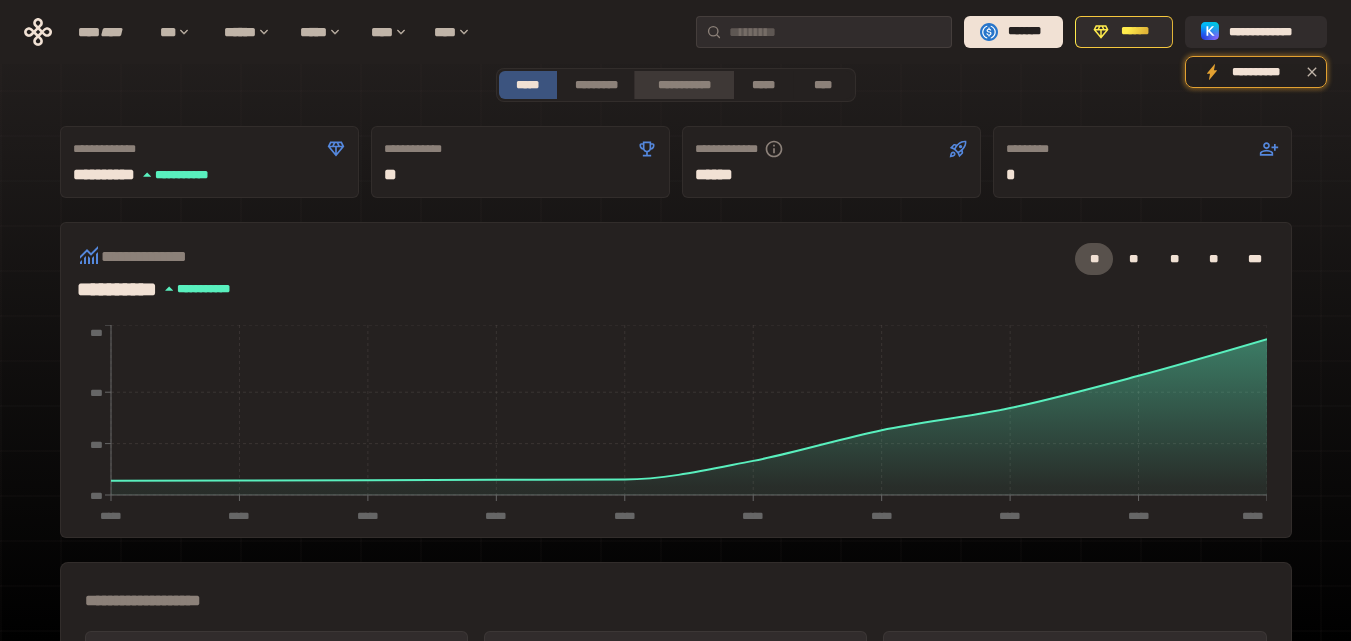 click on "**********" at bounding box center [683, 85] 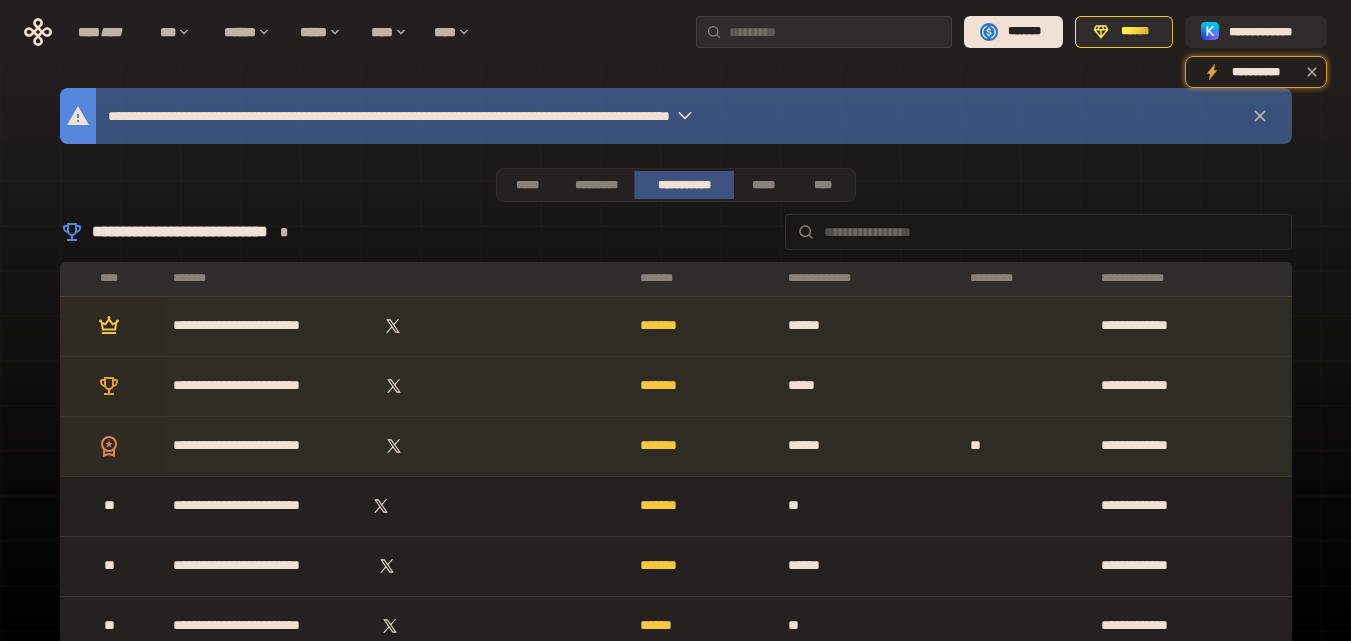 click on "*" at bounding box center (284, 232) 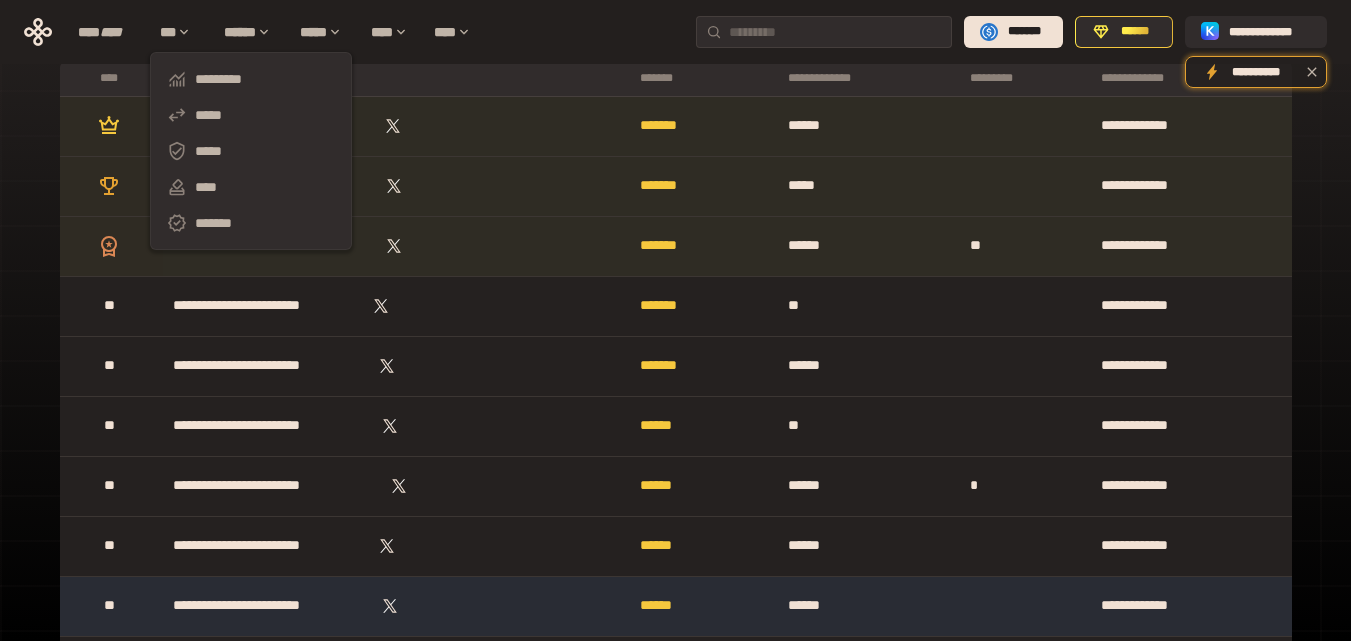 click on "[FIRST] [LAST]" at bounding box center (251, 151) 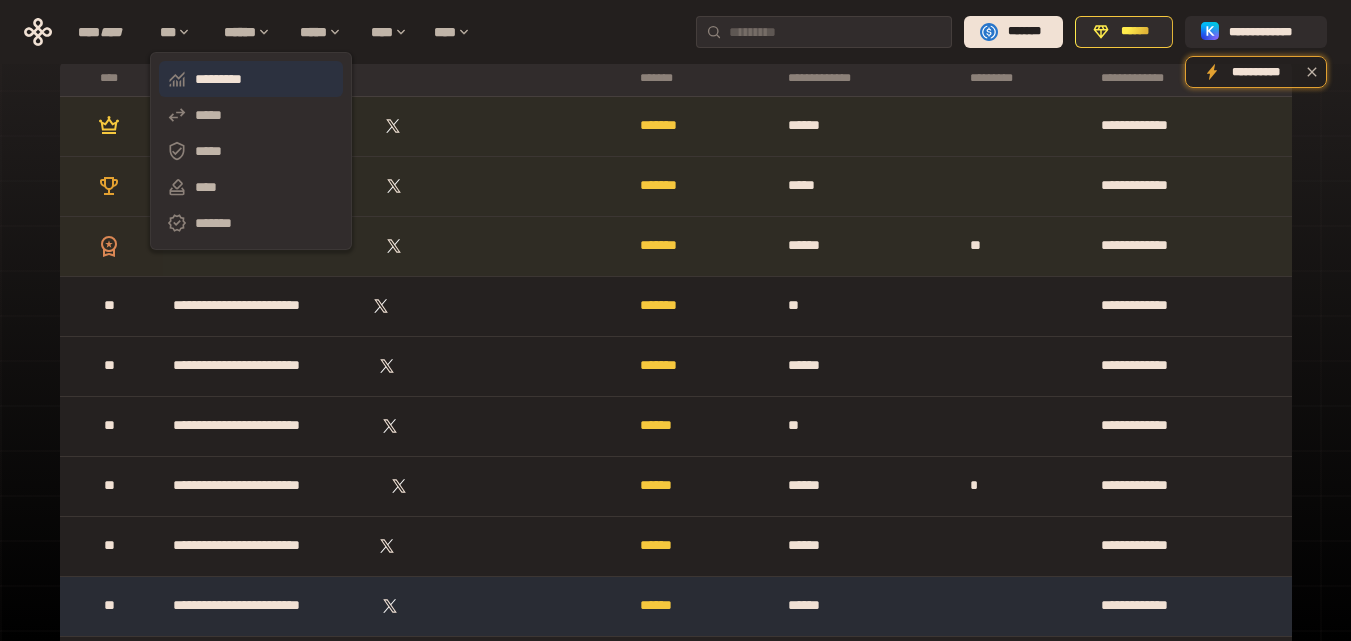 click on "*********" at bounding box center [251, 79] 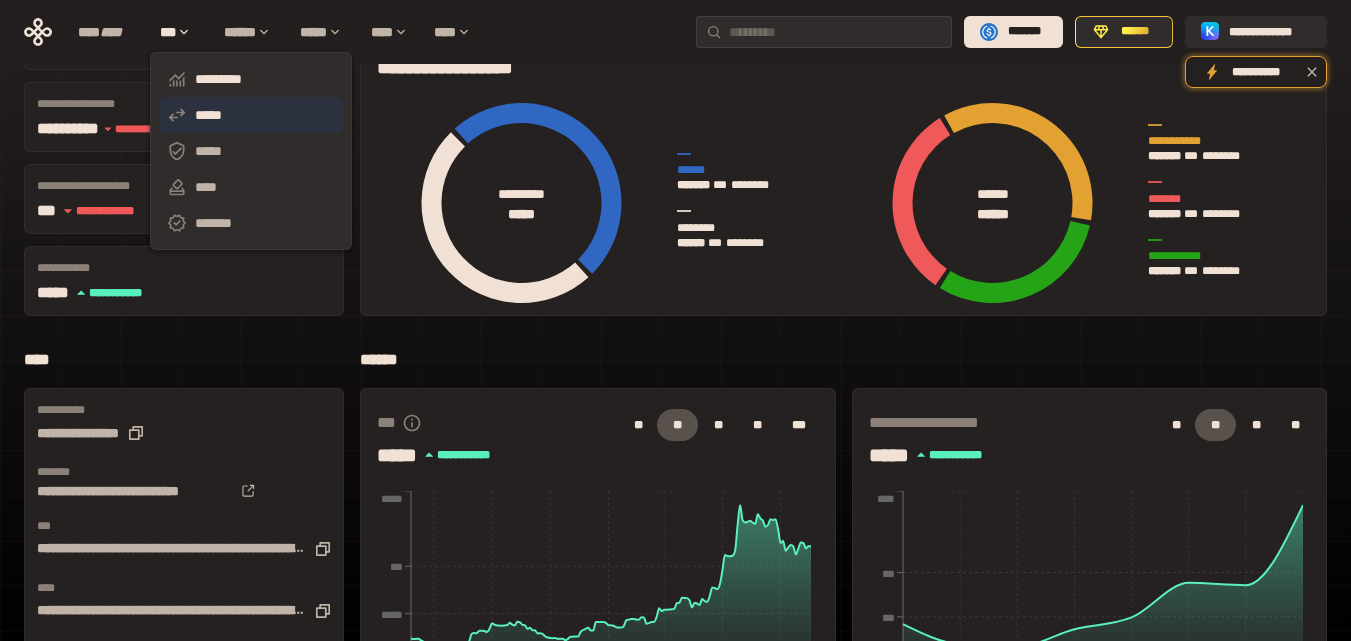 click on "*****" at bounding box center (251, 115) 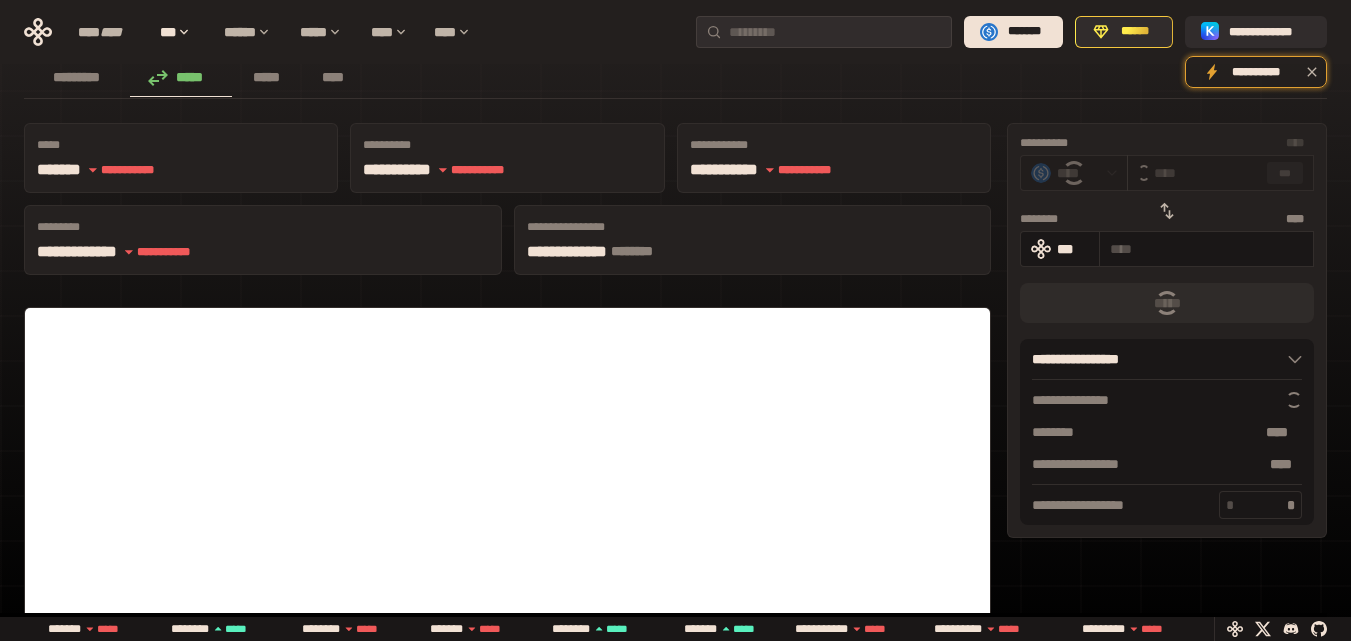scroll, scrollTop: 0, scrollLeft: 0, axis: both 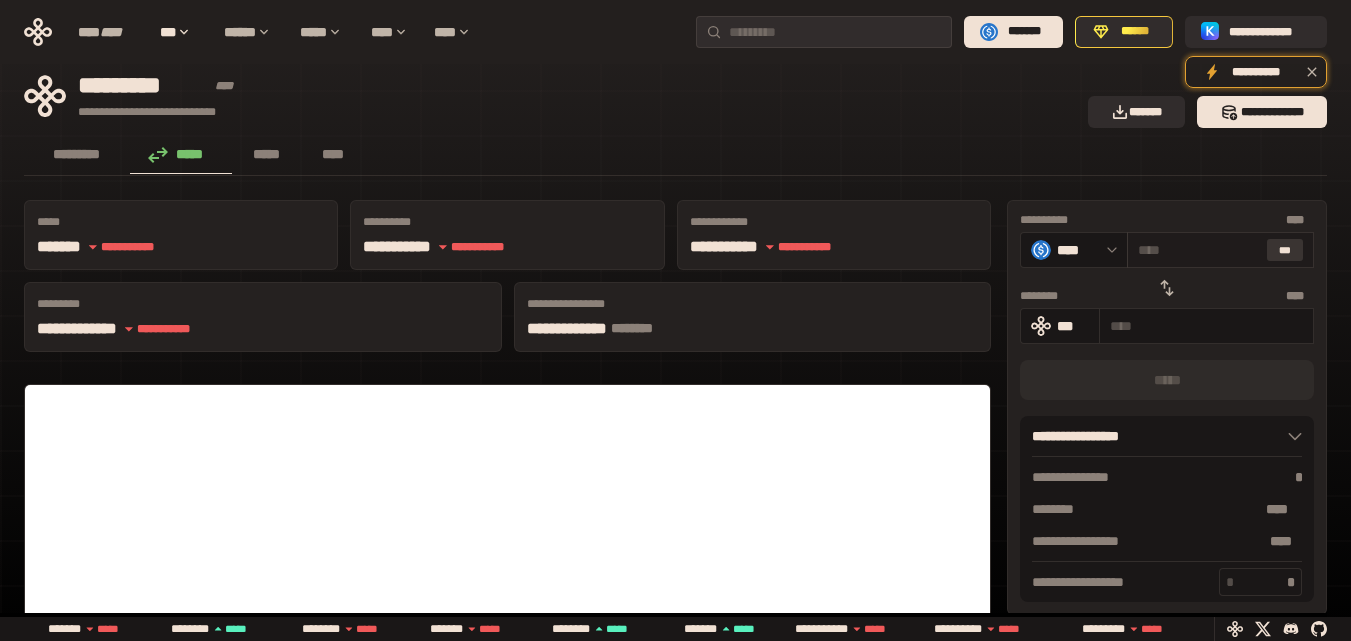 click on "***" at bounding box center [1285, 250] 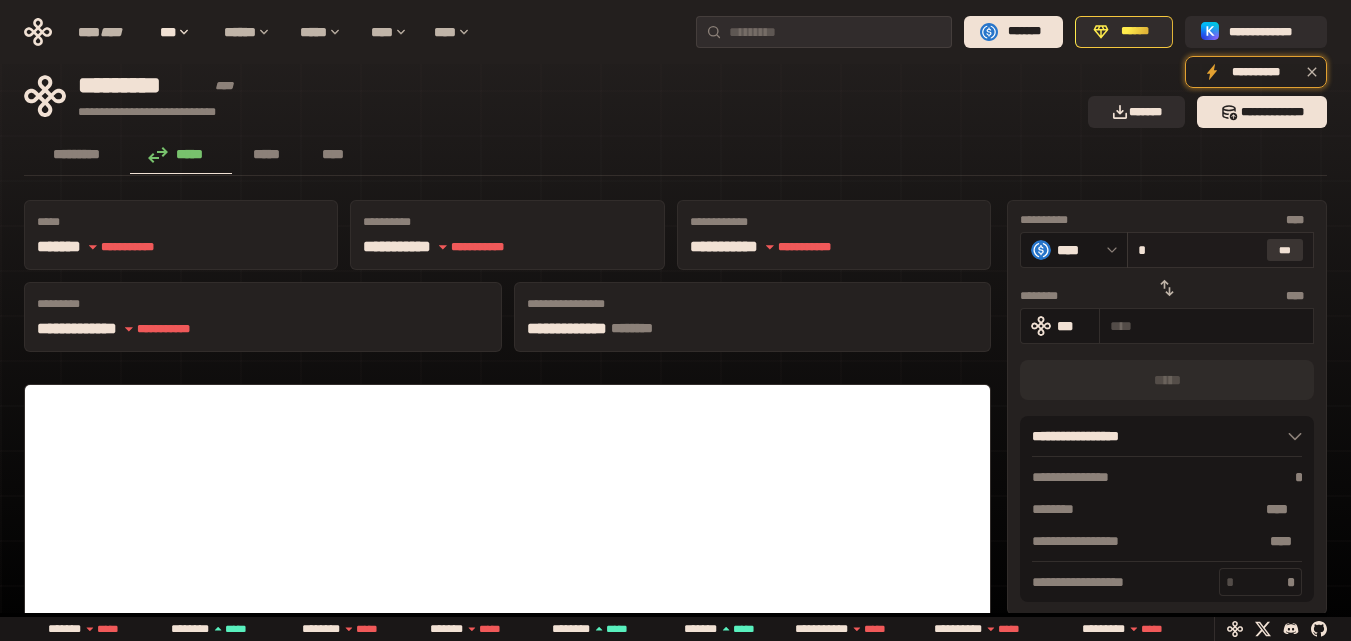 type on "*" 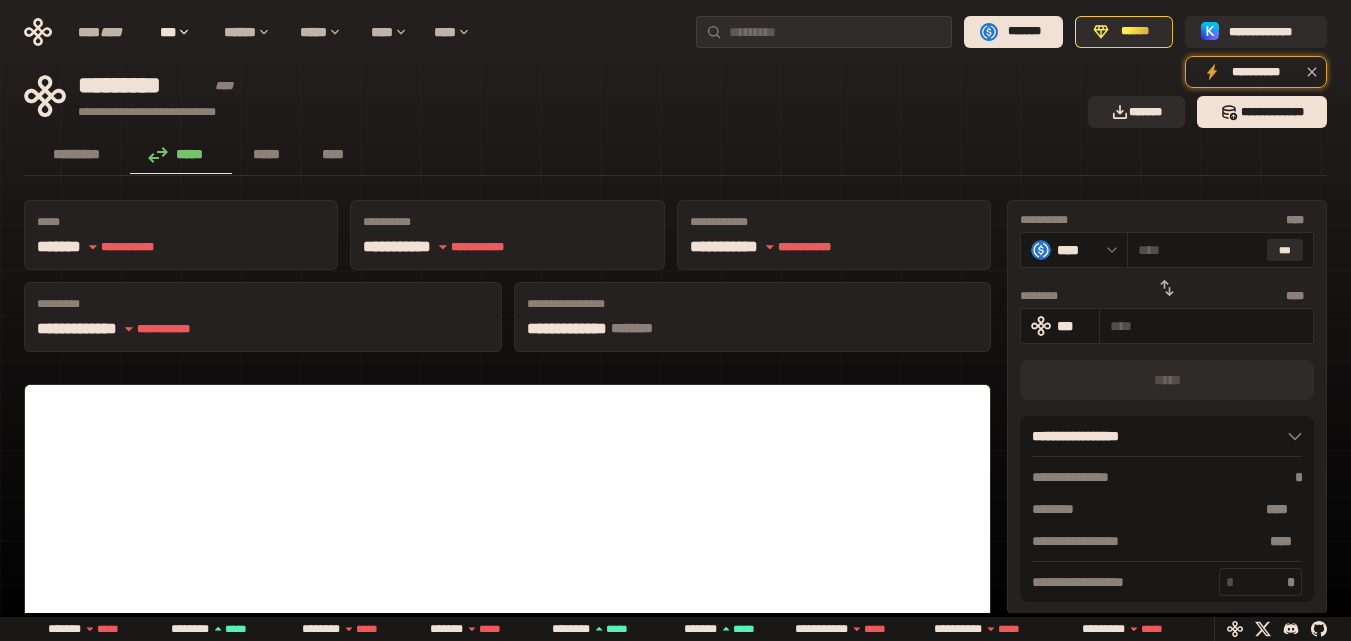 click at bounding box center [1167, 288] 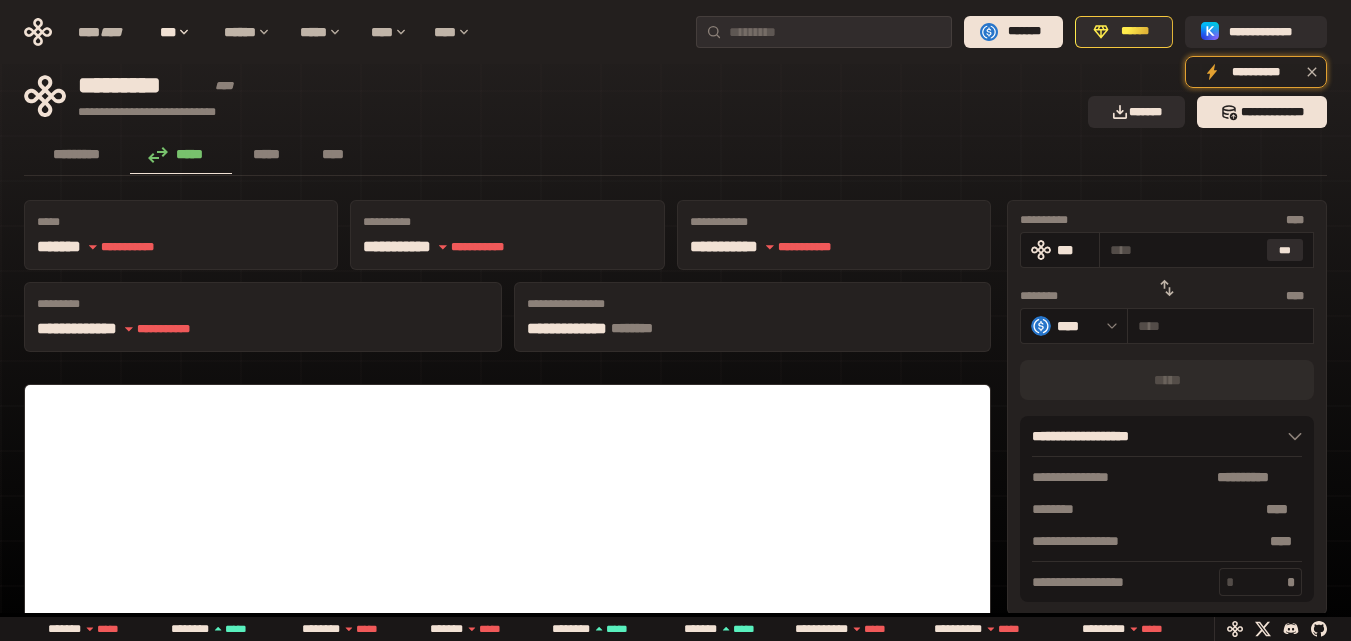 click 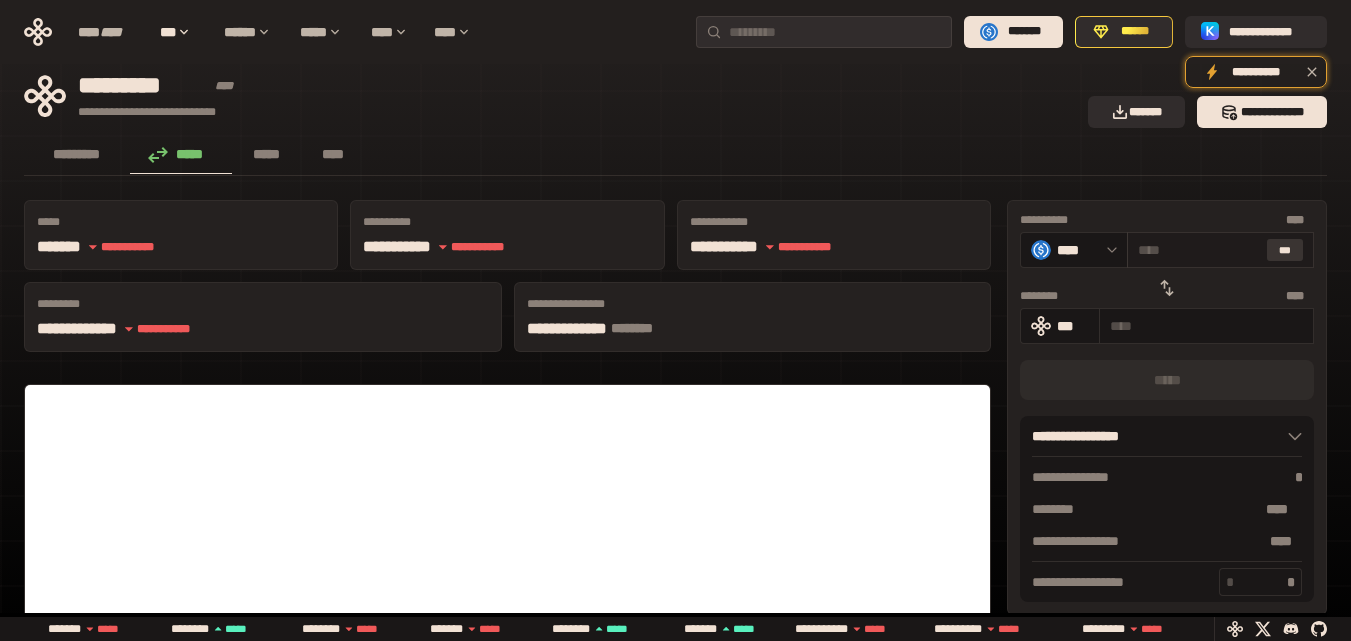 click on "***" at bounding box center (1285, 250) 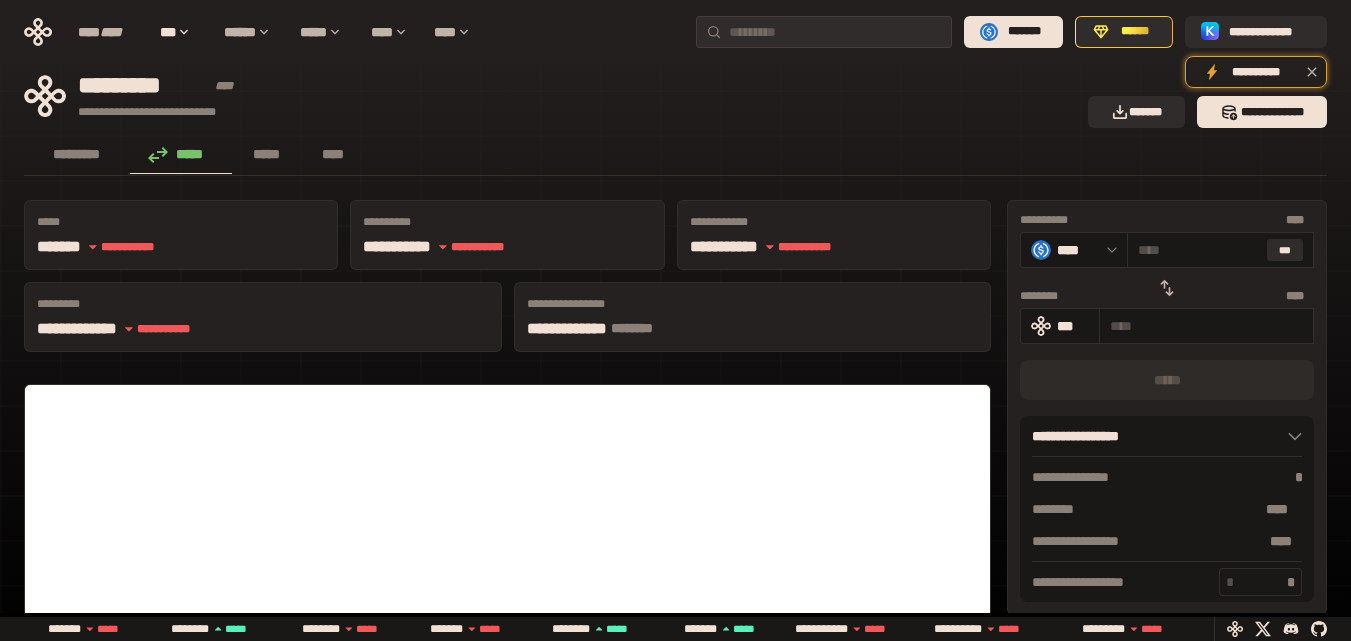 click at bounding box center (1167, 288) 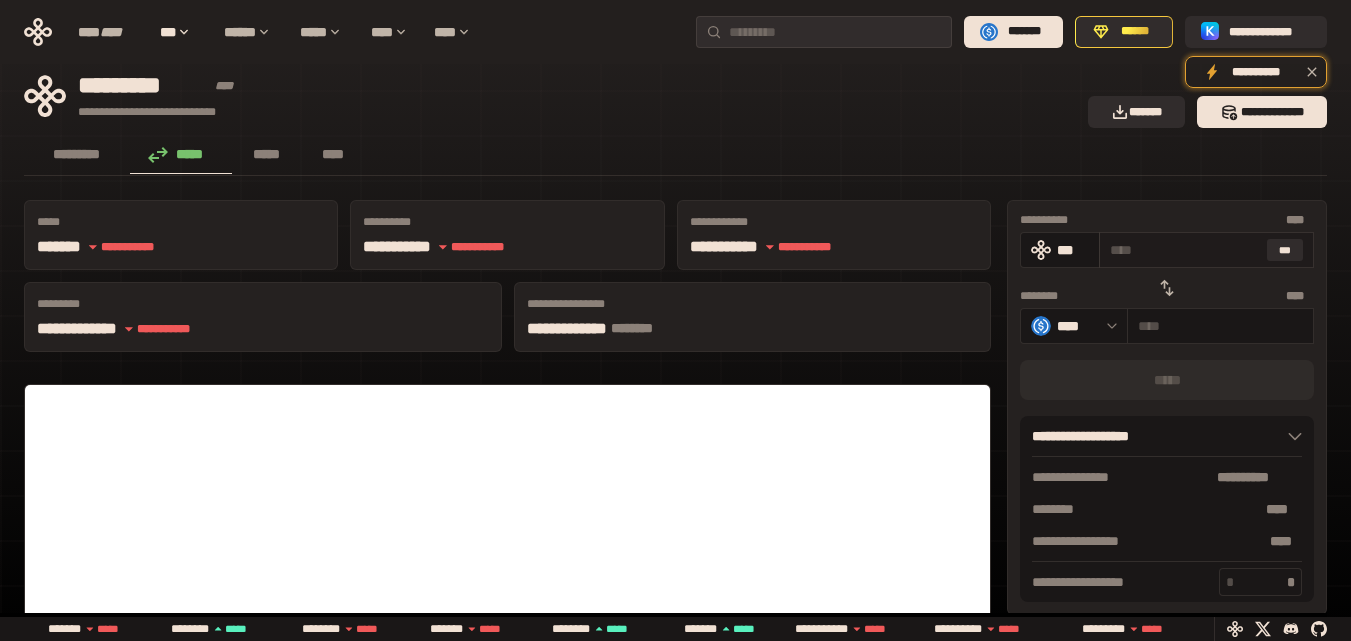 click on "* ** ***" at bounding box center [1206, 250] 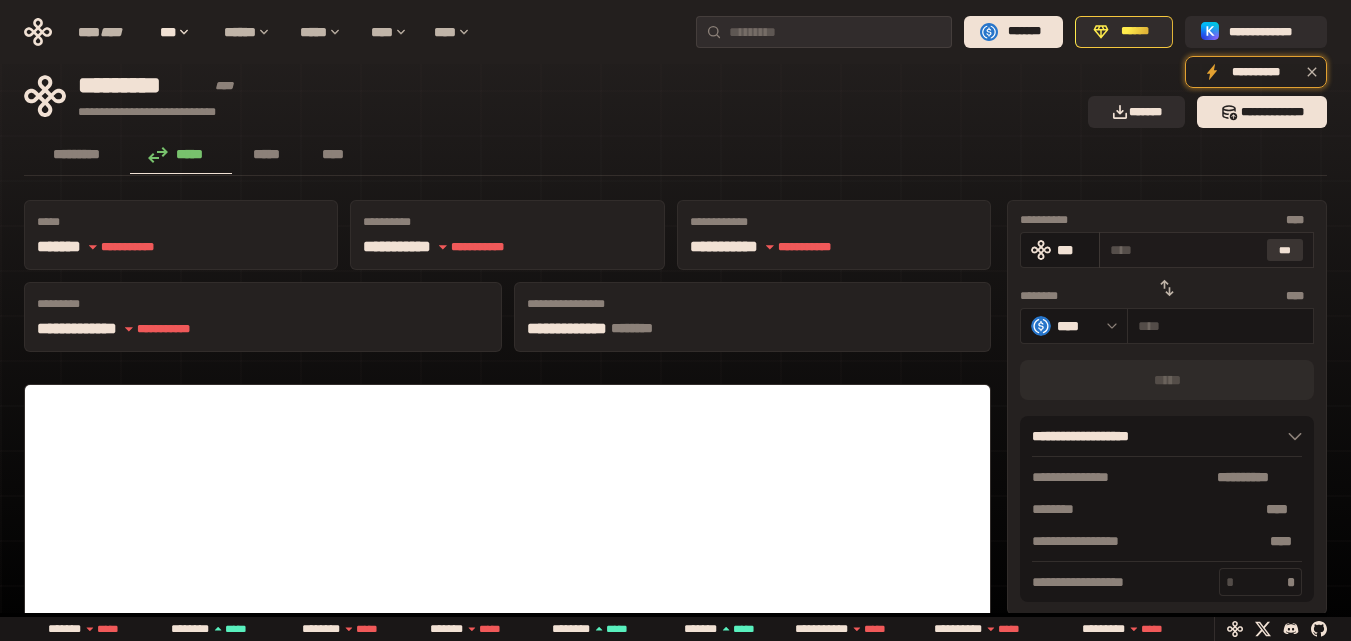 click on "***" at bounding box center (1285, 250) 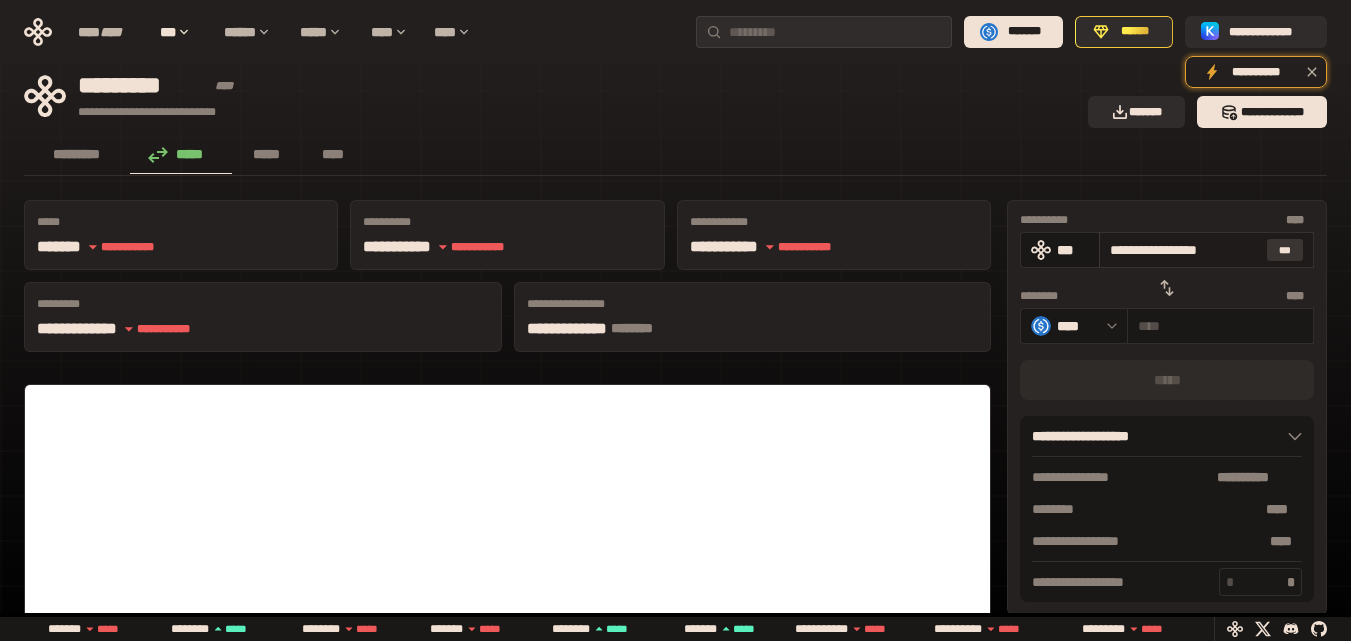 type on "**********" 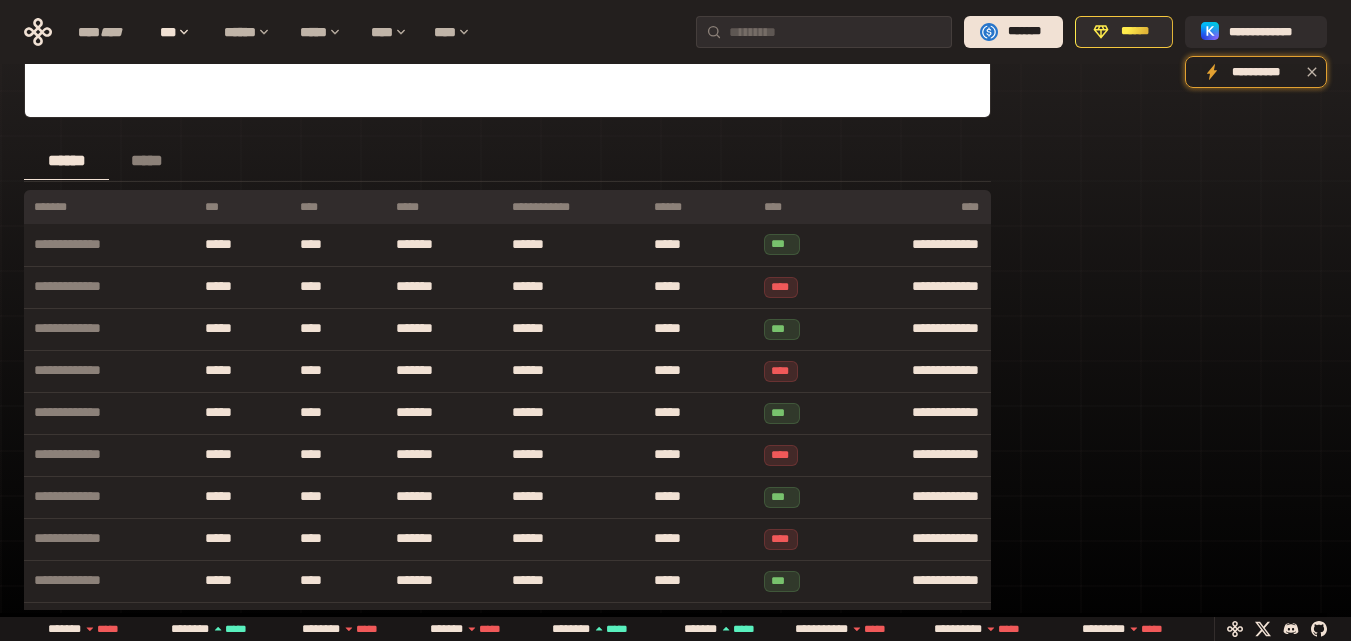 scroll, scrollTop: 0, scrollLeft: 0, axis: both 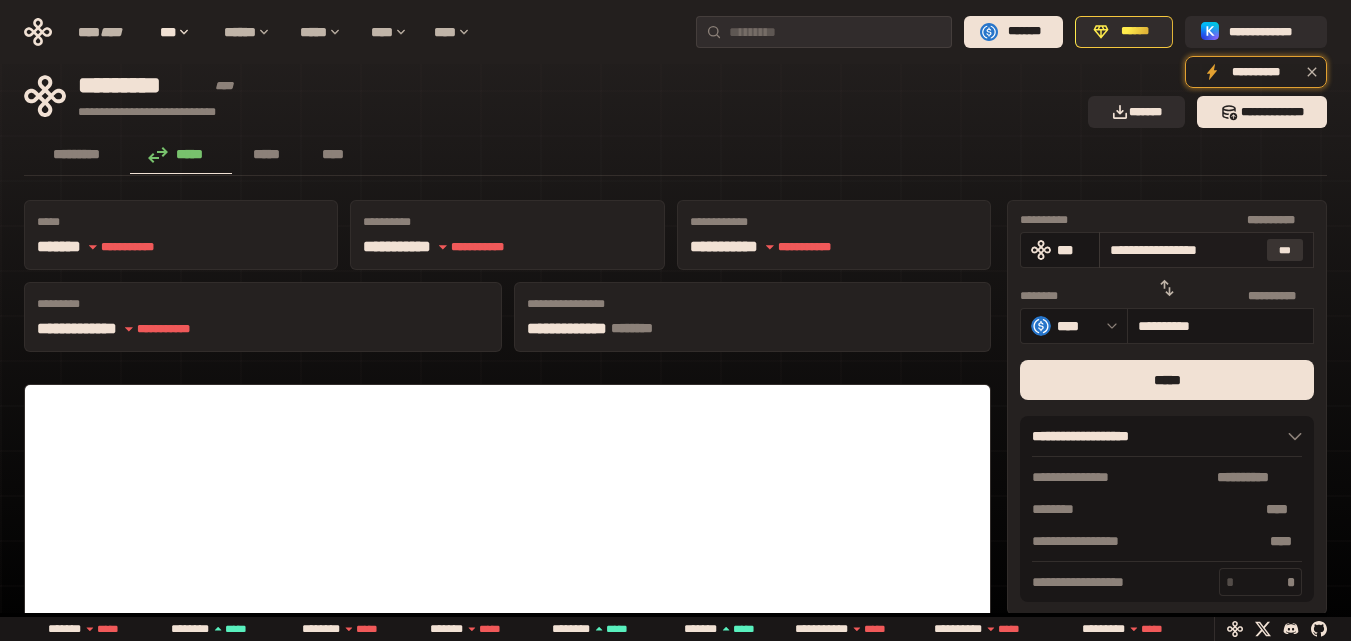 click on "***" at bounding box center [1285, 250] 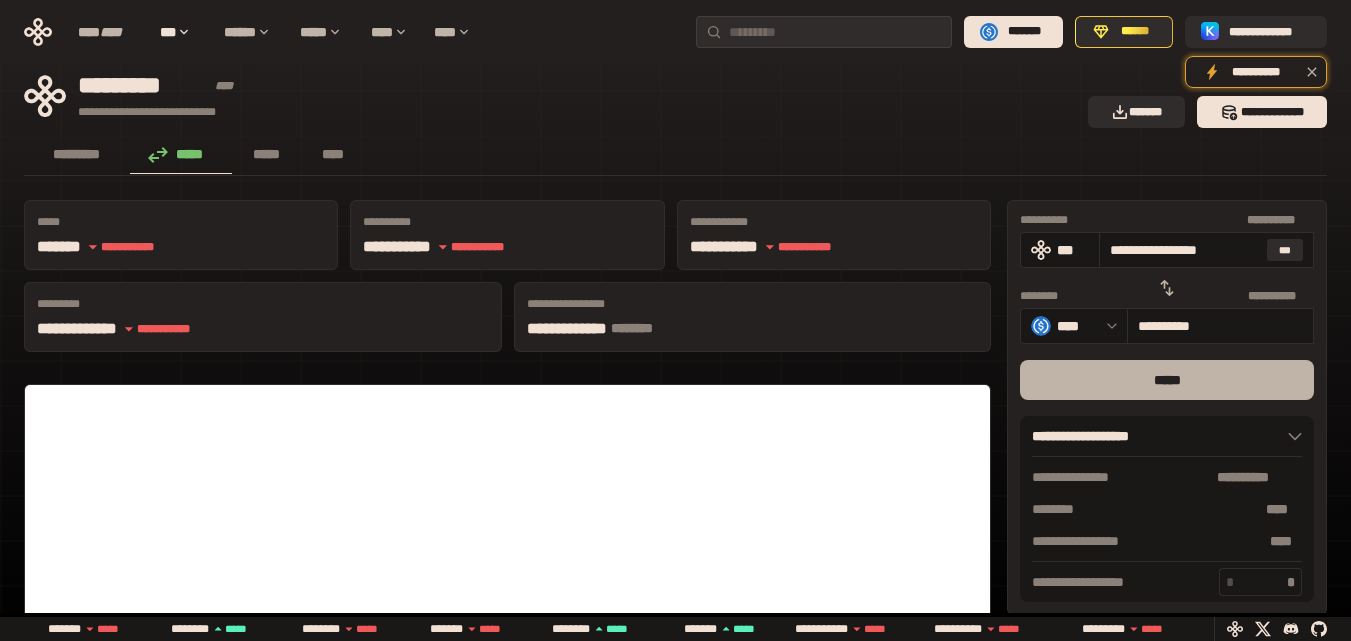 click on "*****" at bounding box center (1167, 380) 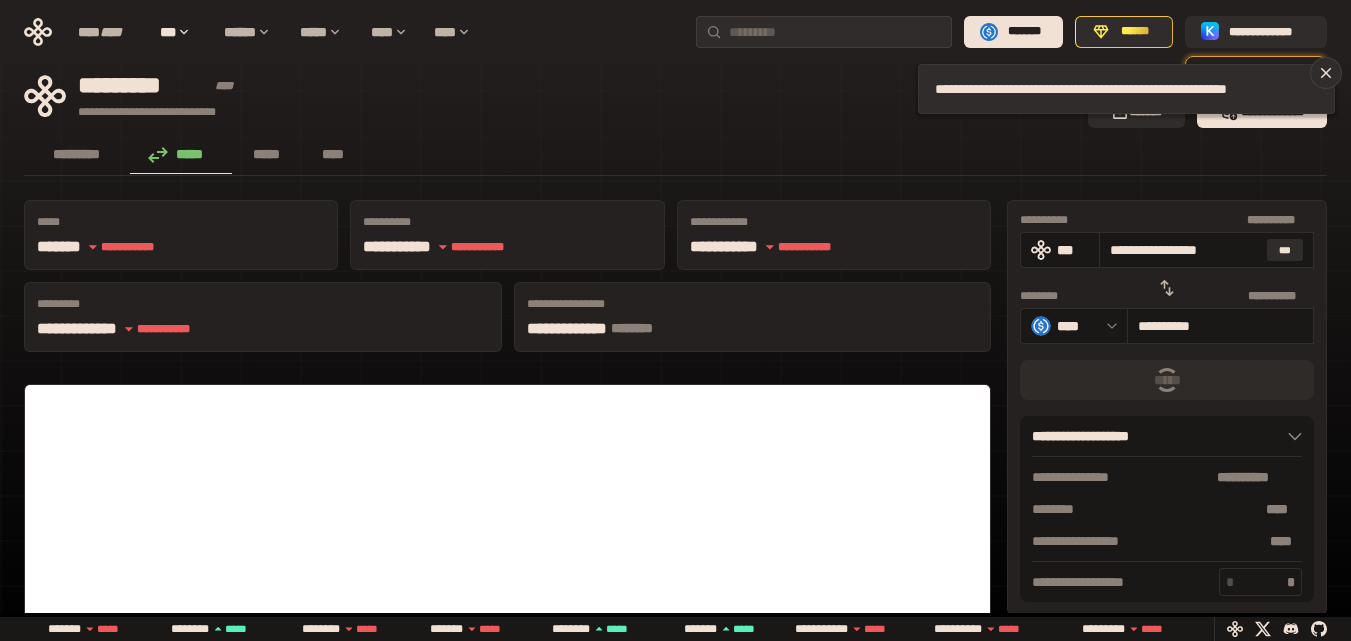 drag, startPoint x: 1141, startPoint y: 246, endPoint x: 1365, endPoint y: 251, distance: 224.0558 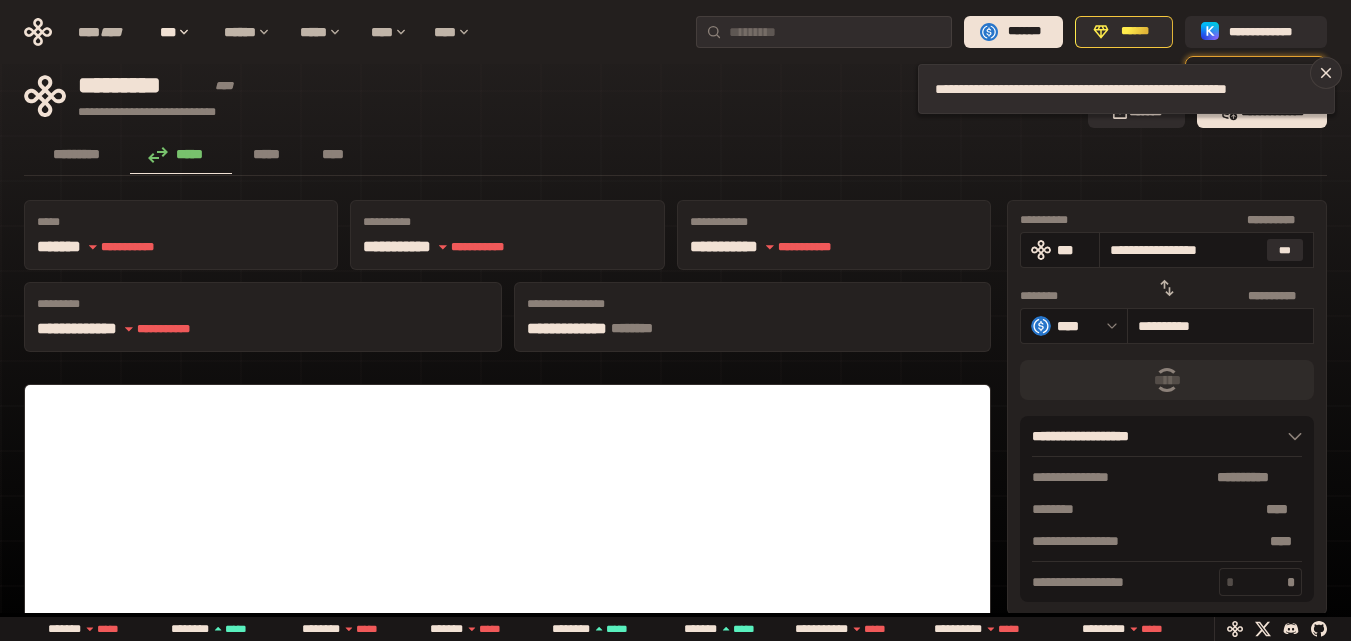 click on "[FIRST] [LAST] [STREET] [CITY] [STATE] [ZIP] [COUNTRY] [PHONE] [EMAIL] [SSN] [CREDIT_CARD] [PASSPORT] [DRIVER_LICENSE] [DOB] [AGE] [TIME]" at bounding box center (675, 320) 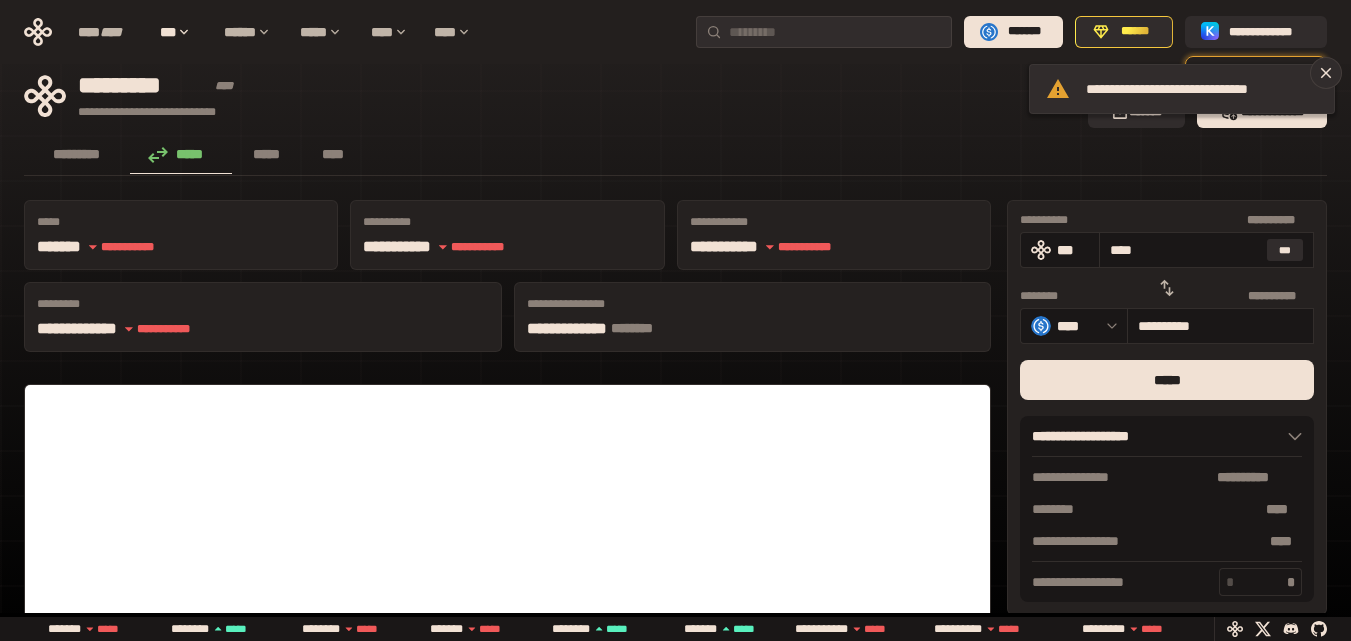 type on "***" 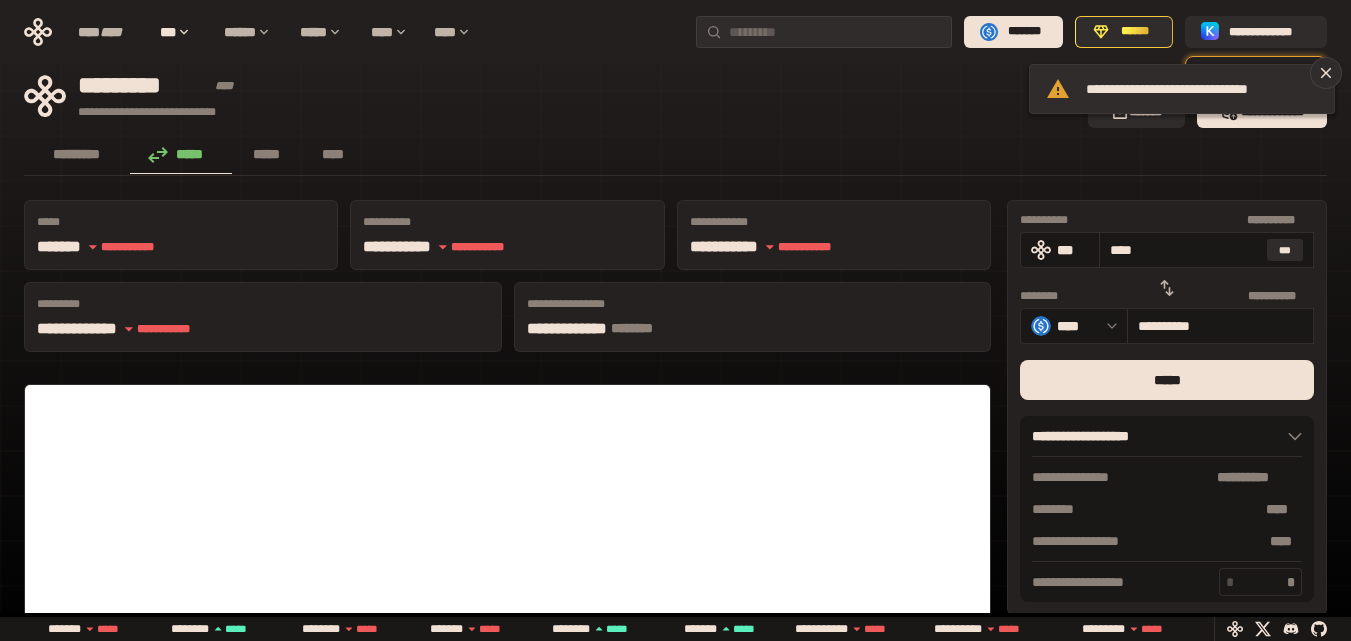 type on "**********" 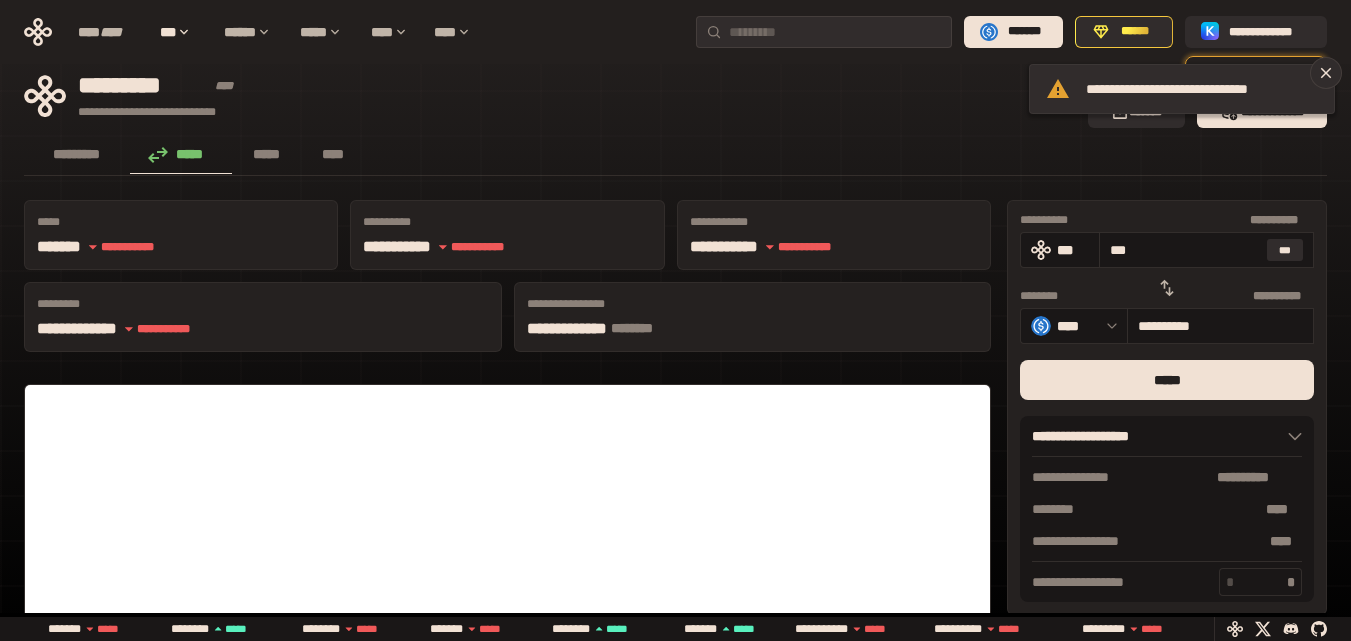 type on "***" 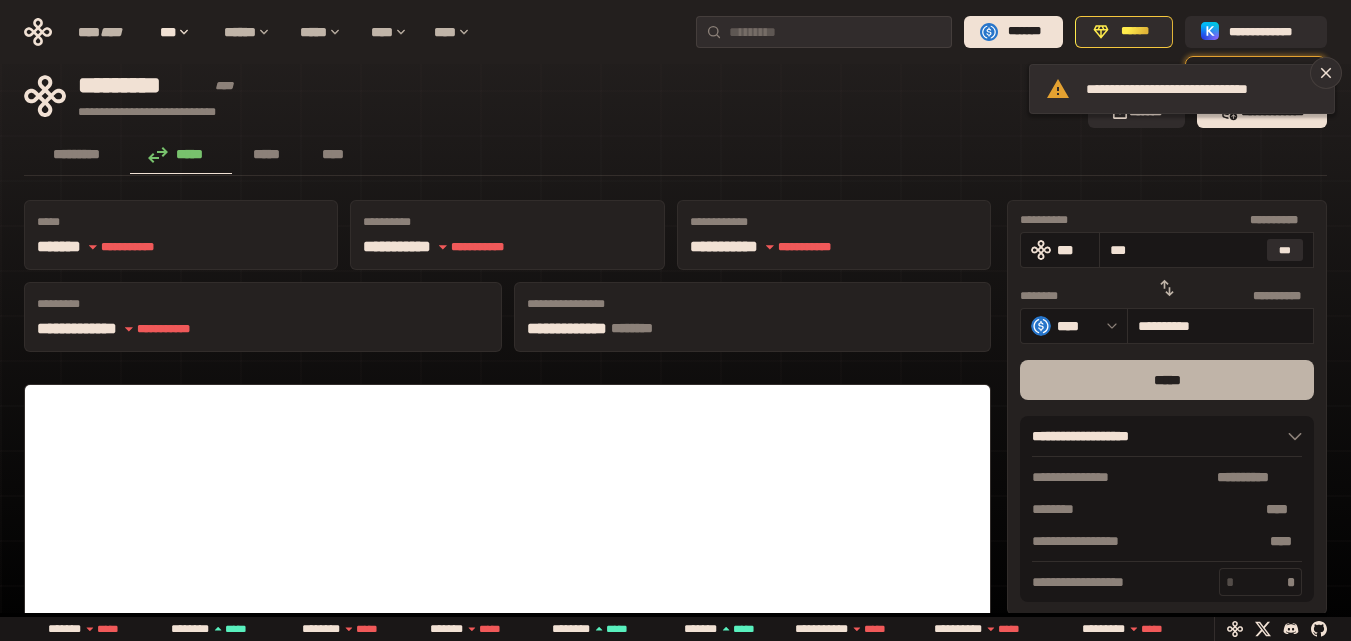 click on "*****" at bounding box center [1167, 380] 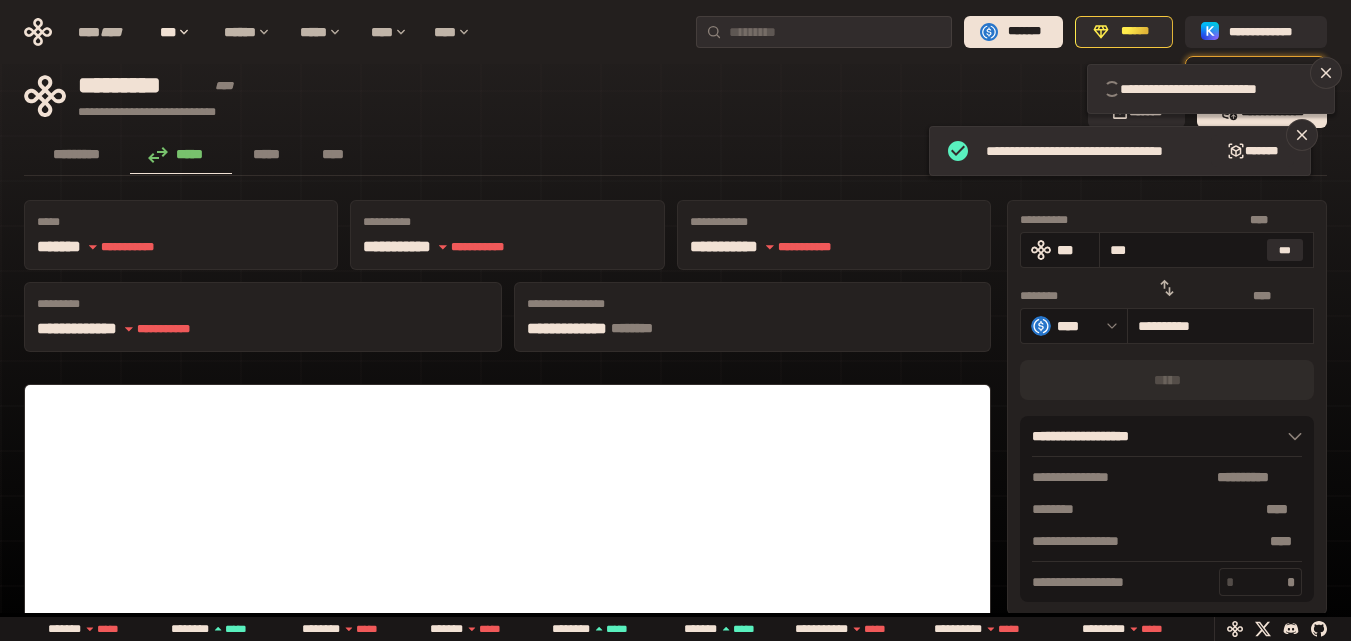 type 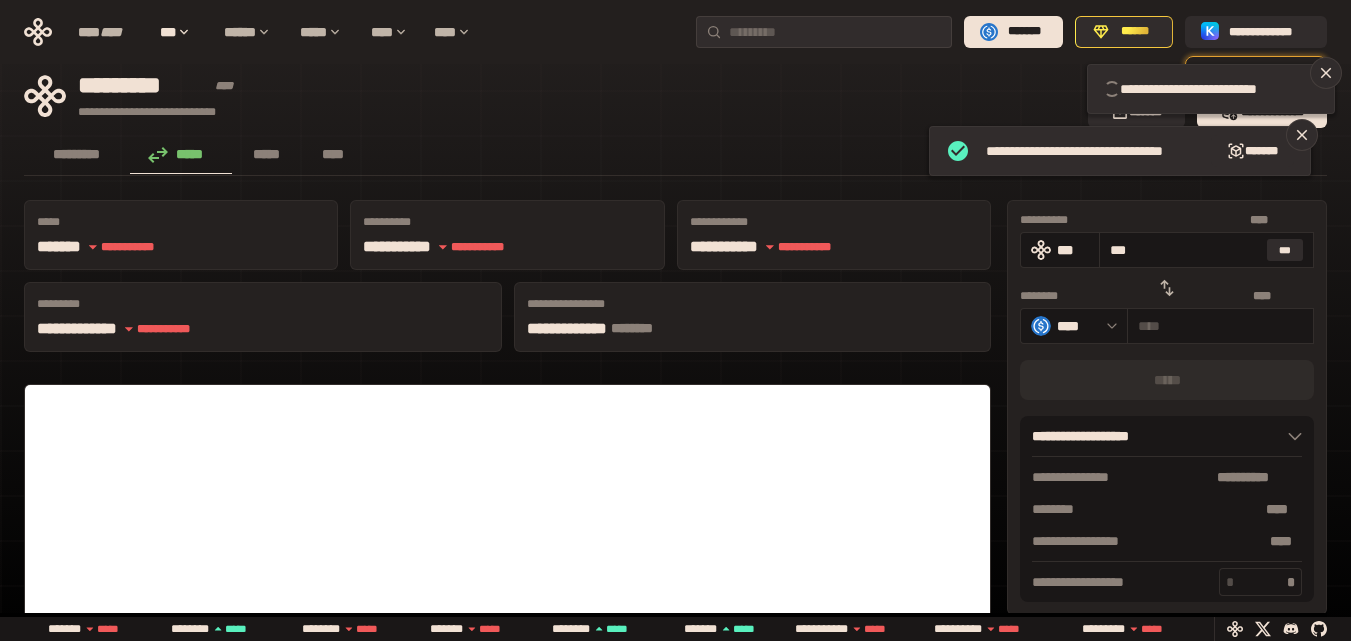 type 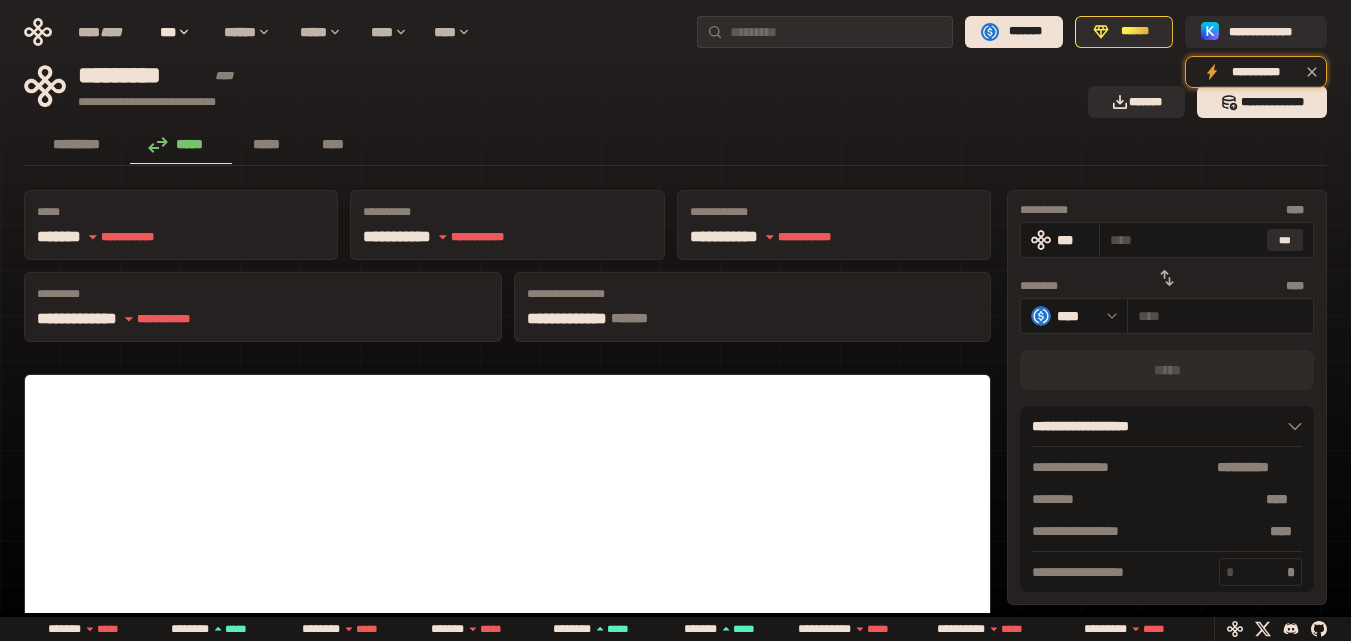 scroll, scrollTop: 0, scrollLeft: 0, axis: both 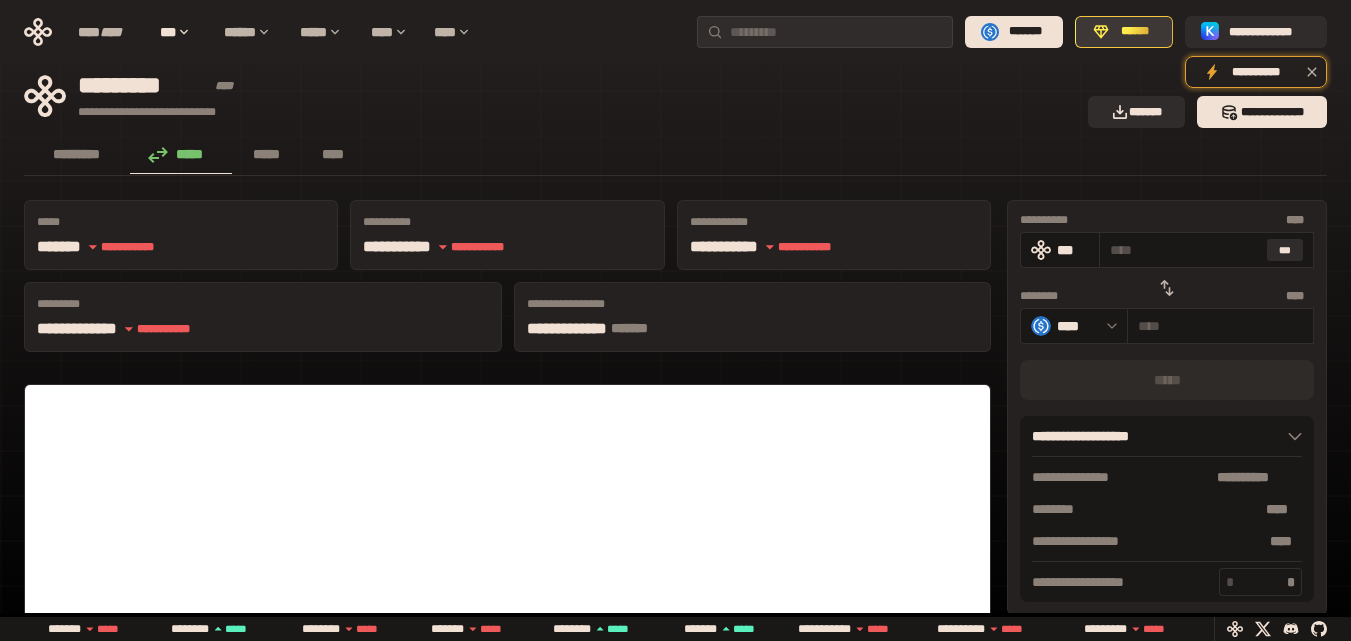 click on "******" at bounding box center [1123, 32] 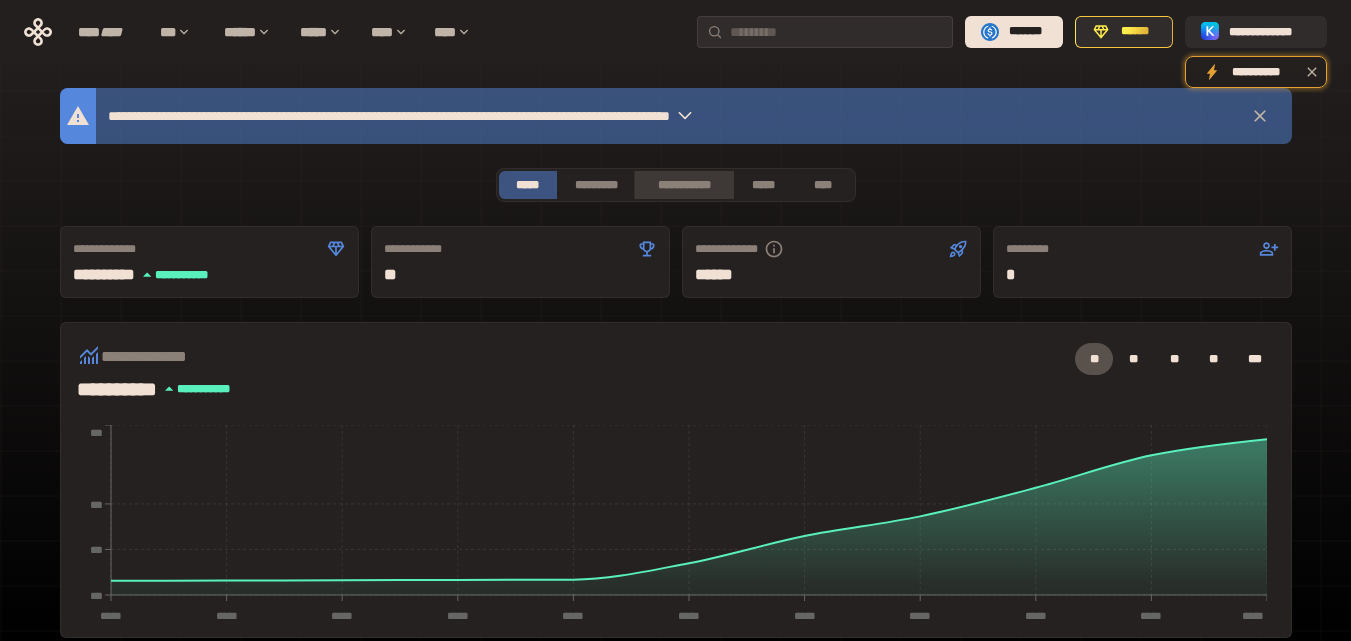click on "**********" at bounding box center (683, 185) 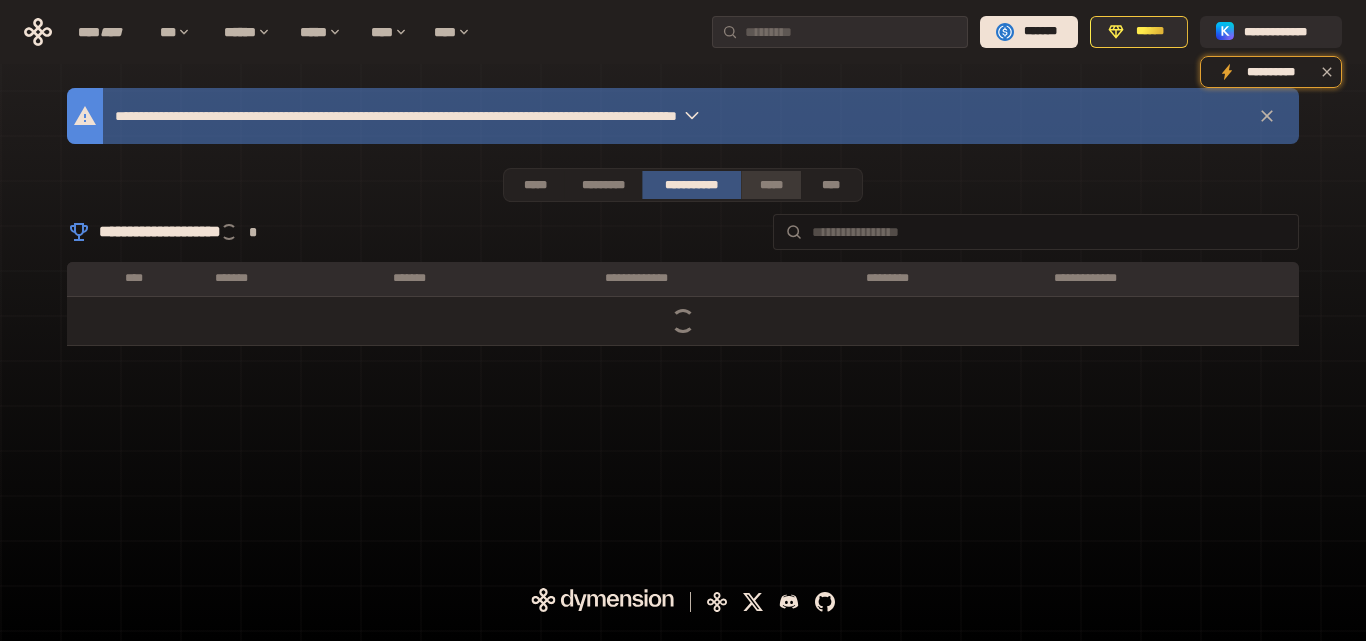 click on "*****" at bounding box center (770, 185) 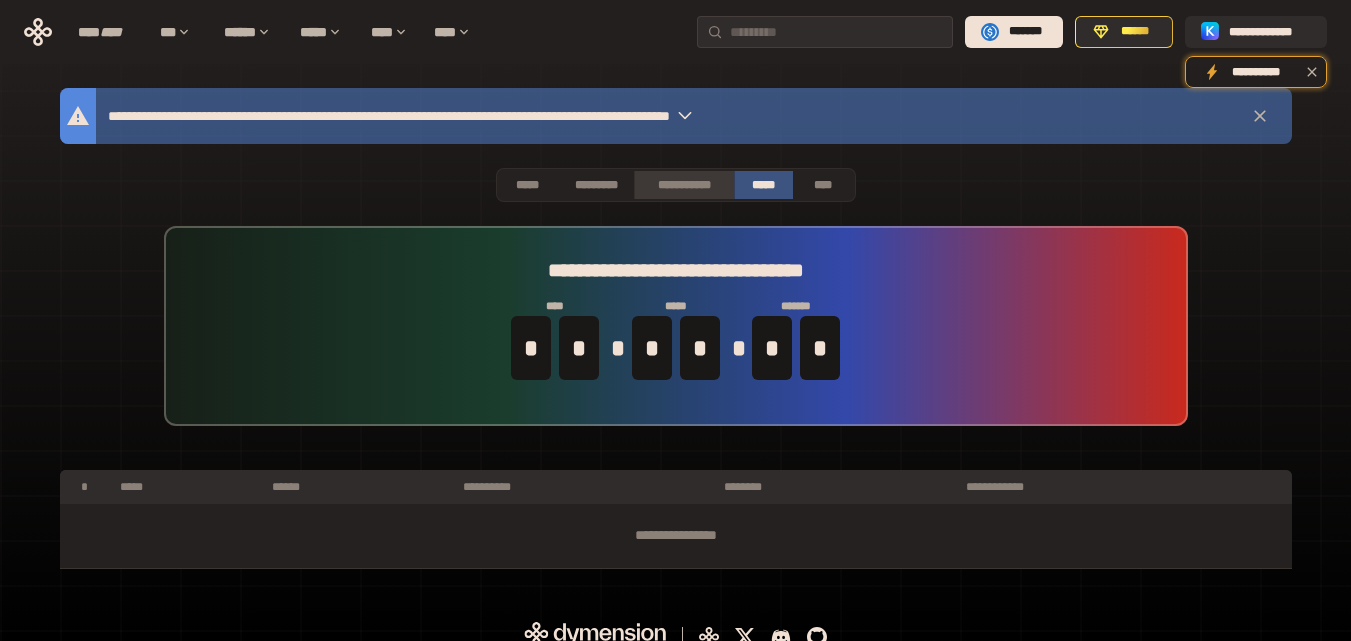 click on "**********" at bounding box center [683, 185] 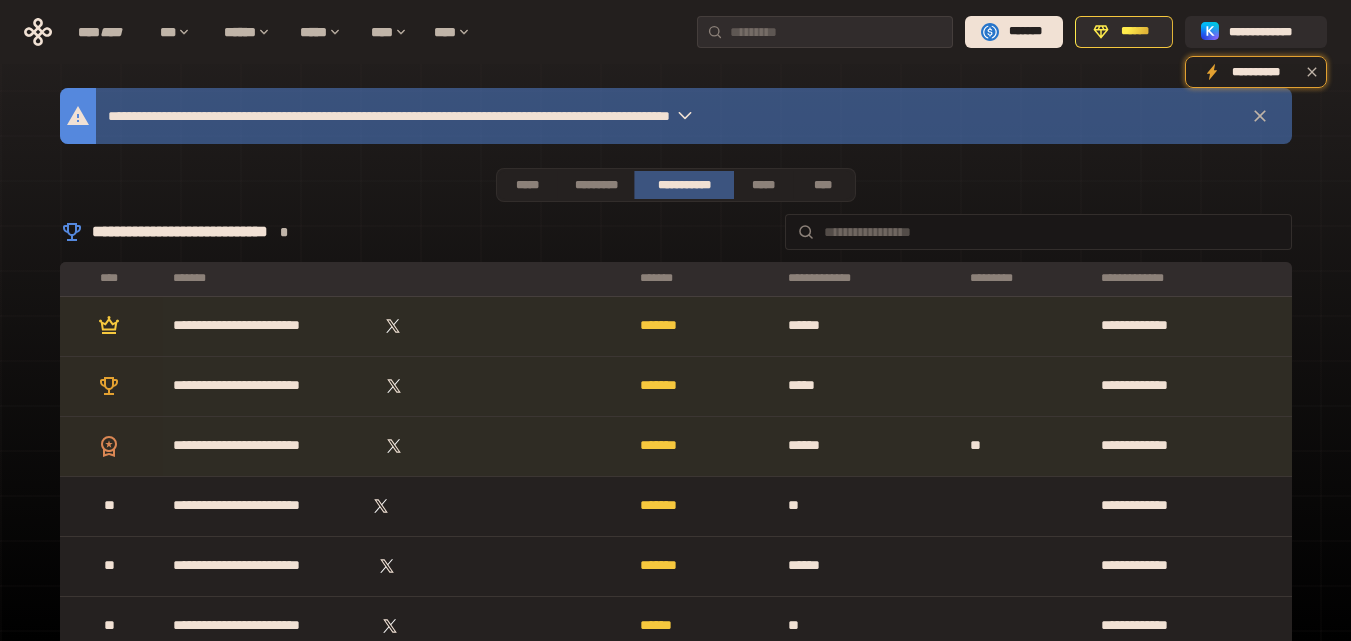 click on "*" at bounding box center (284, 232) 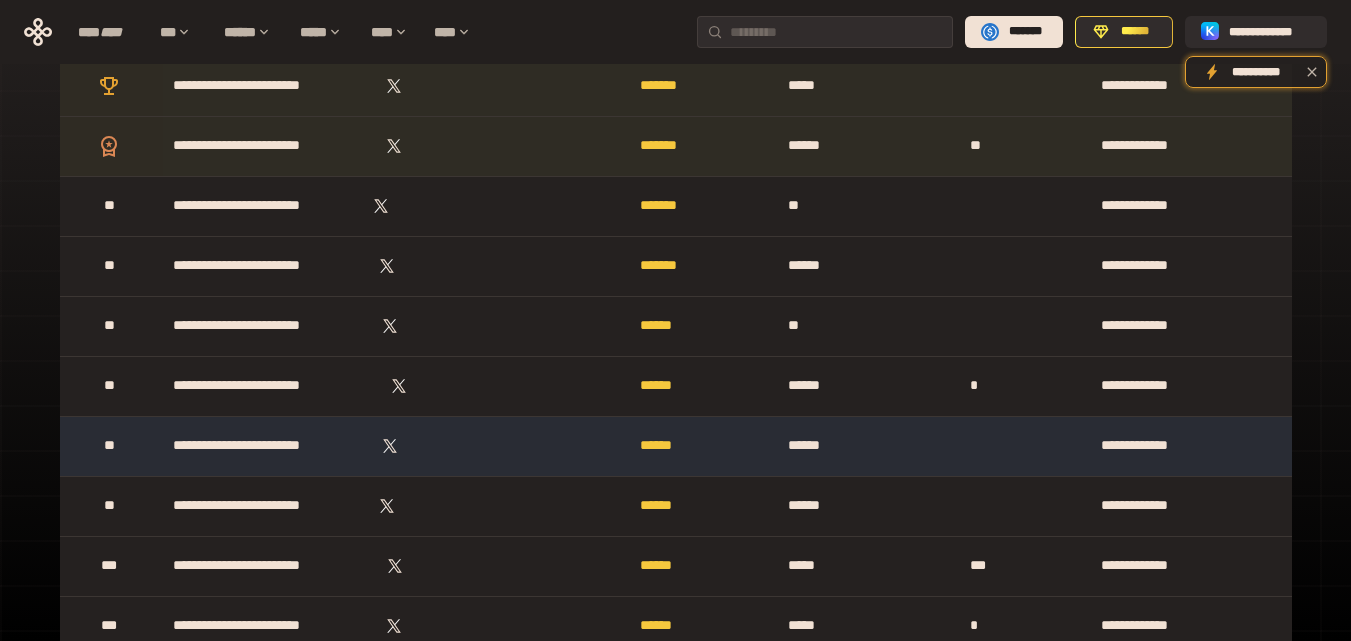 scroll, scrollTop: 0, scrollLeft: 0, axis: both 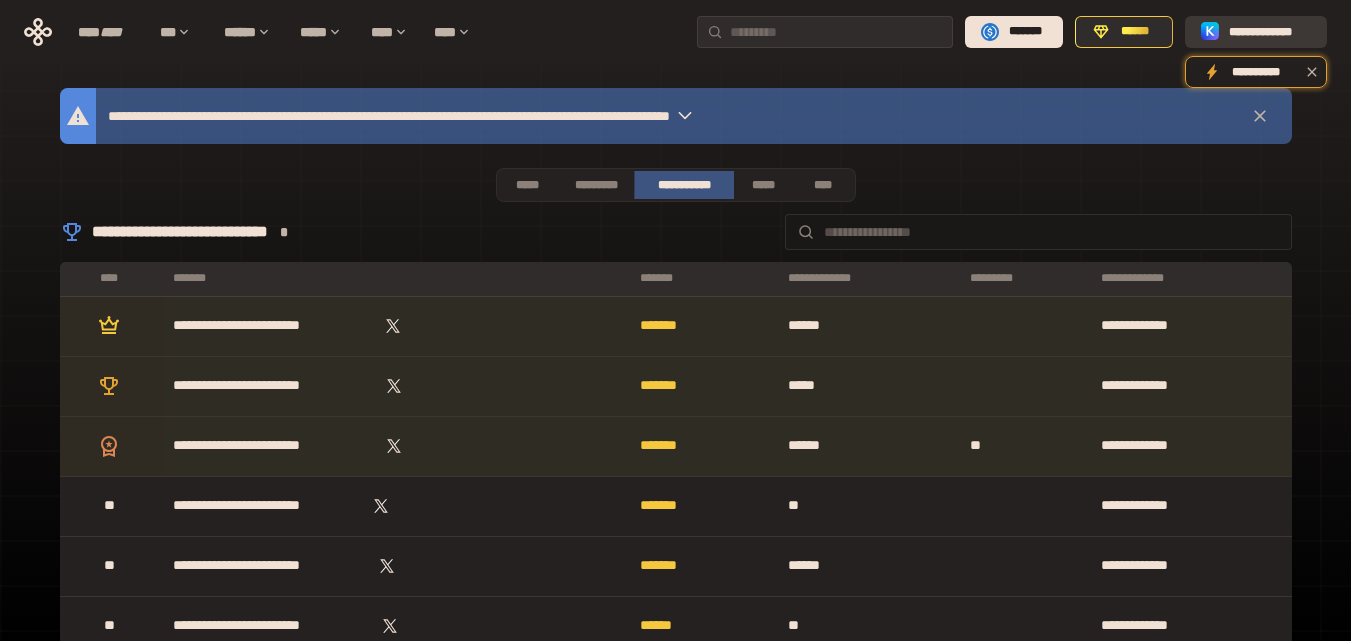 click on "**********" at bounding box center (1256, 32) 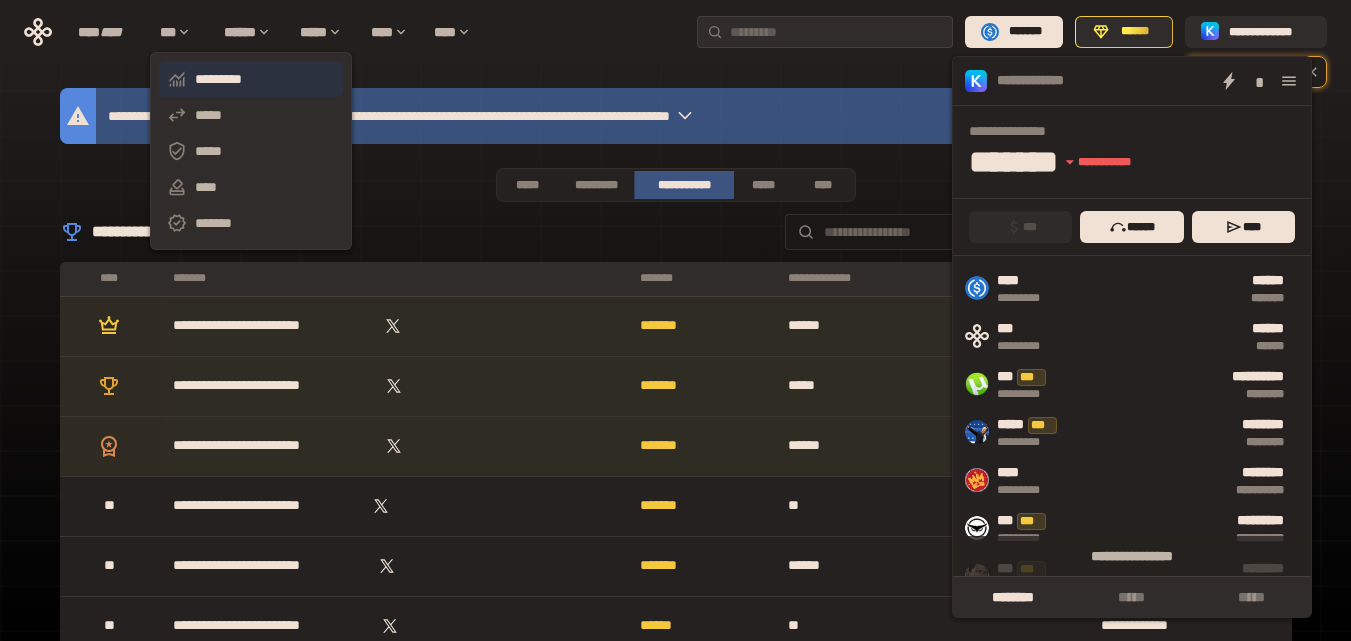 click on "*********" at bounding box center (251, 79) 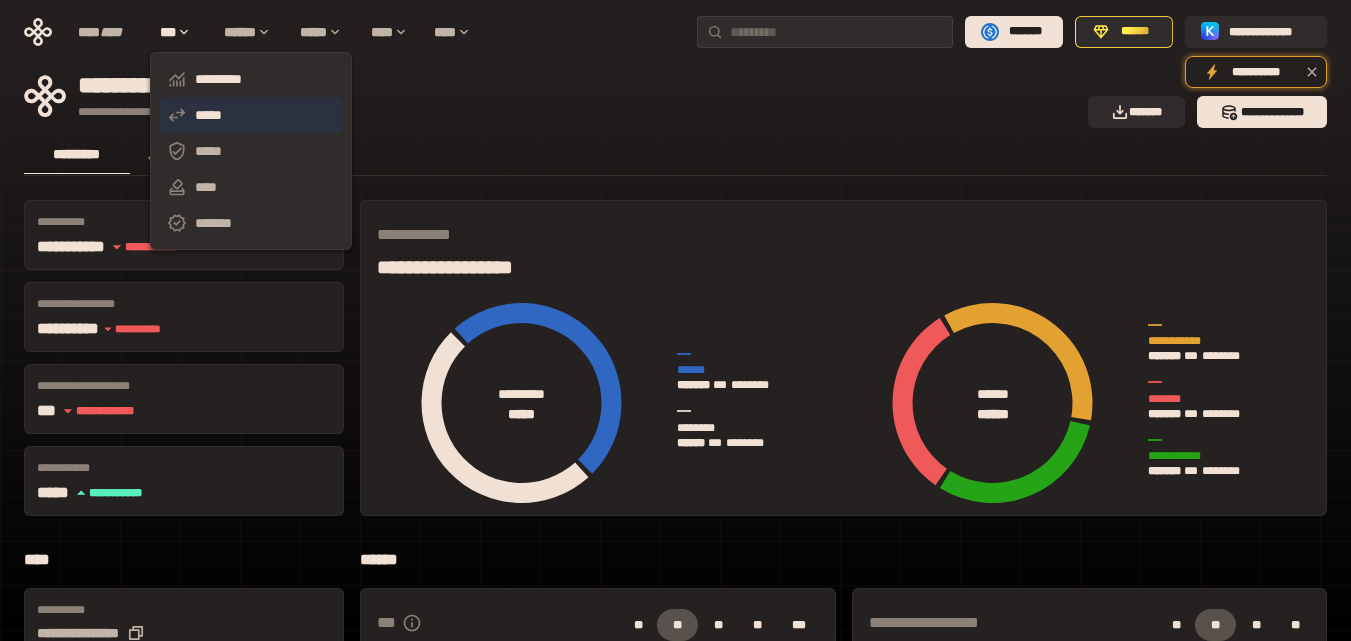 click on "*****" at bounding box center [251, 115] 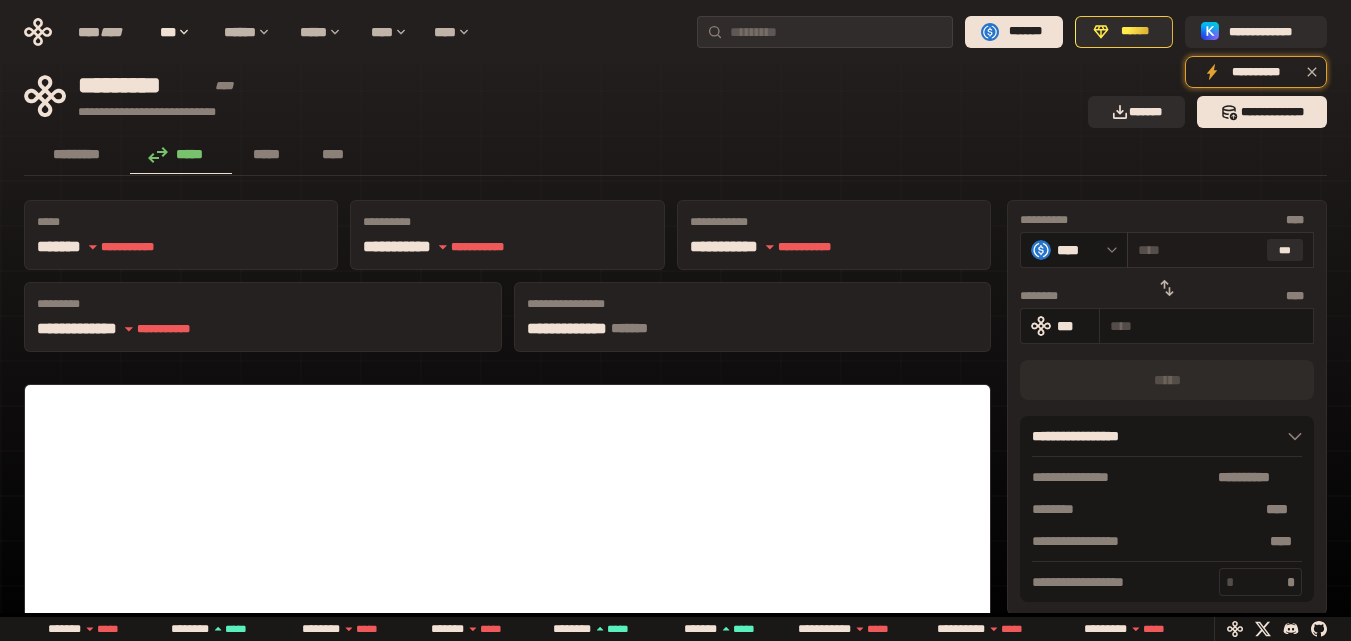 click on "* ** ***" at bounding box center [1220, 250] 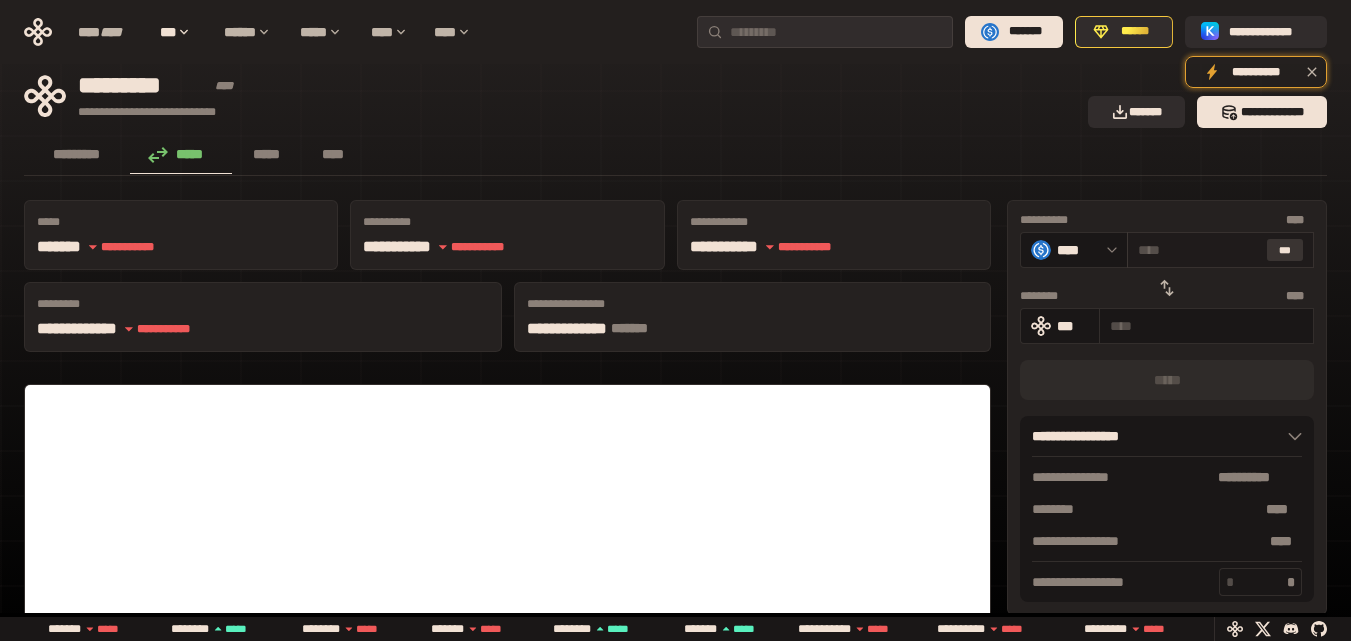 click on "***" at bounding box center (1285, 250) 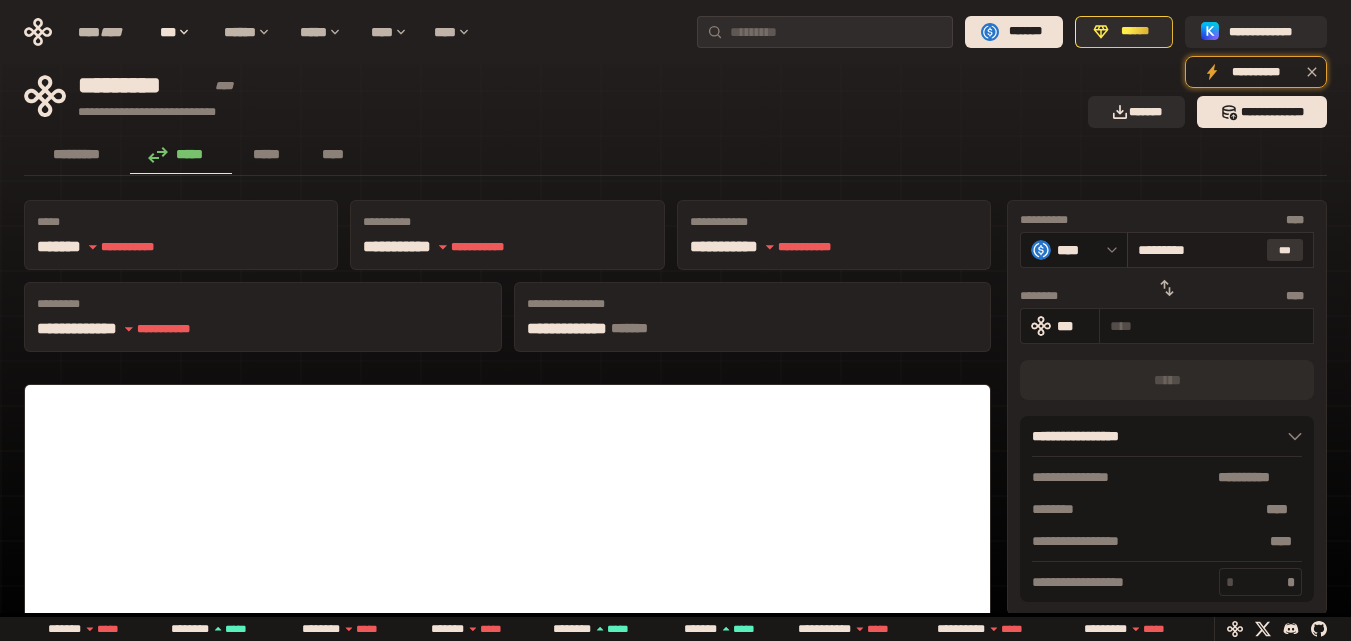 type on "**********" 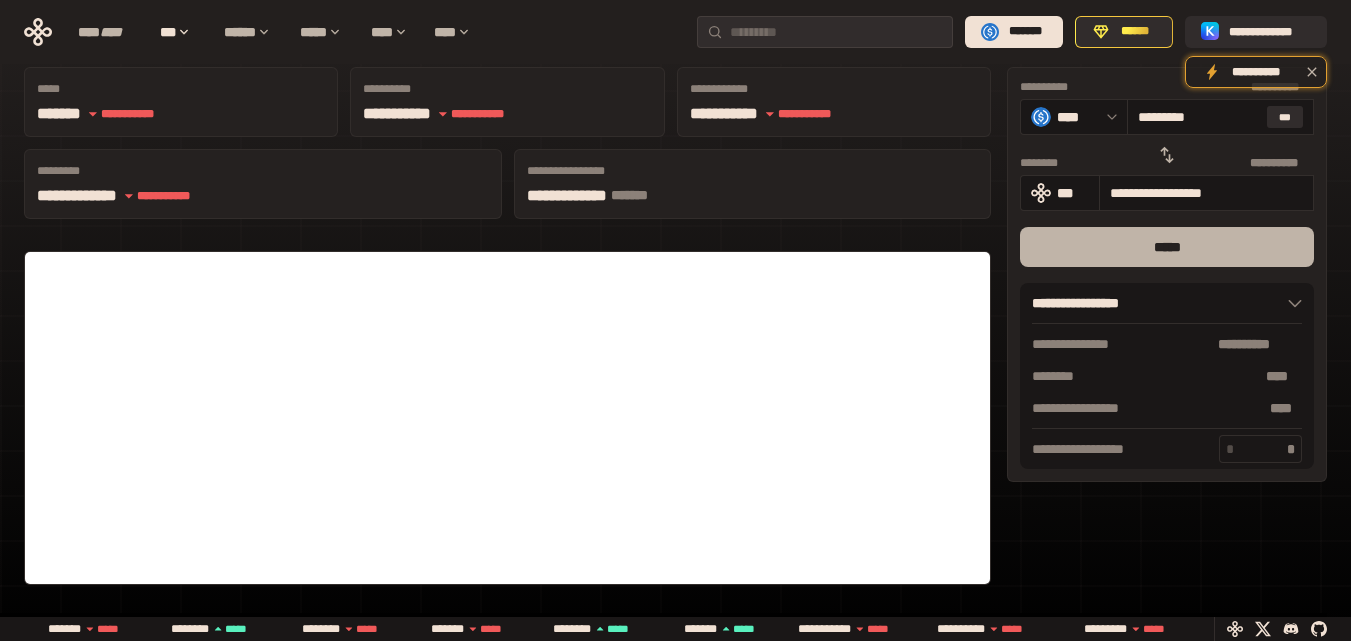 scroll, scrollTop: 0, scrollLeft: 0, axis: both 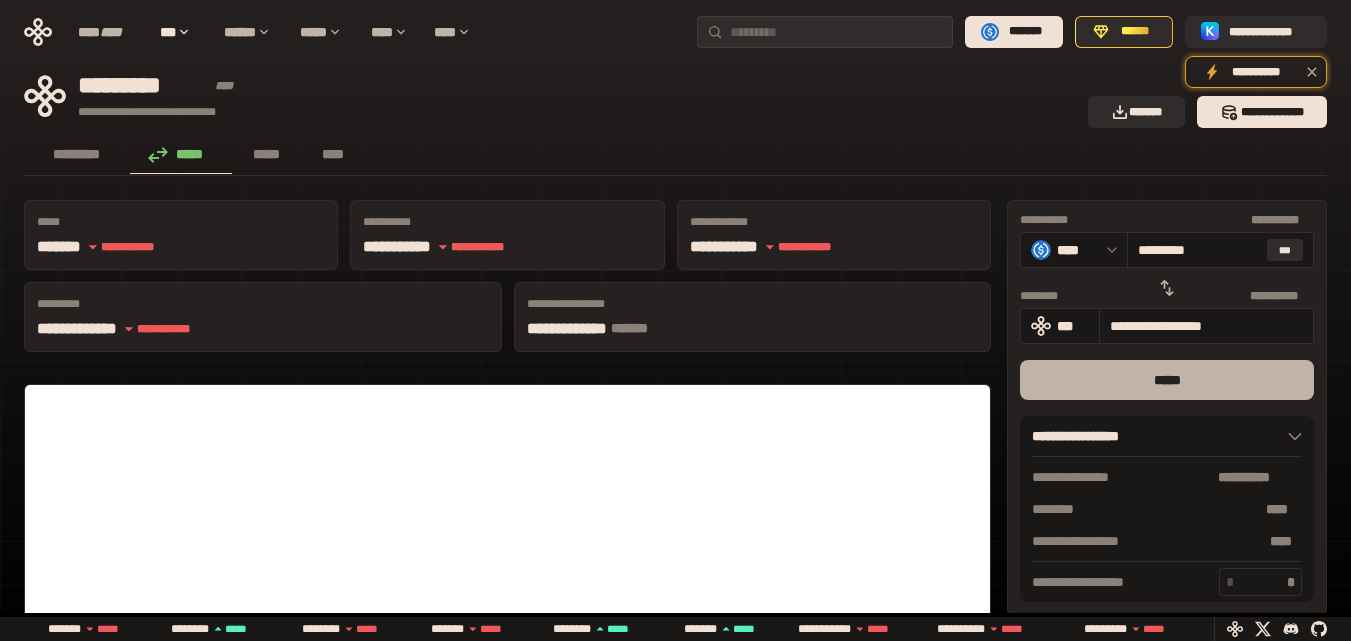 click on "*****" at bounding box center (1167, 380) 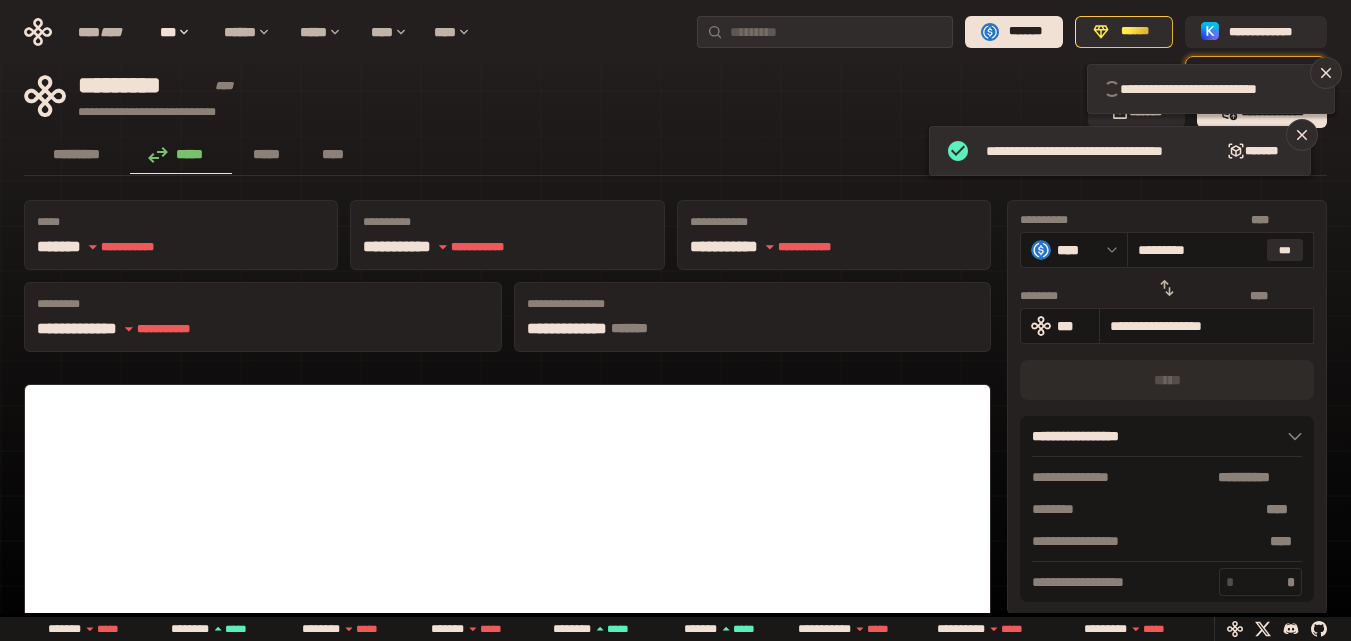 type 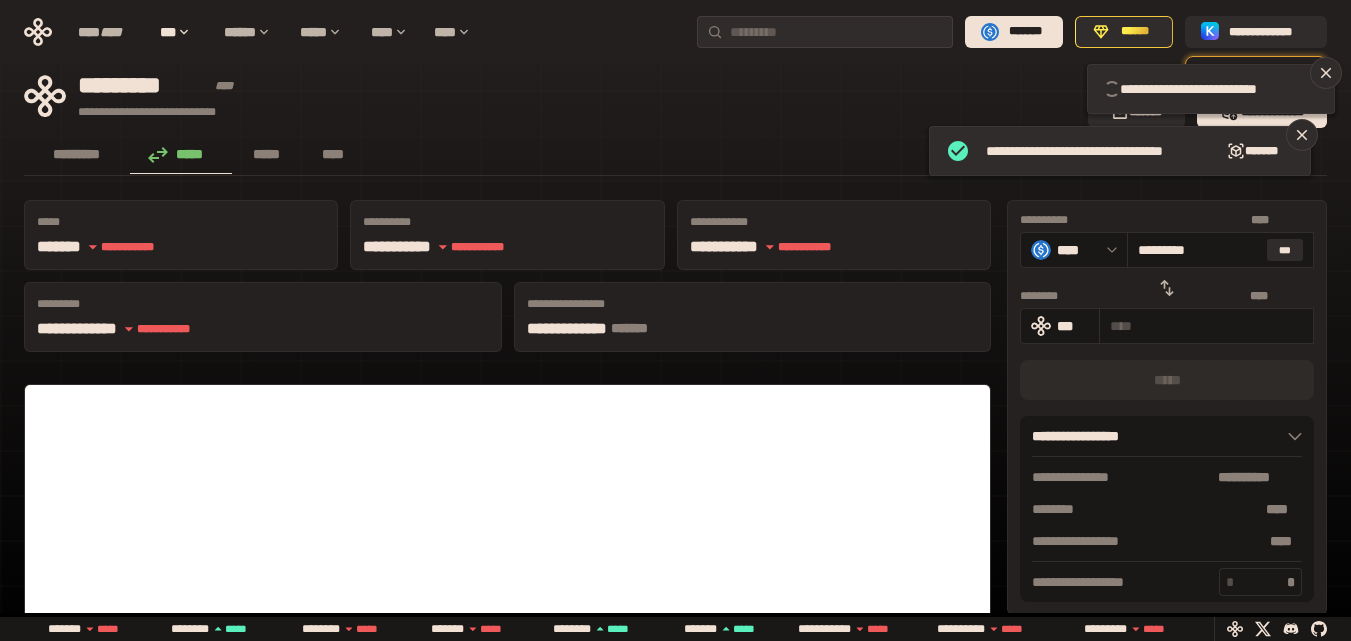 type 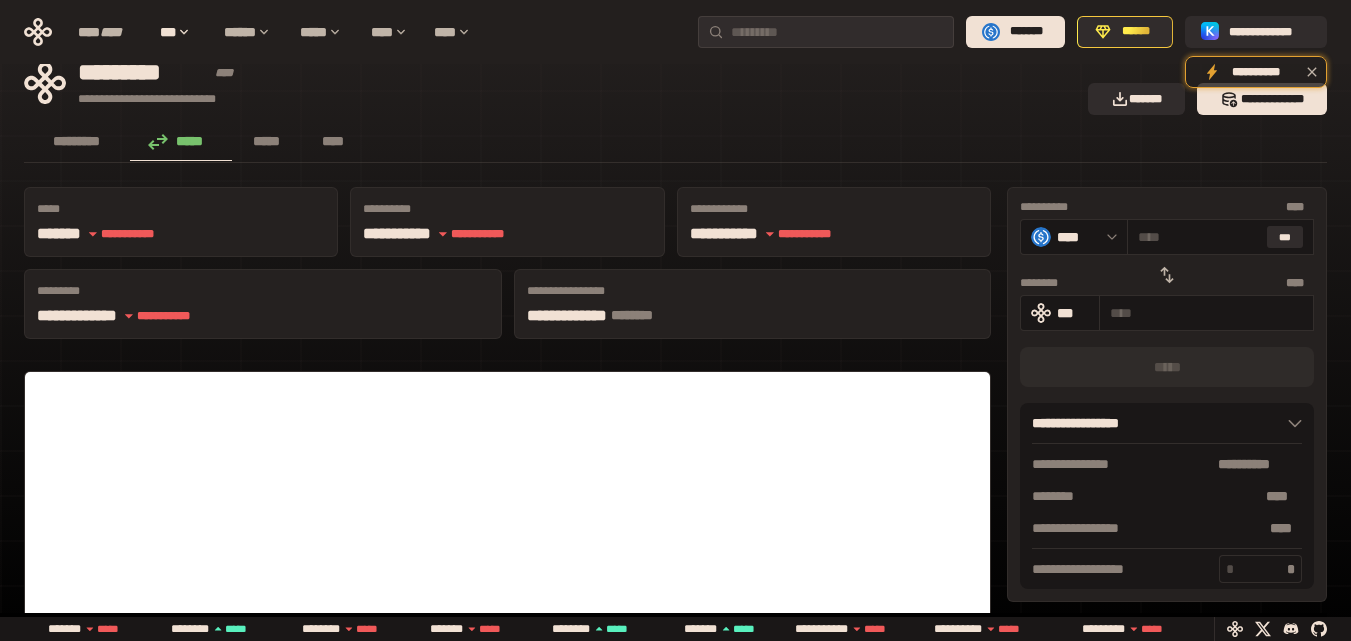 scroll, scrollTop: 0, scrollLeft: 0, axis: both 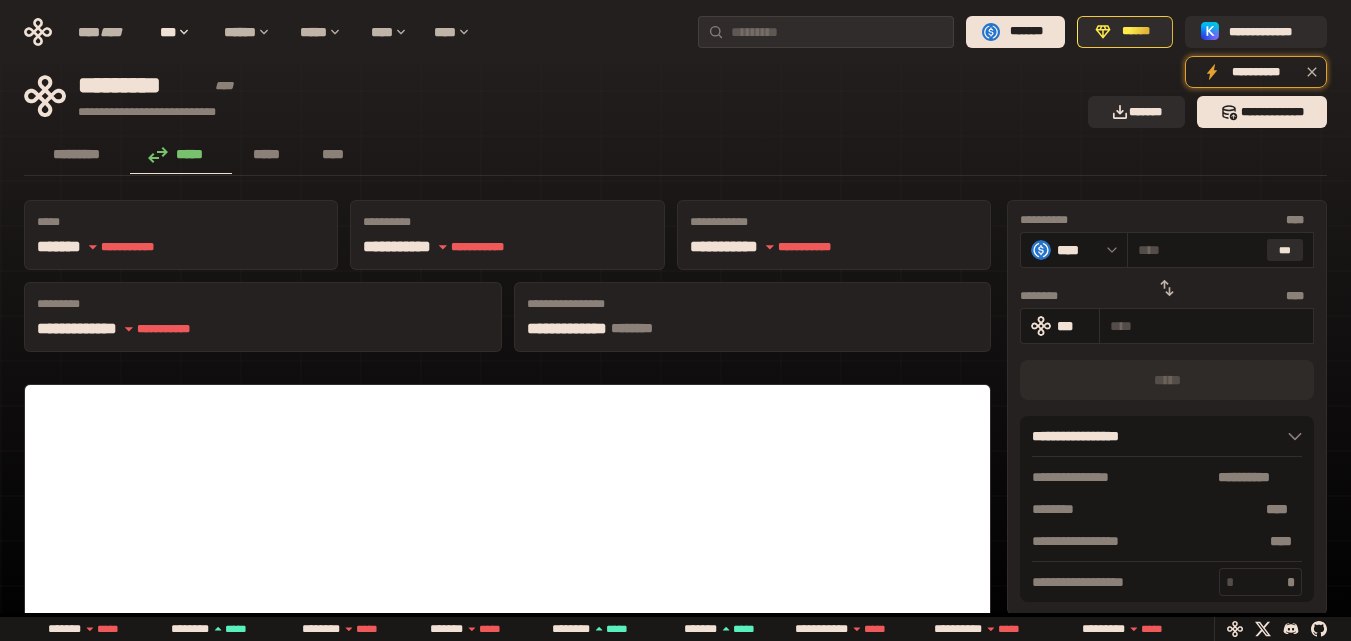 click on "[FIRST] [LAST] [STREET] [CITY] [STATE] [ZIP] [COUNTRY] [PHONE] [EMAIL] [SSN] [CREDIT_CARD] [PASSPORT] [DRIVER_LICENSE] [DOB] [AGE] [TIME]" at bounding box center (675, 32) 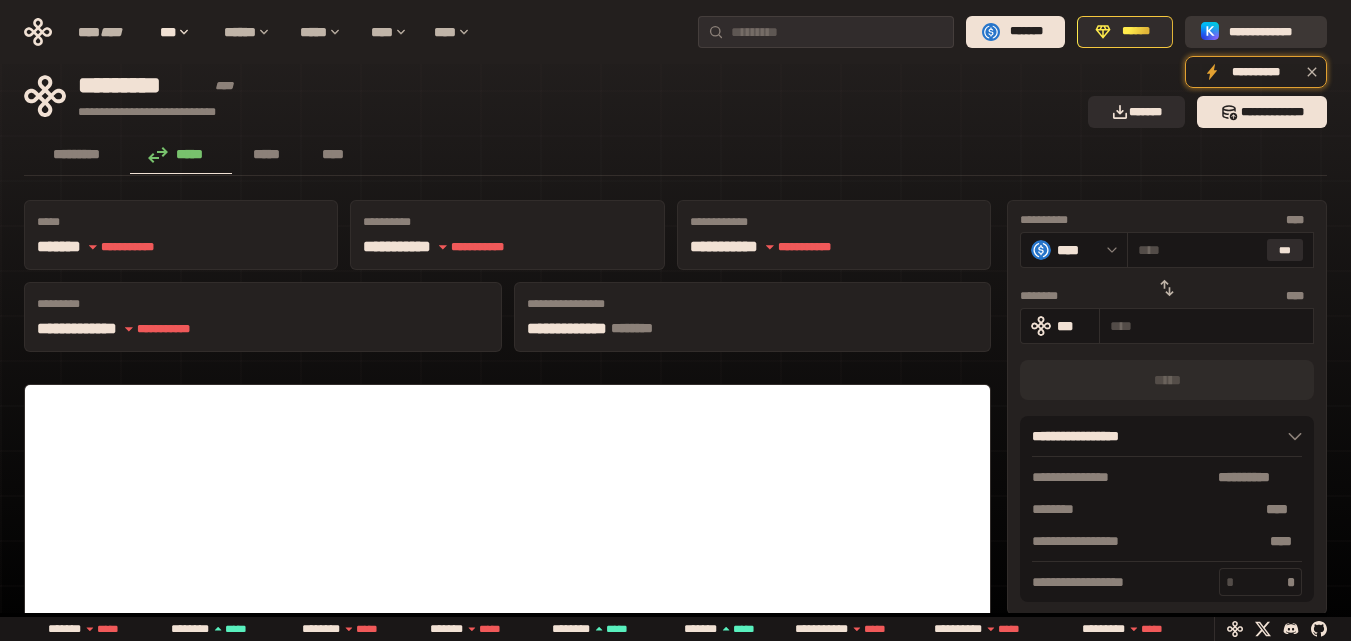 click on "**********" at bounding box center [1270, 32] 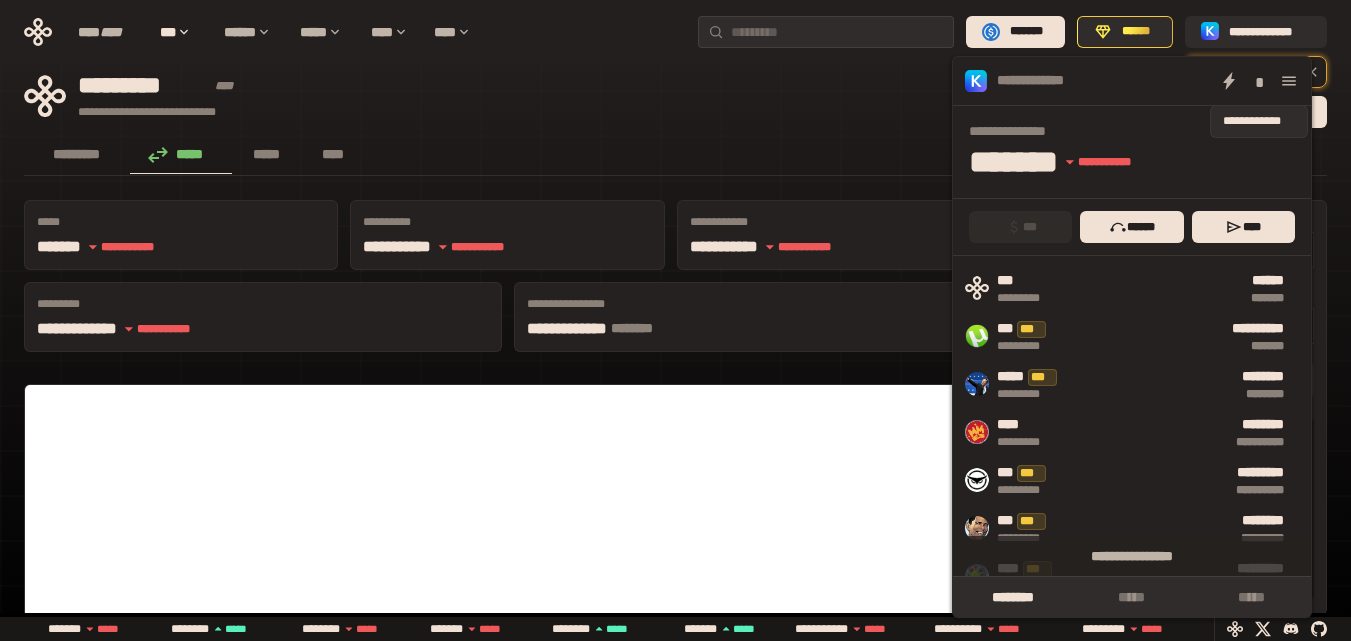 click on "*" at bounding box center (1259, 81) 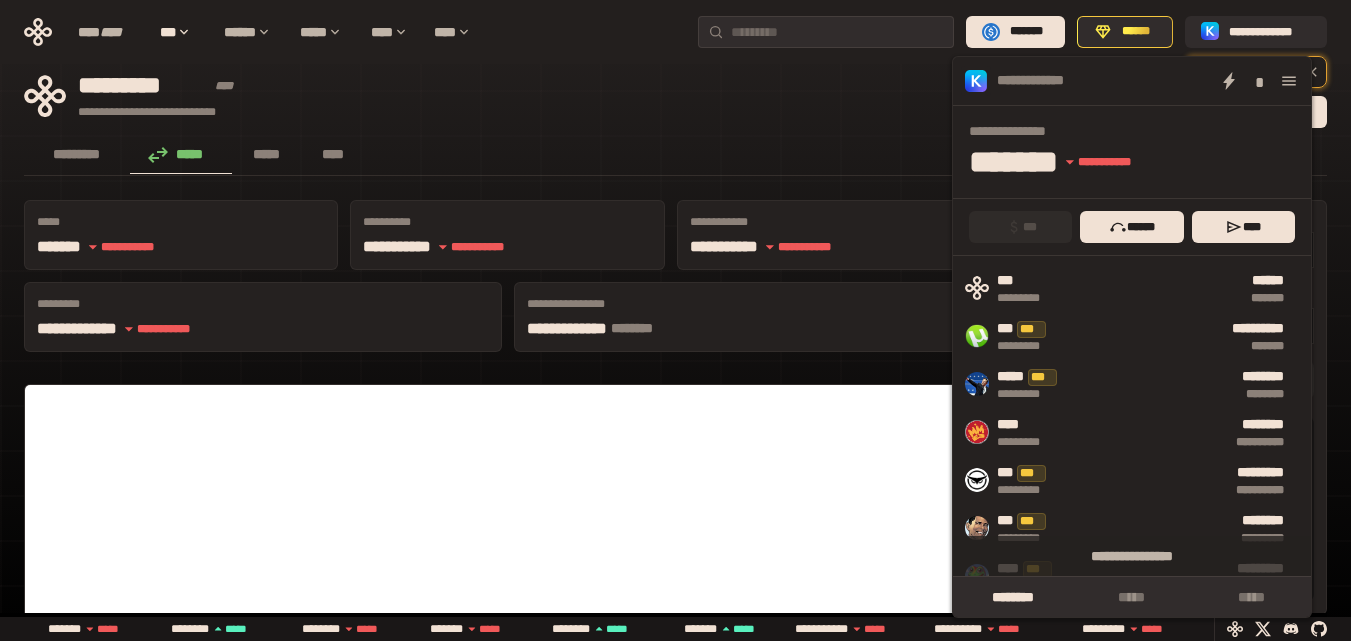 click on "**********" at bounding box center [550, 96] 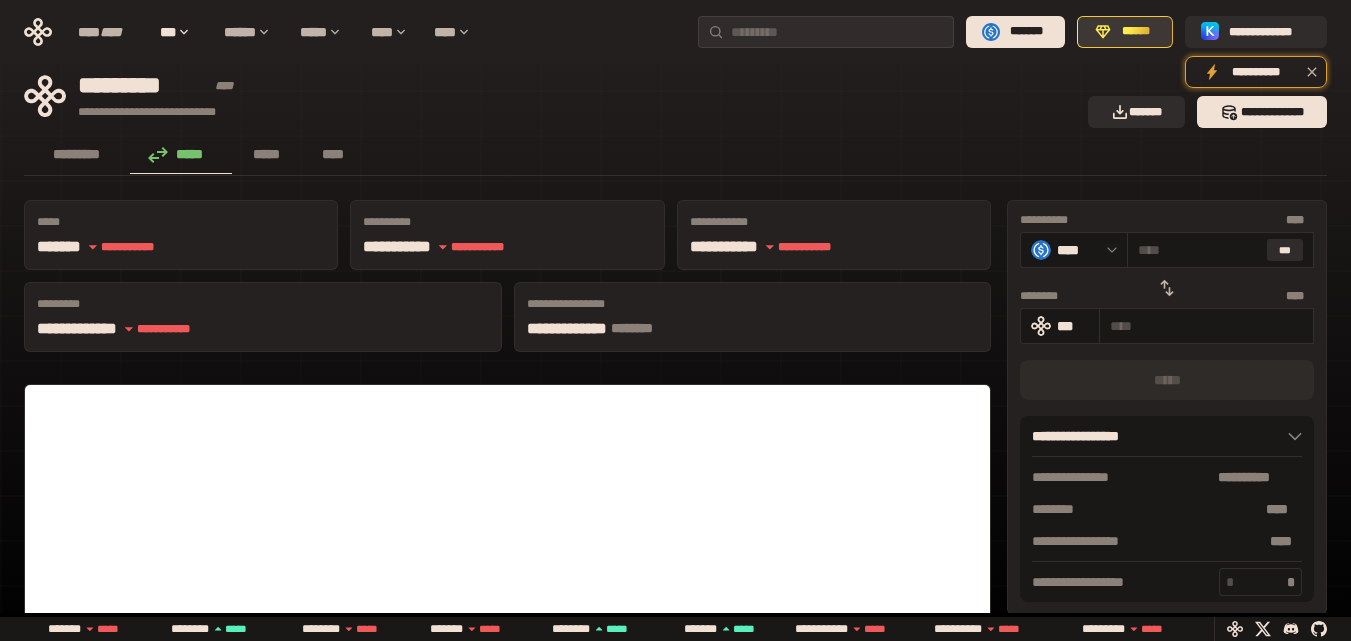 click 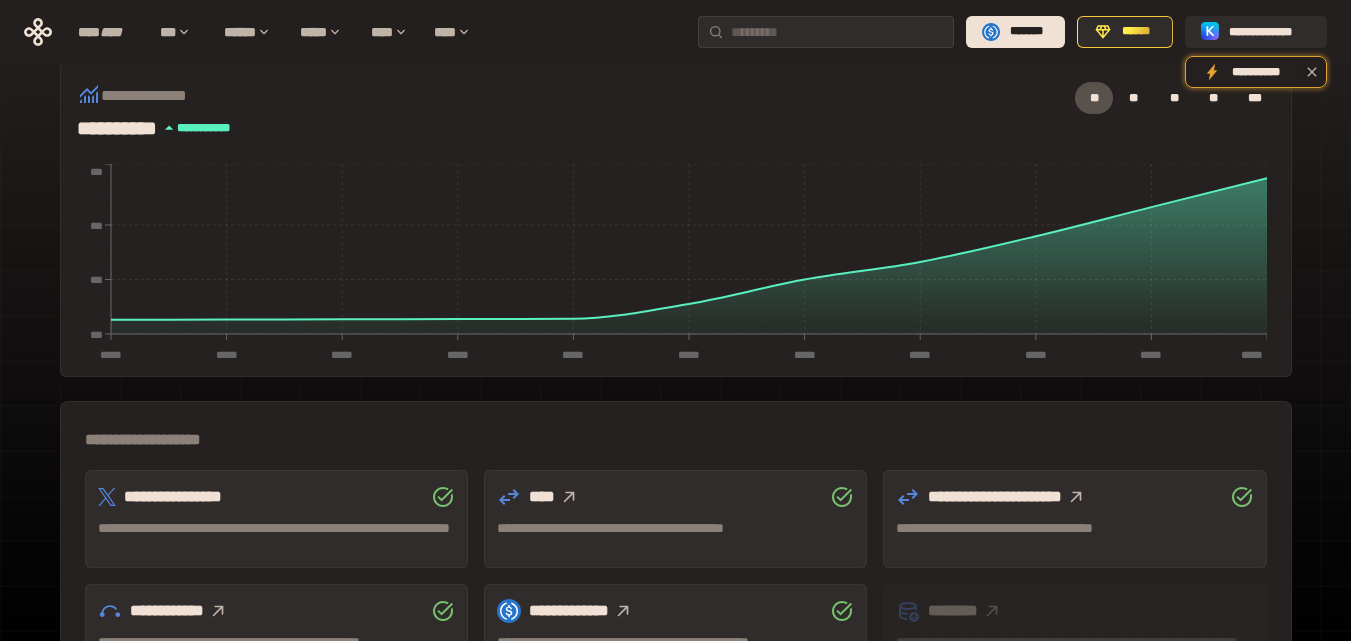scroll, scrollTop: 0, scrollLeft: 0, axis: both 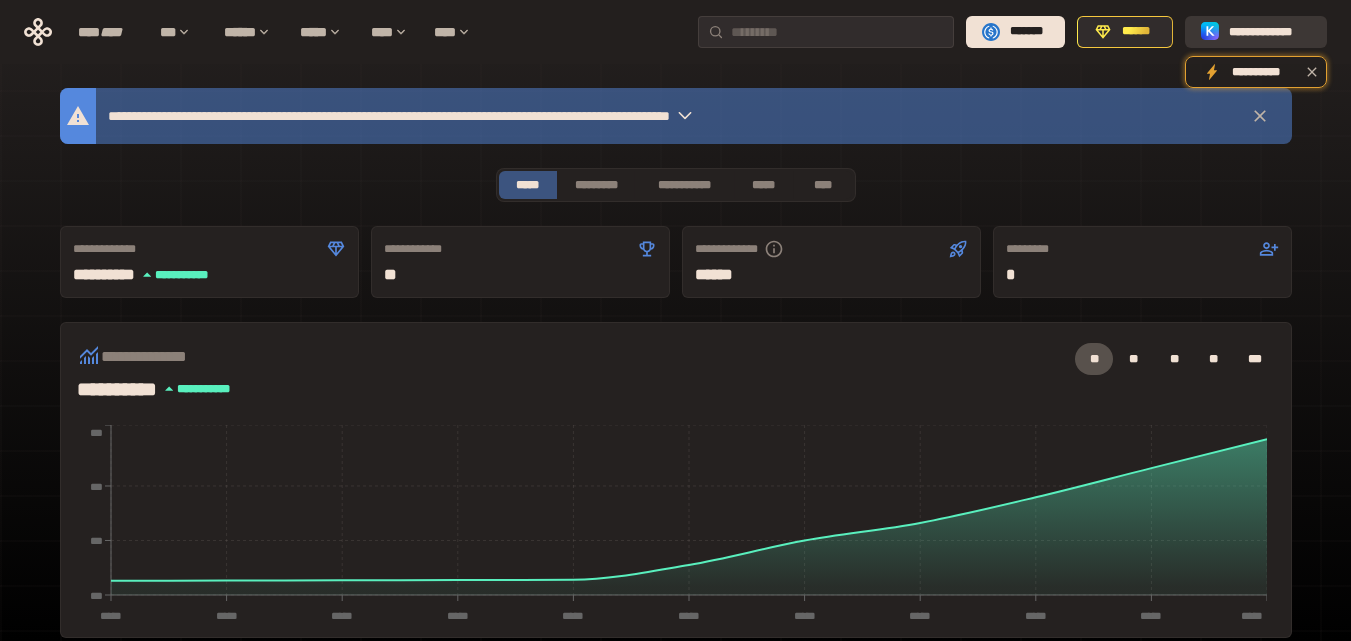 click on "**********" at bounding box center [1270, 32] 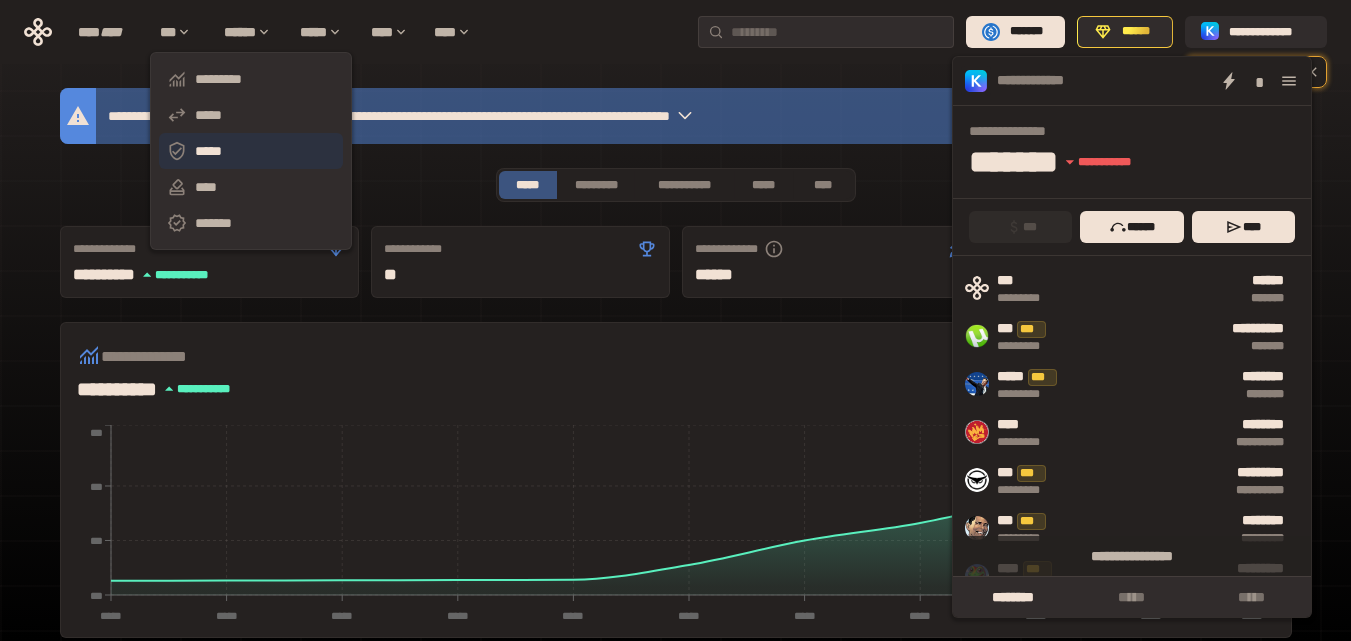 click on "*****" at bounding box center (251, 151) 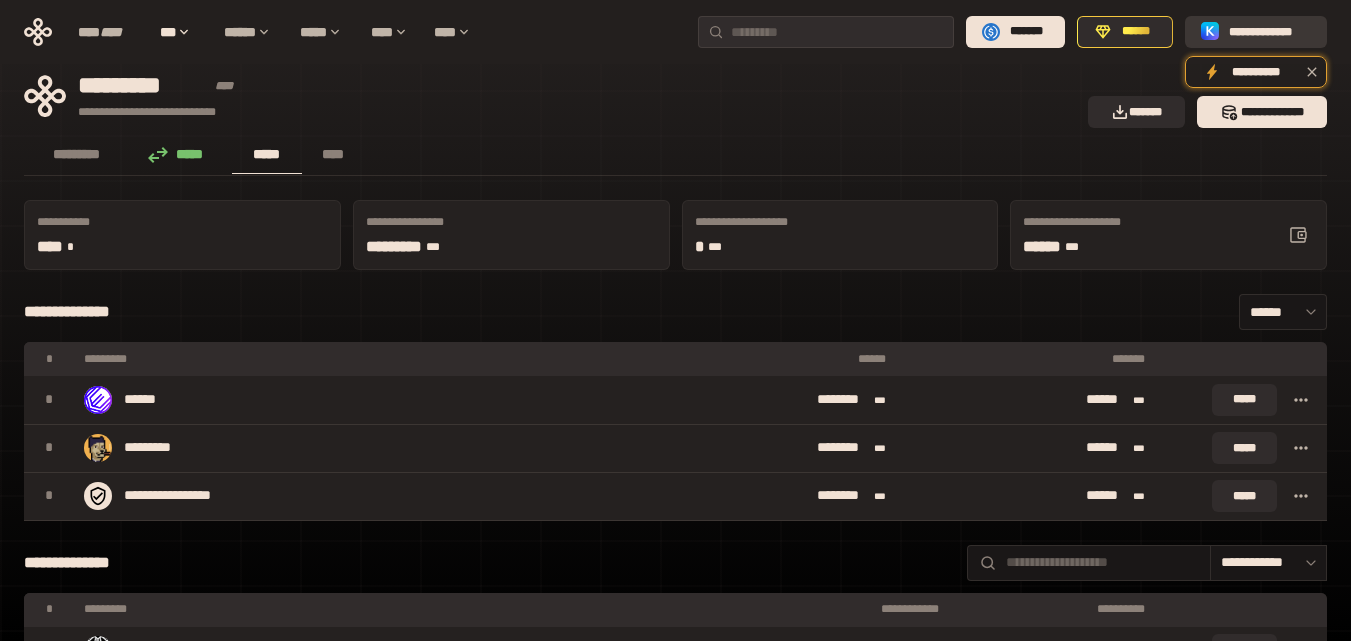 click on "**********" at bounding box center [1270, 32] 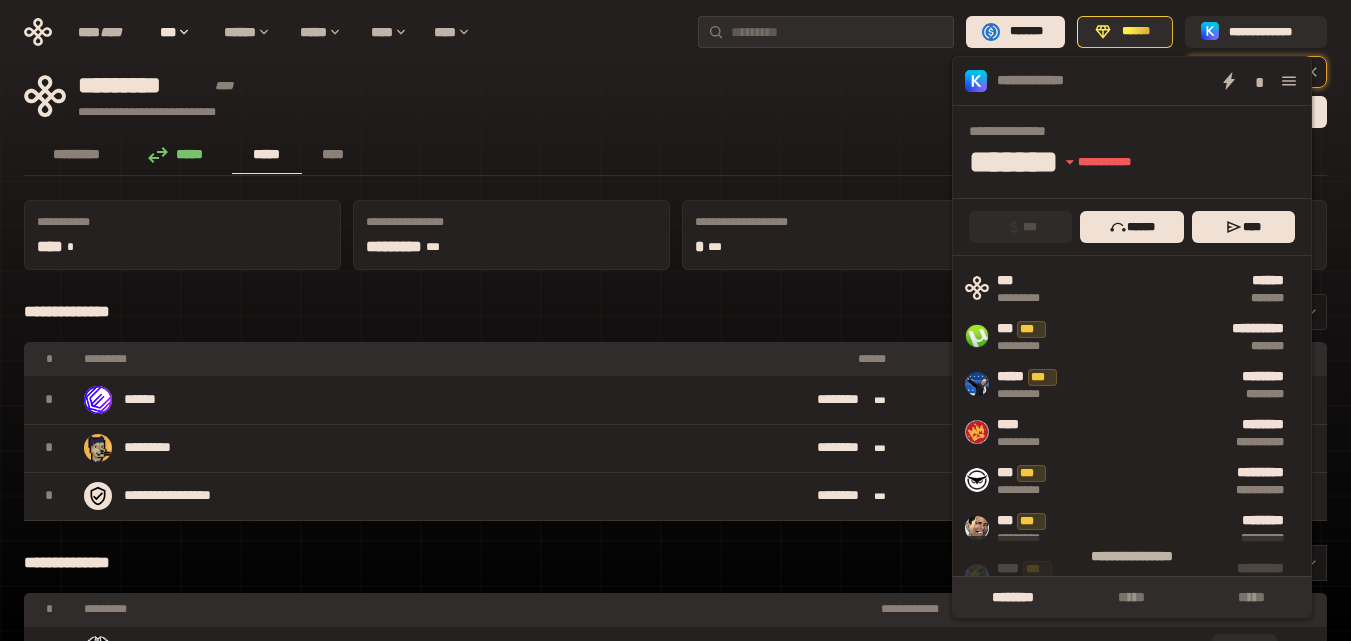 click on "**********" at bounding box center [675, 312] 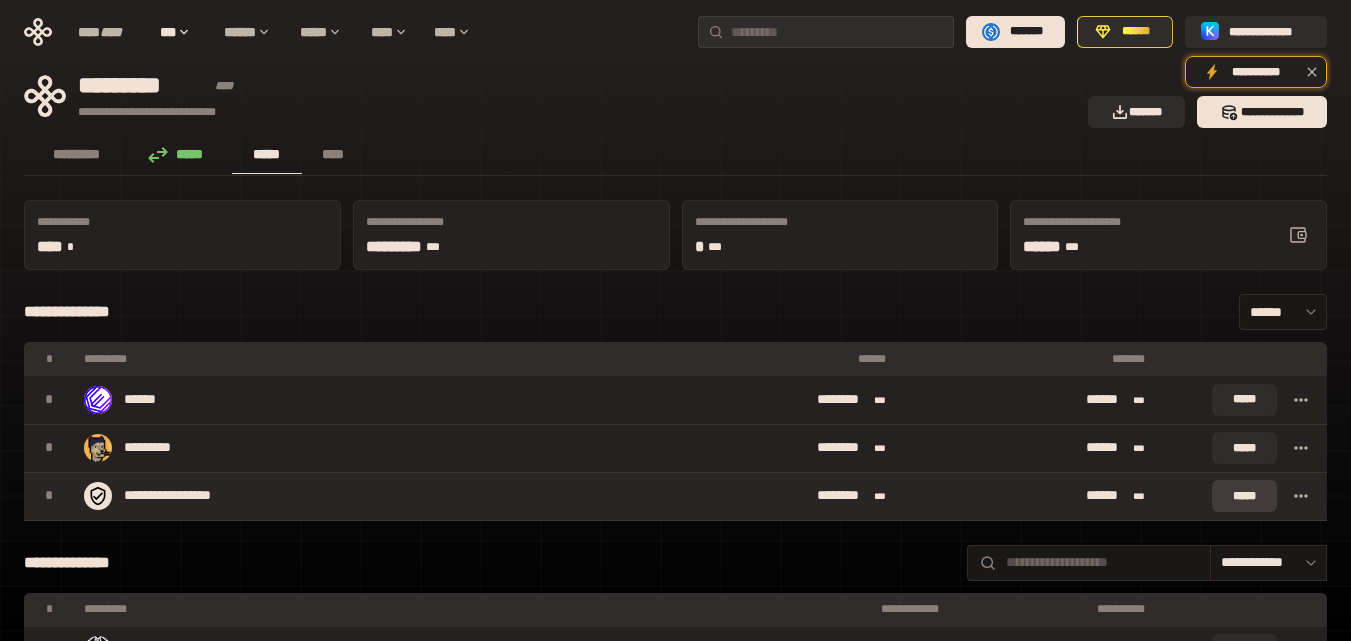 click on "*****" at bounding box center (1244, 496) 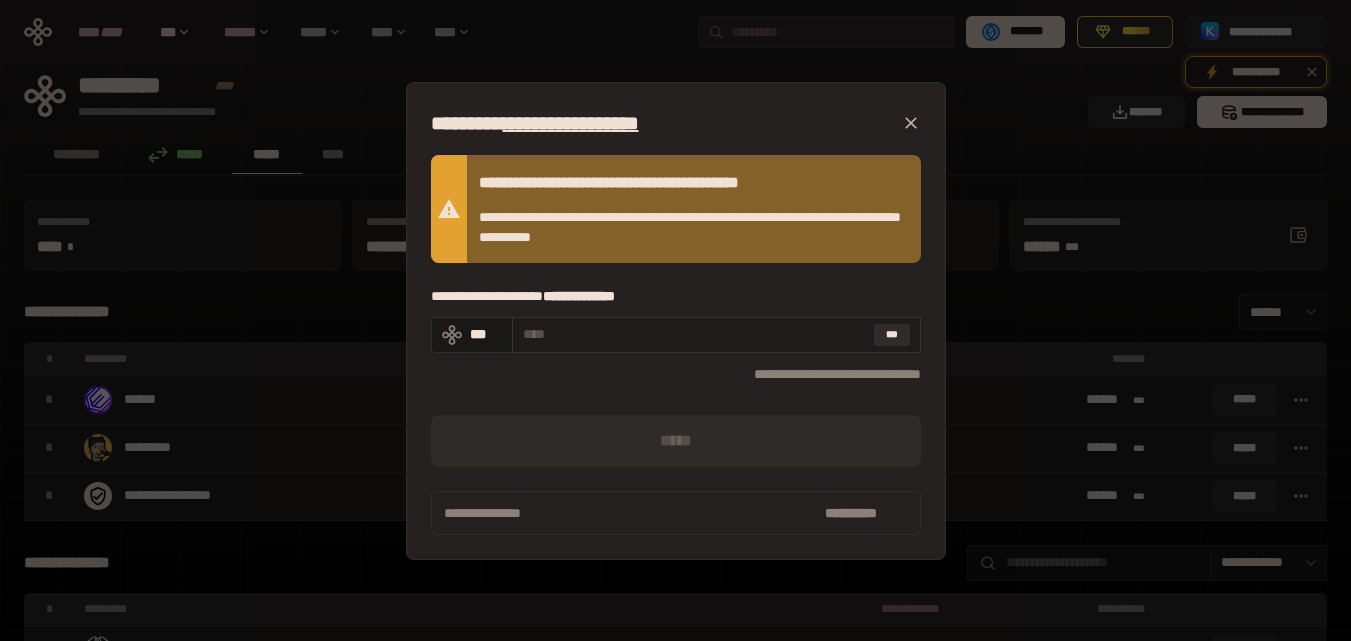 click at bounding box center (694, 334) 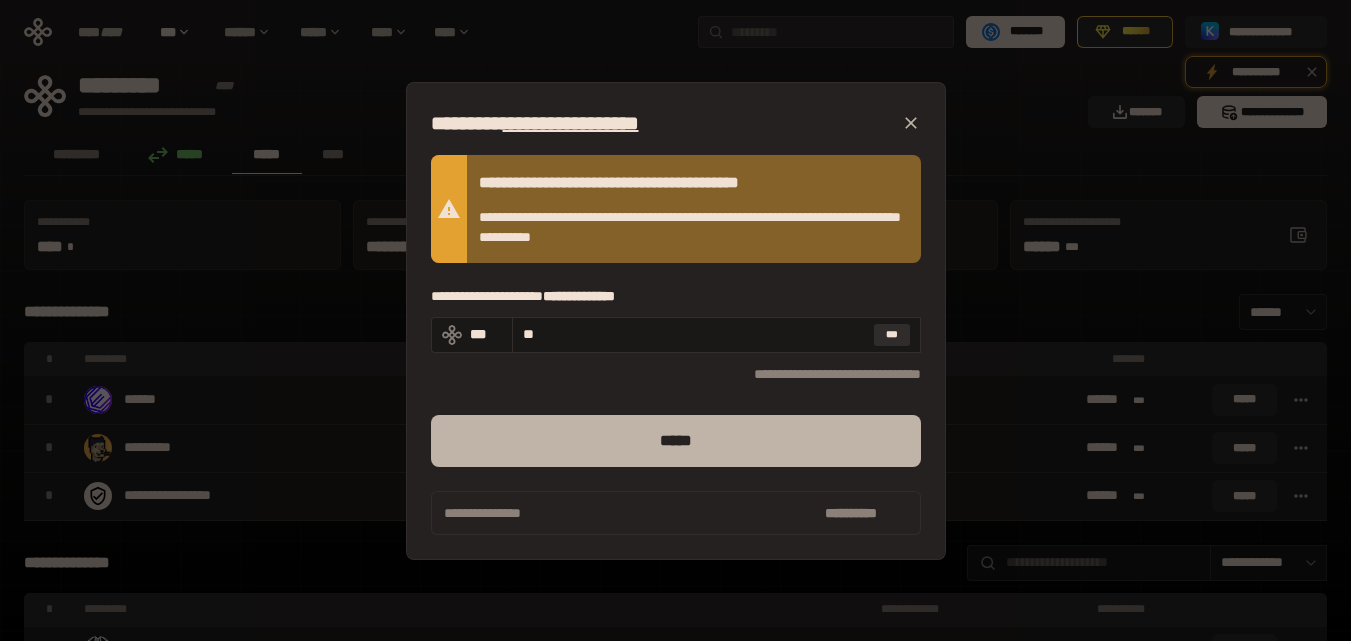 type on "**" 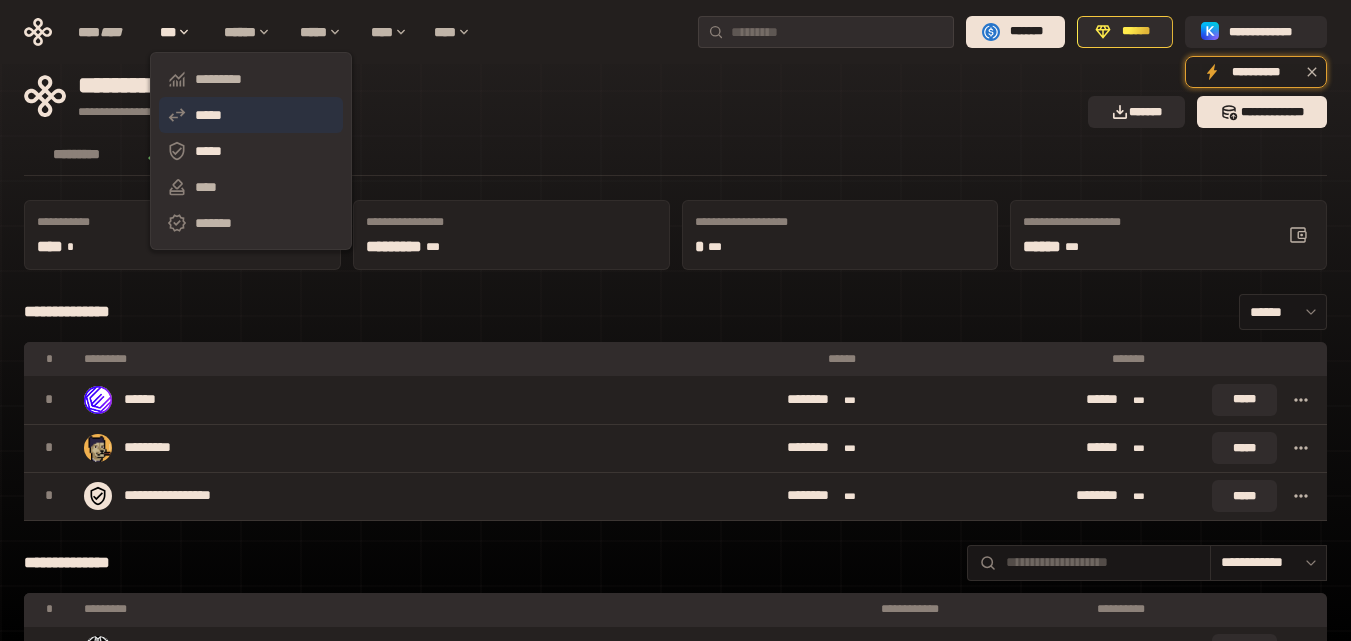 click 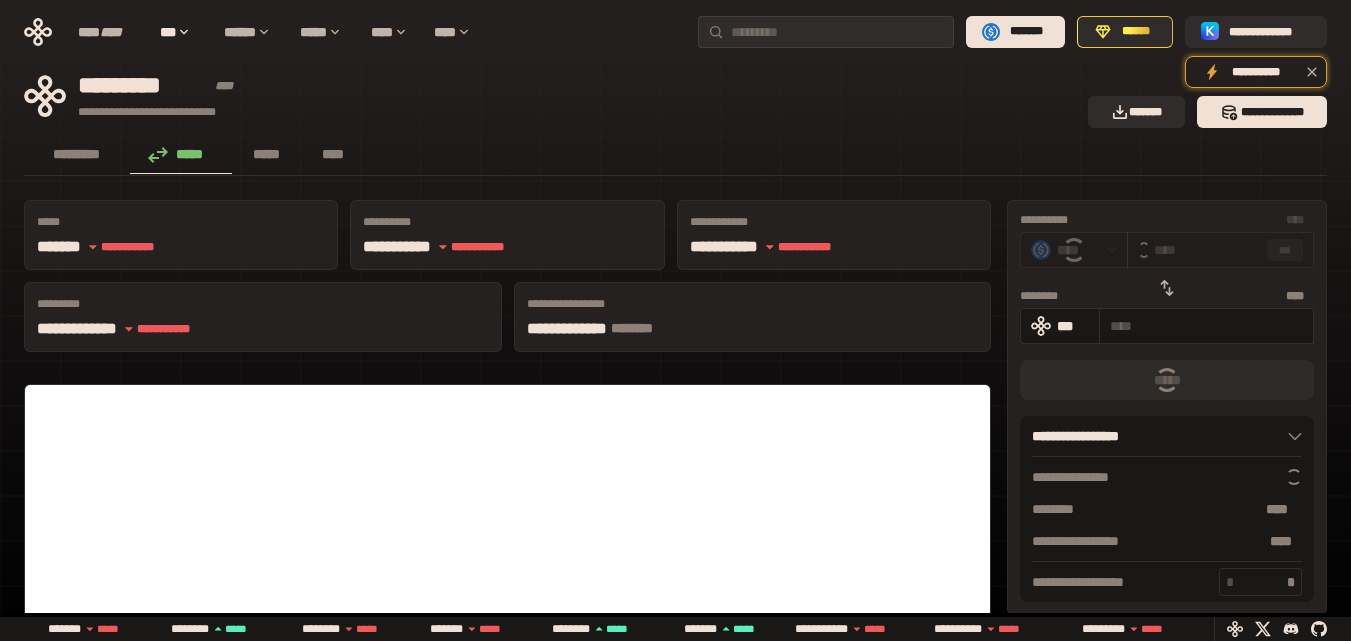 click on "***" at bounding box center [1285, 250] 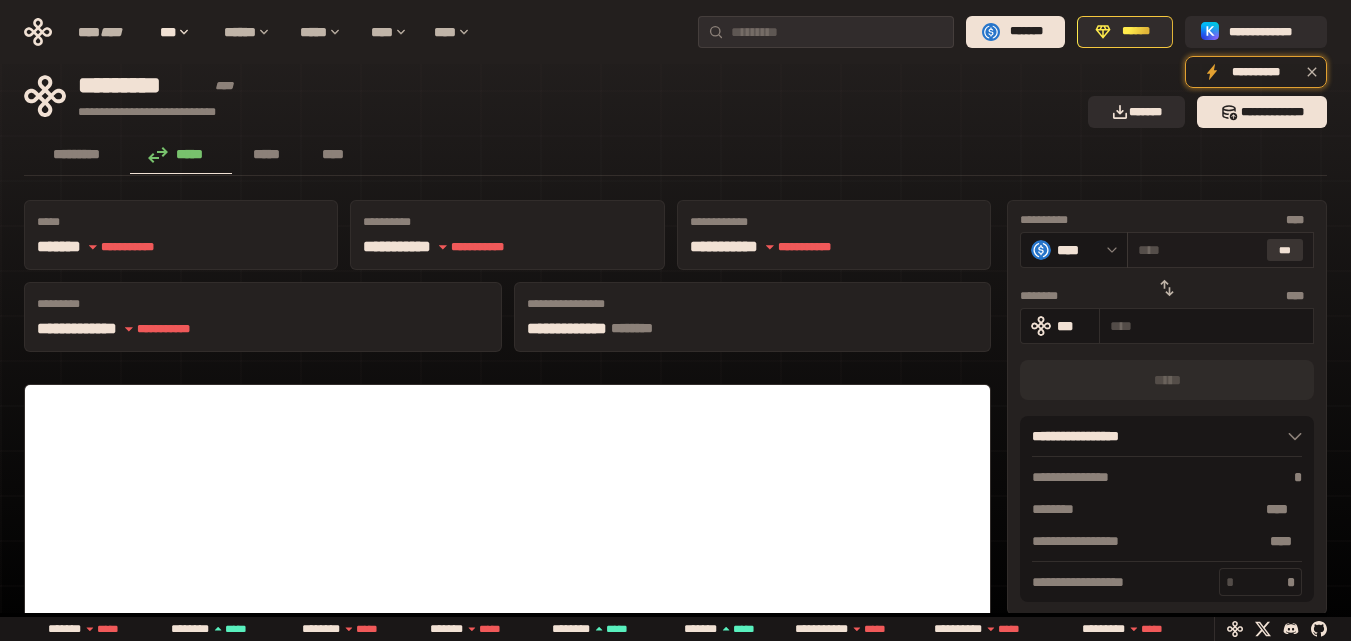 type on "*" 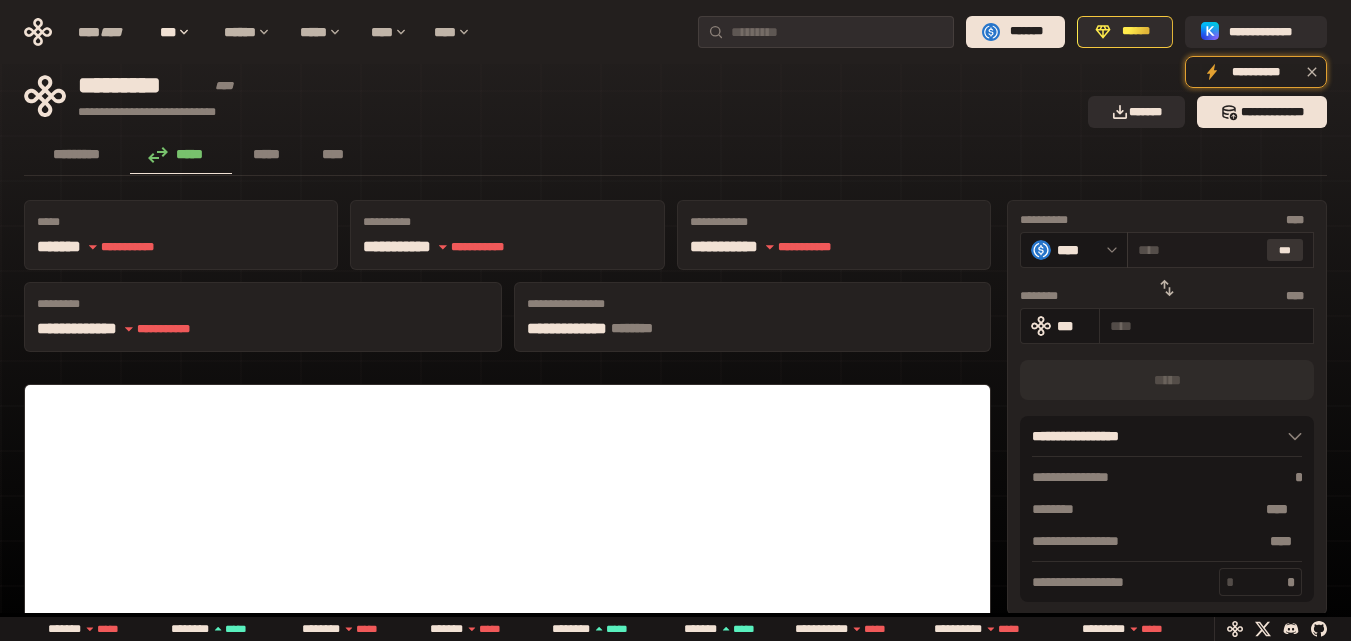 click on "***" at bounding box center (1285, 250) 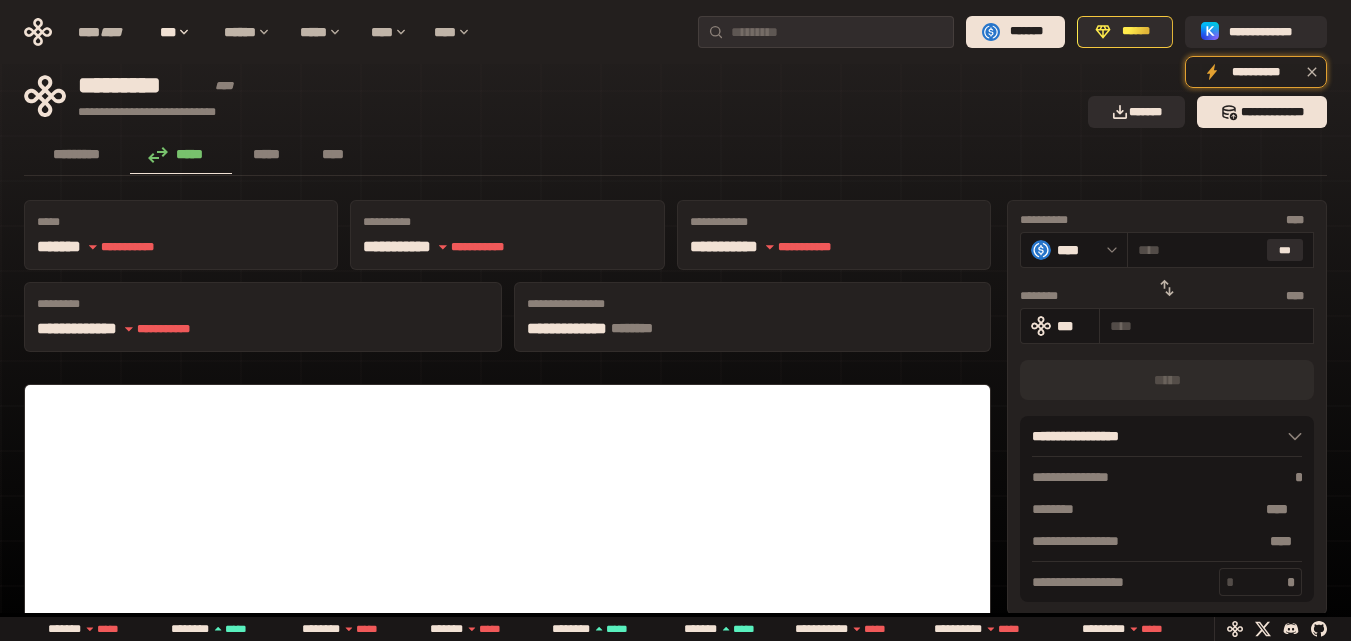 click 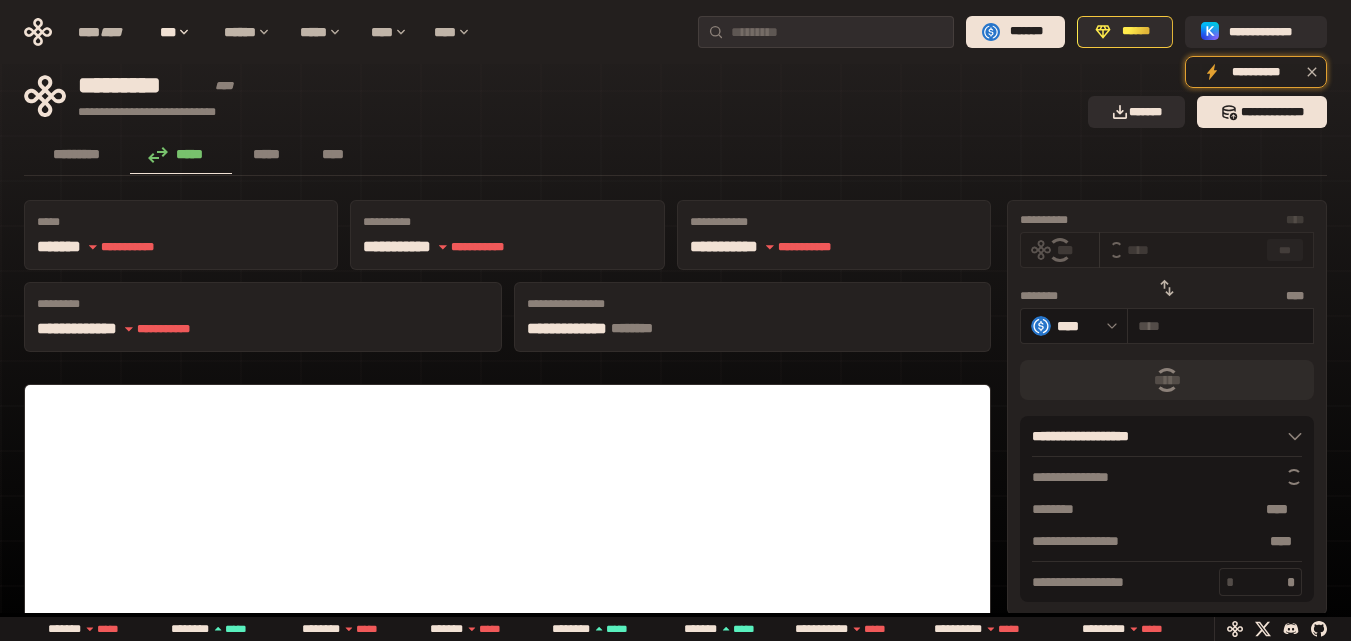 click on "***" at bounding box center [1285, 250] 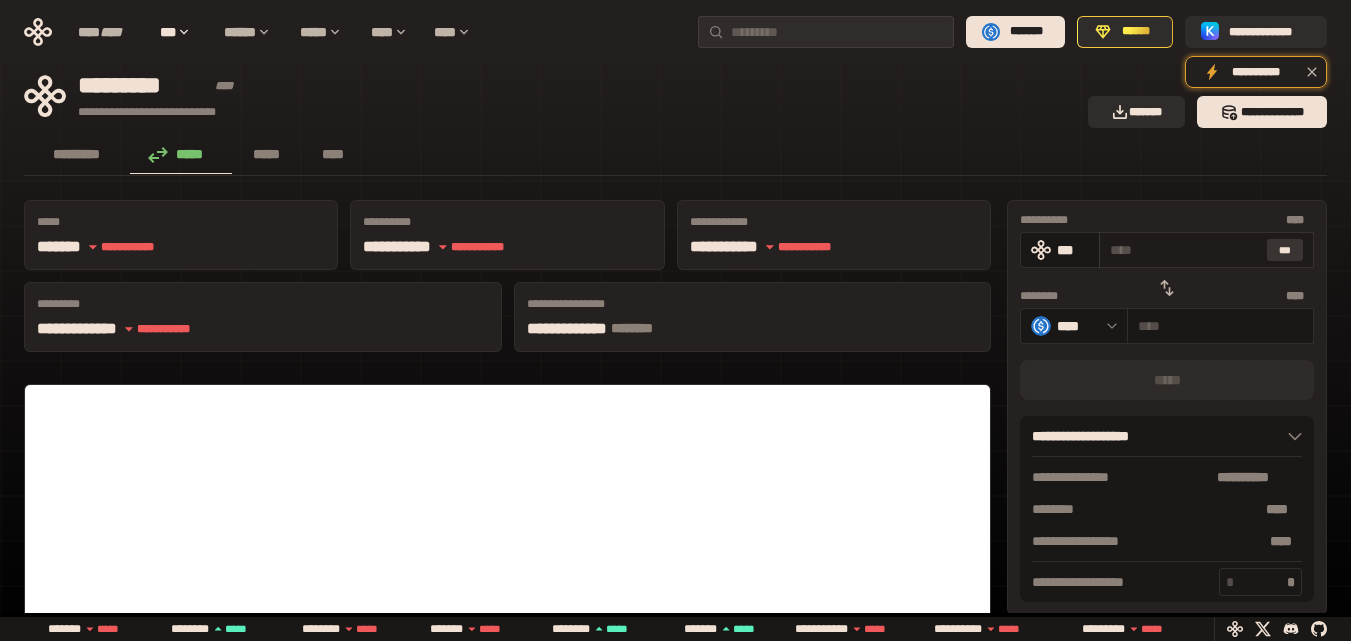 click on "***" at bounding box center (1285, 250) 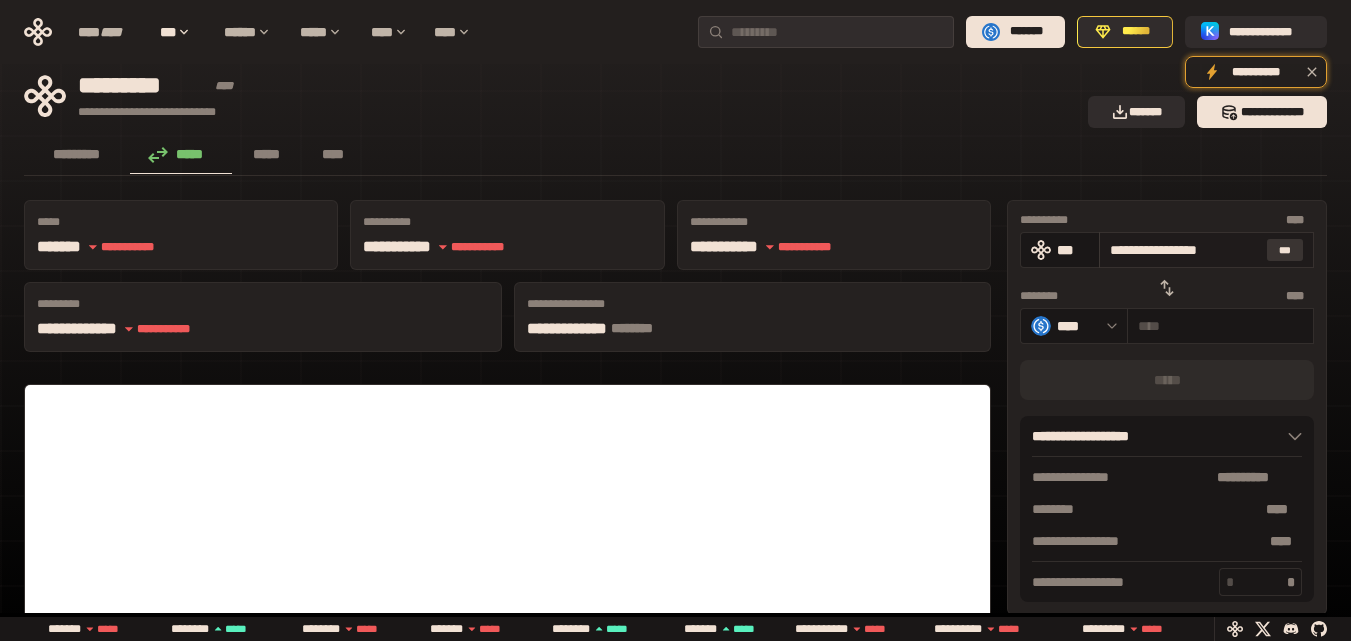 type on "**********" 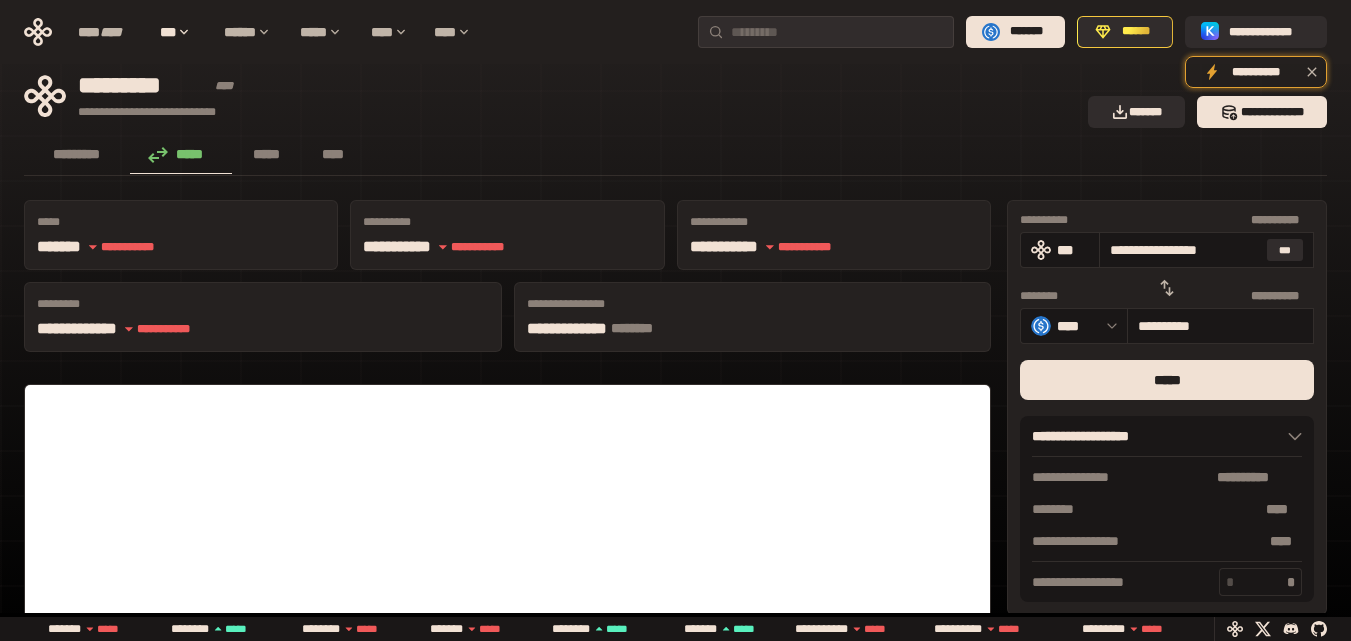 drag, startPoint x: 1140, startPoint y: 251, endPoint x: 1343, endPoint y: 251, distance: 203 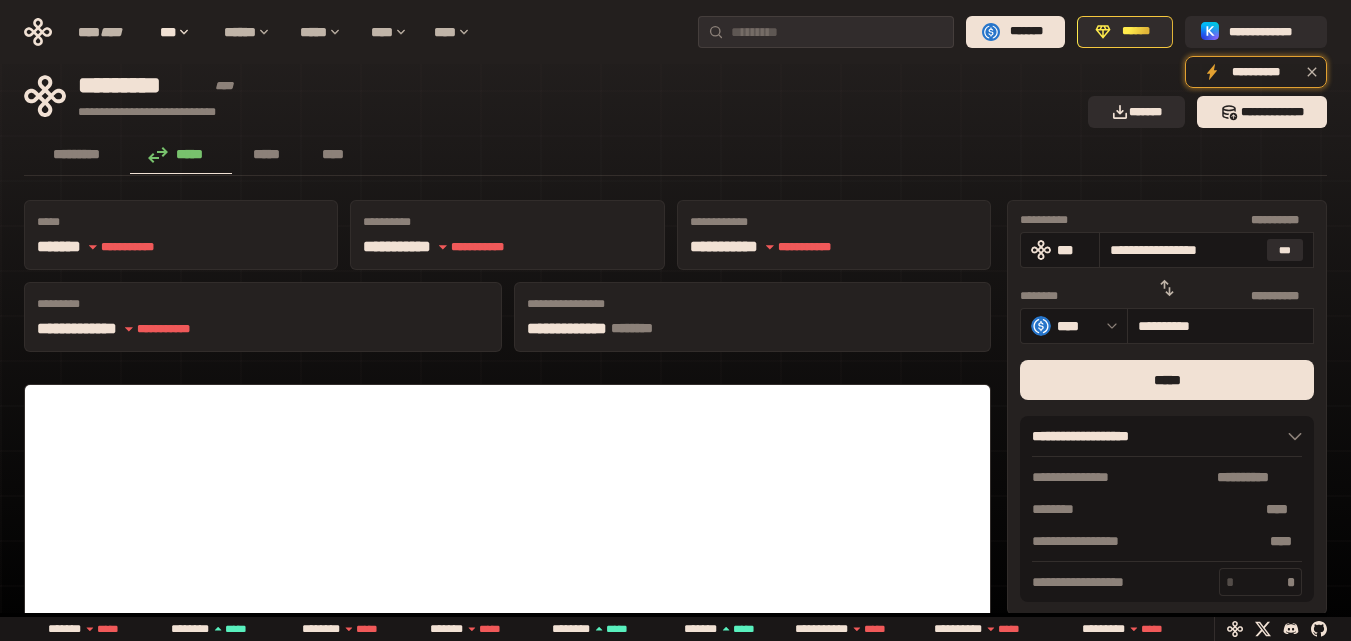 click on "[FIRST] [LAST] [STREET] [CITY] [STATE] [ZIP] [COUNTRY] [PHONE] [EMAIL] [SSN] [CREDIT_CARD] [PASSPORT] [DRIVER_LICENSE] [DOB] [AGE] [TIME]" at bounding box center [675, 758] 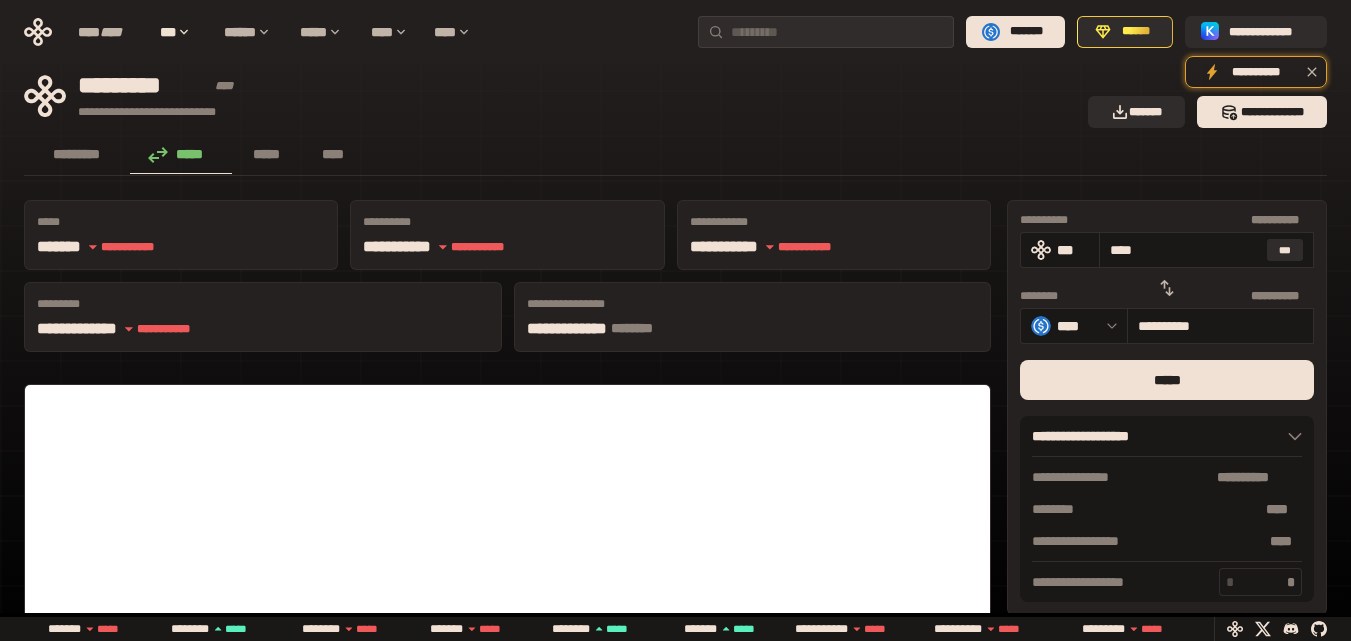 type on "***" 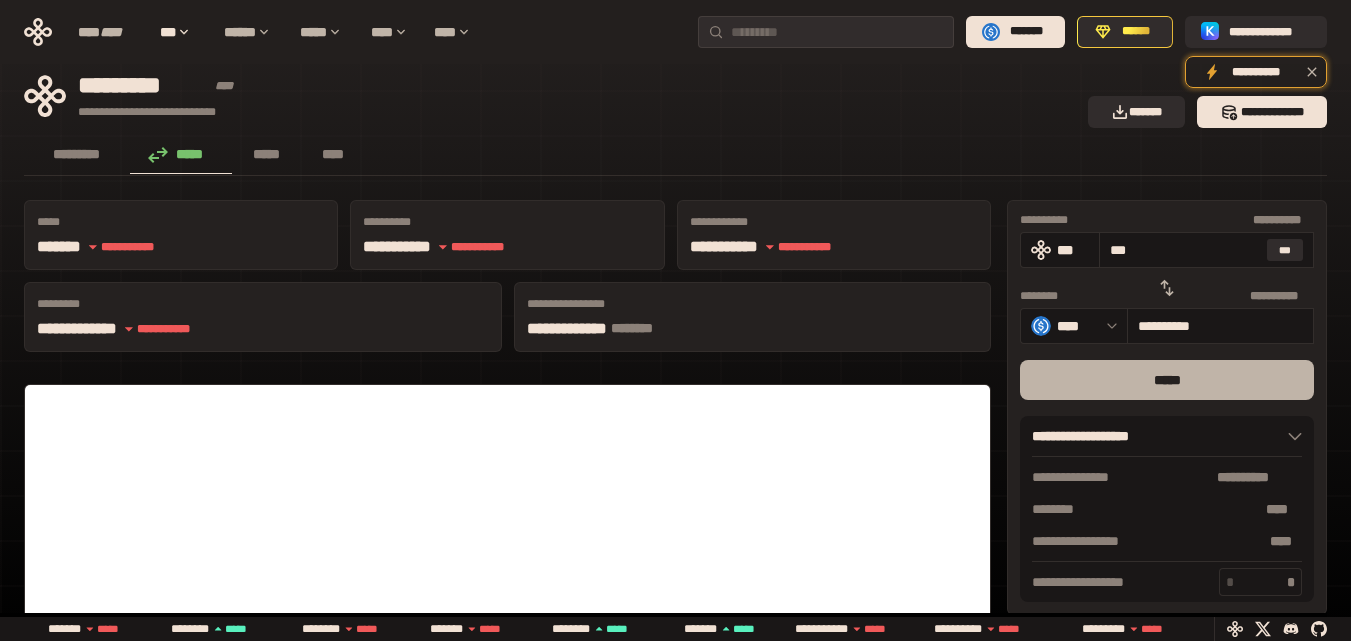 type on "***" 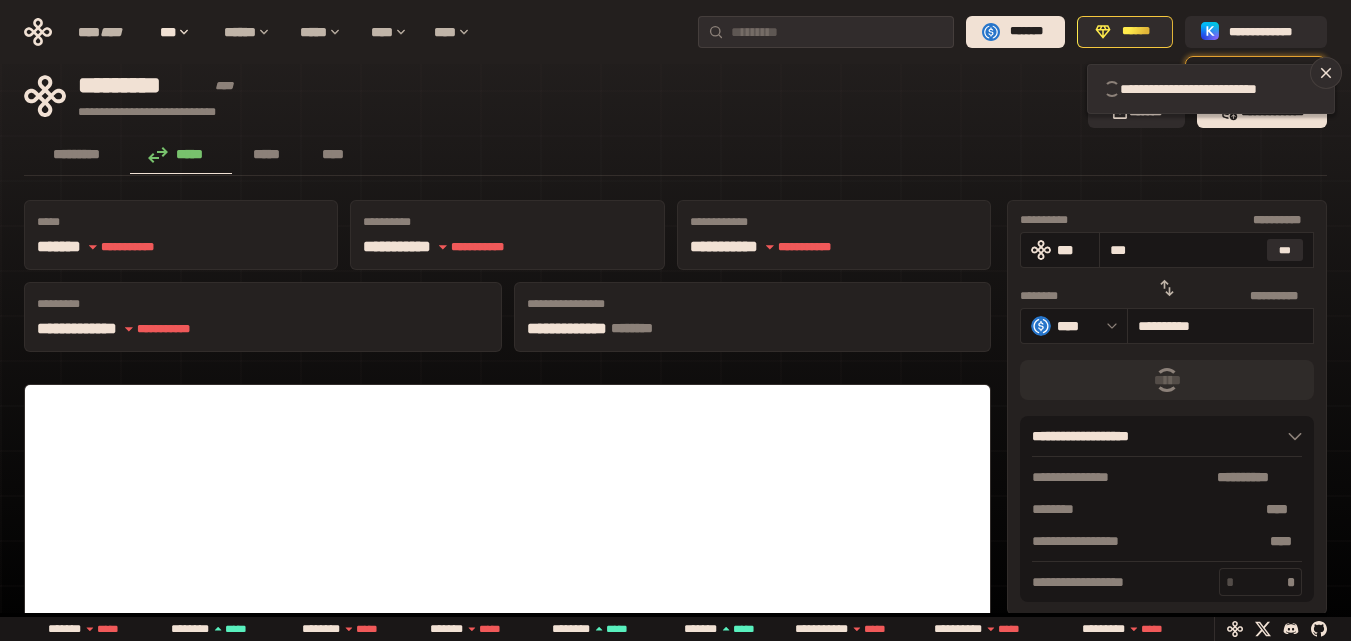 scroll, scrollTop: 500, scrollLeft: 0, axis: vertical 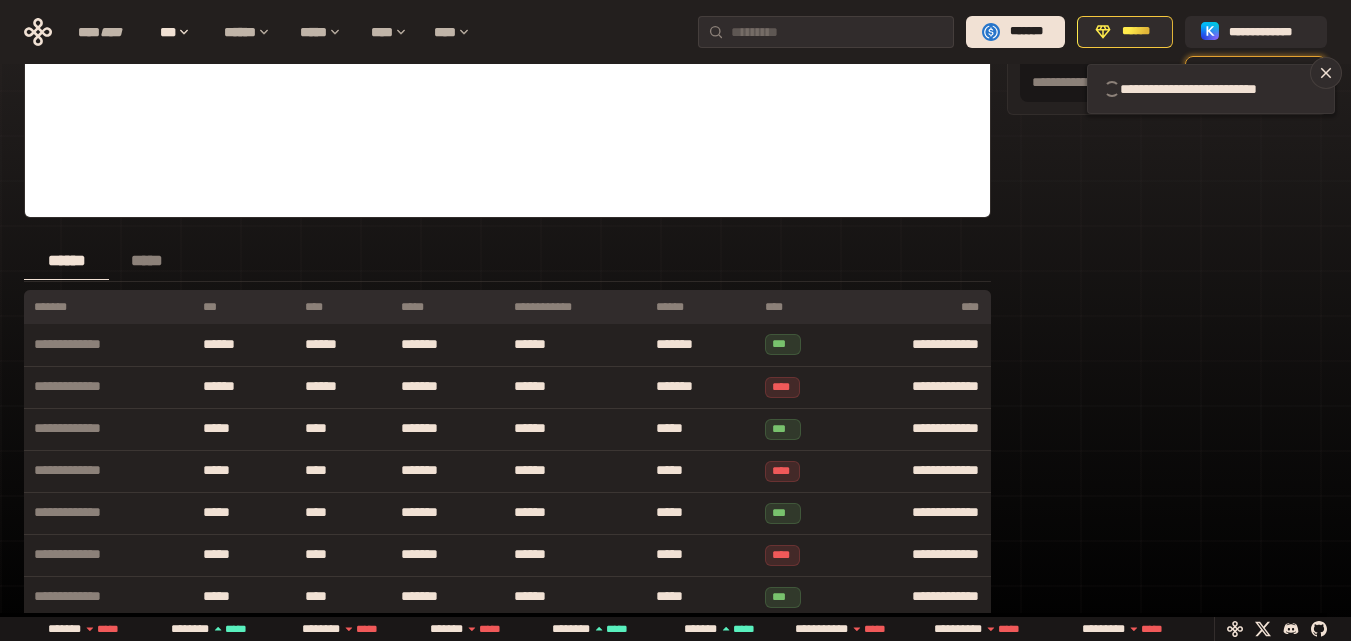 type 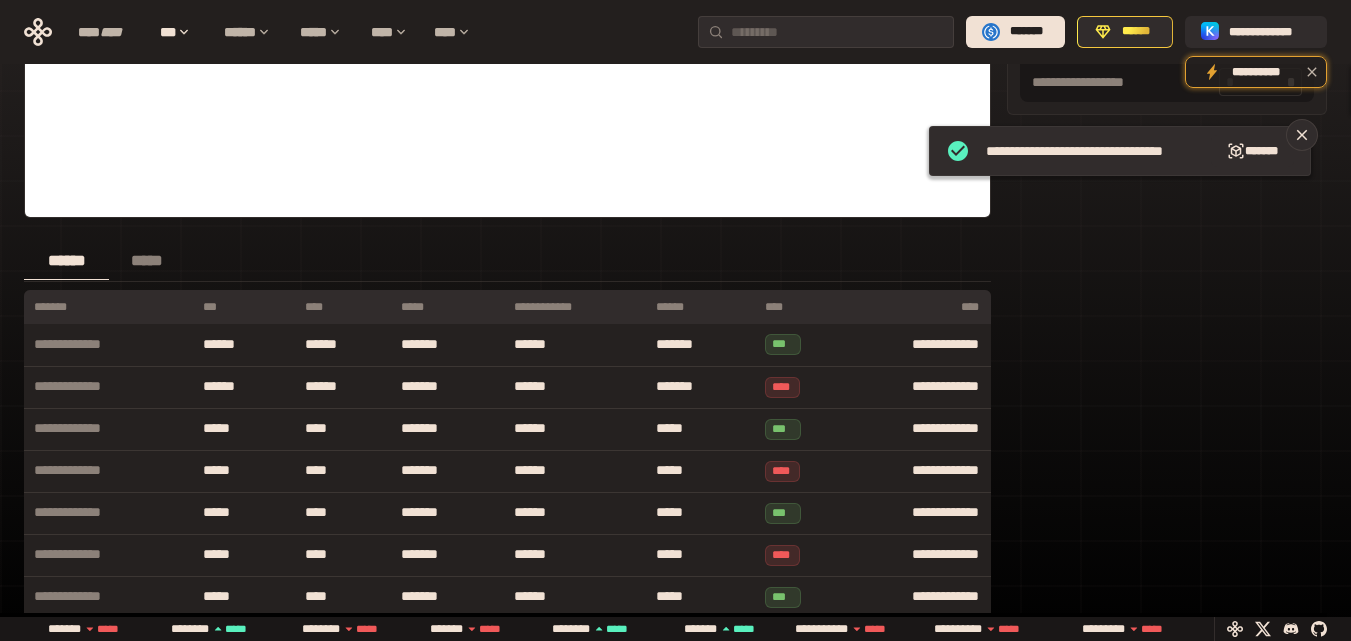 type 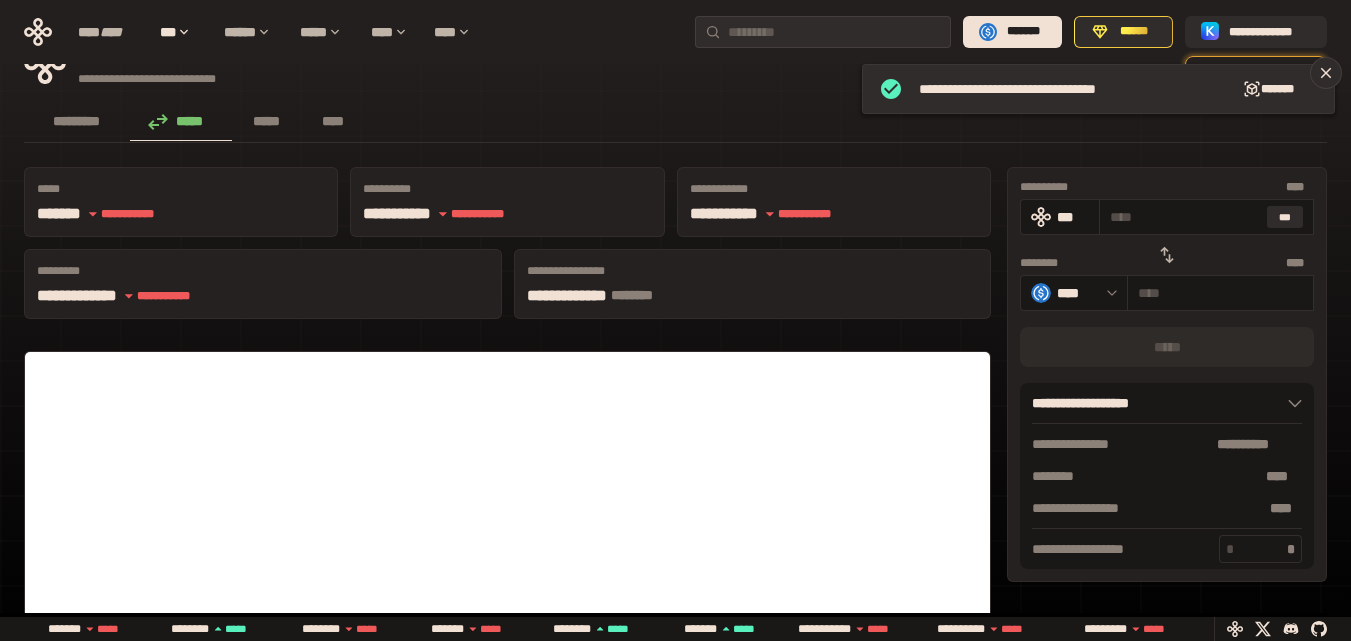 scroll, scrollTop: 0, scrollLeft: 0, axis: both 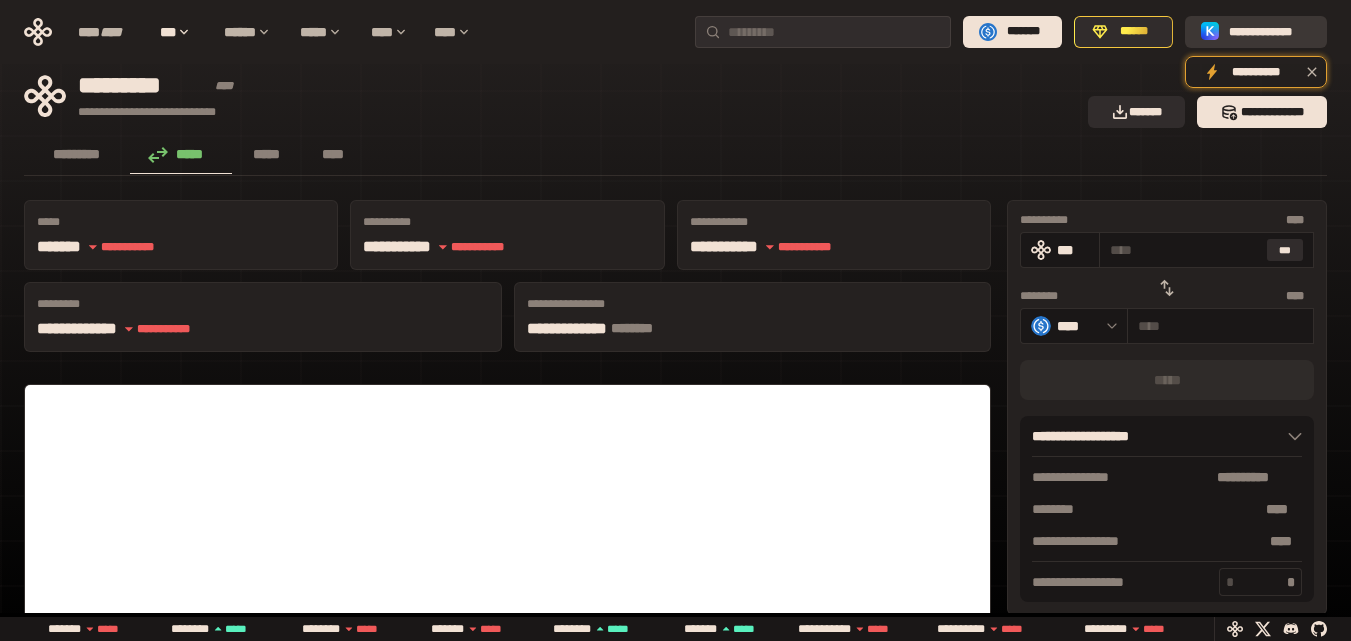 click on "**********" at bounding box center [1270, 32] 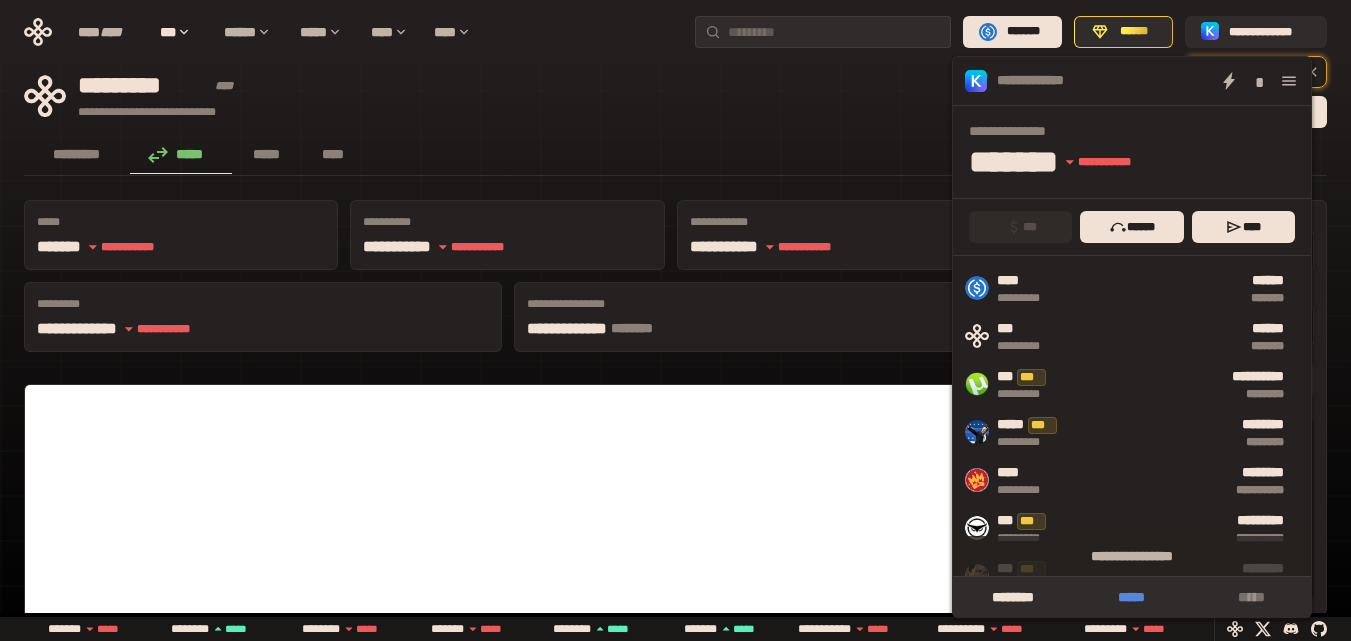 click on "*****" at bounding box center (1131, 597) 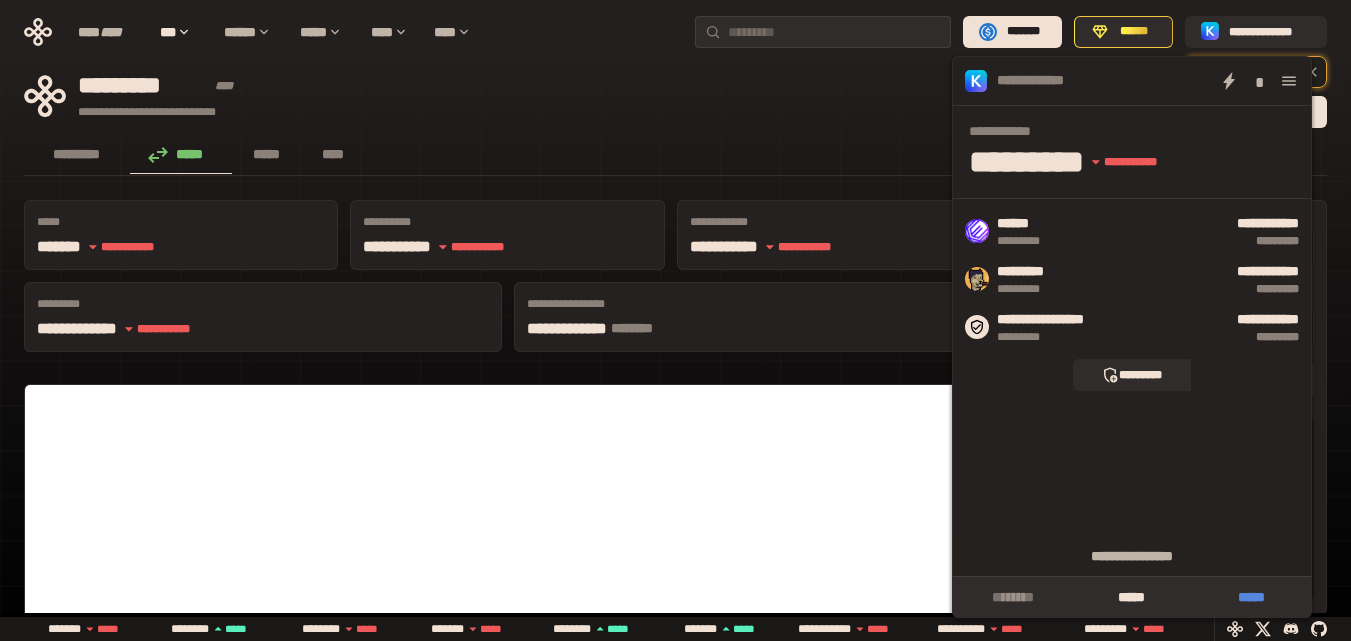 click on "*****" at bounding box center [1251, 597] 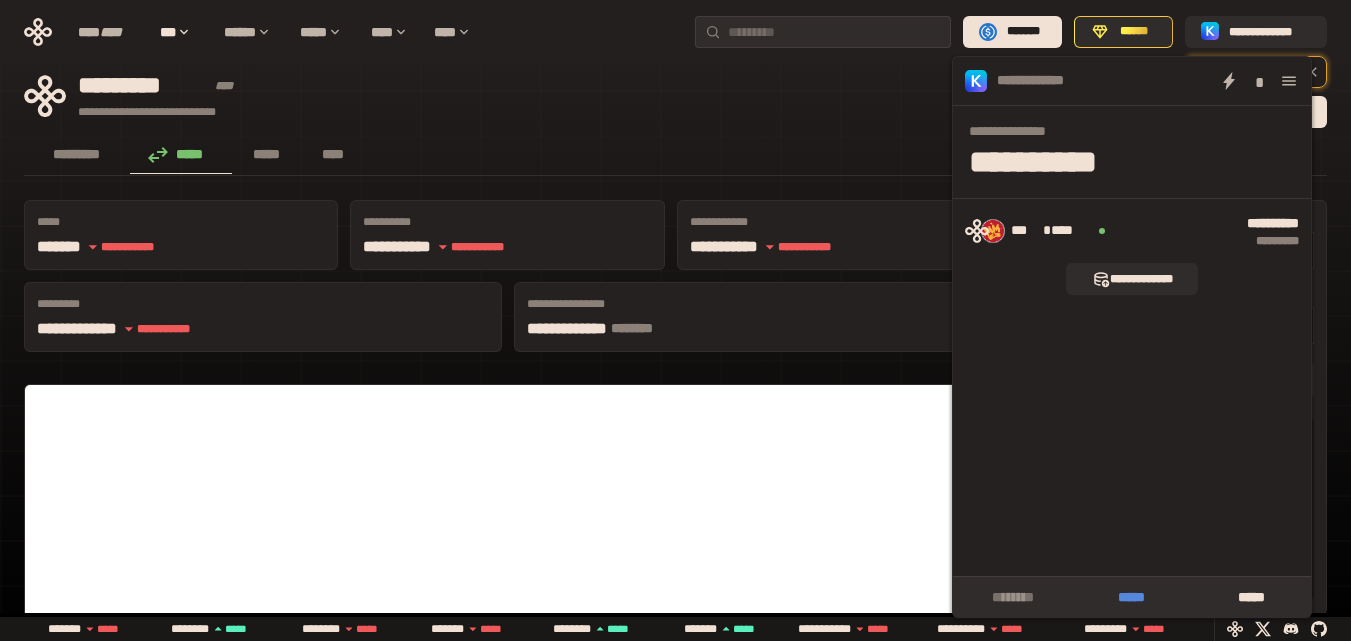 click on "*****" at bounding box center (1131, 597) 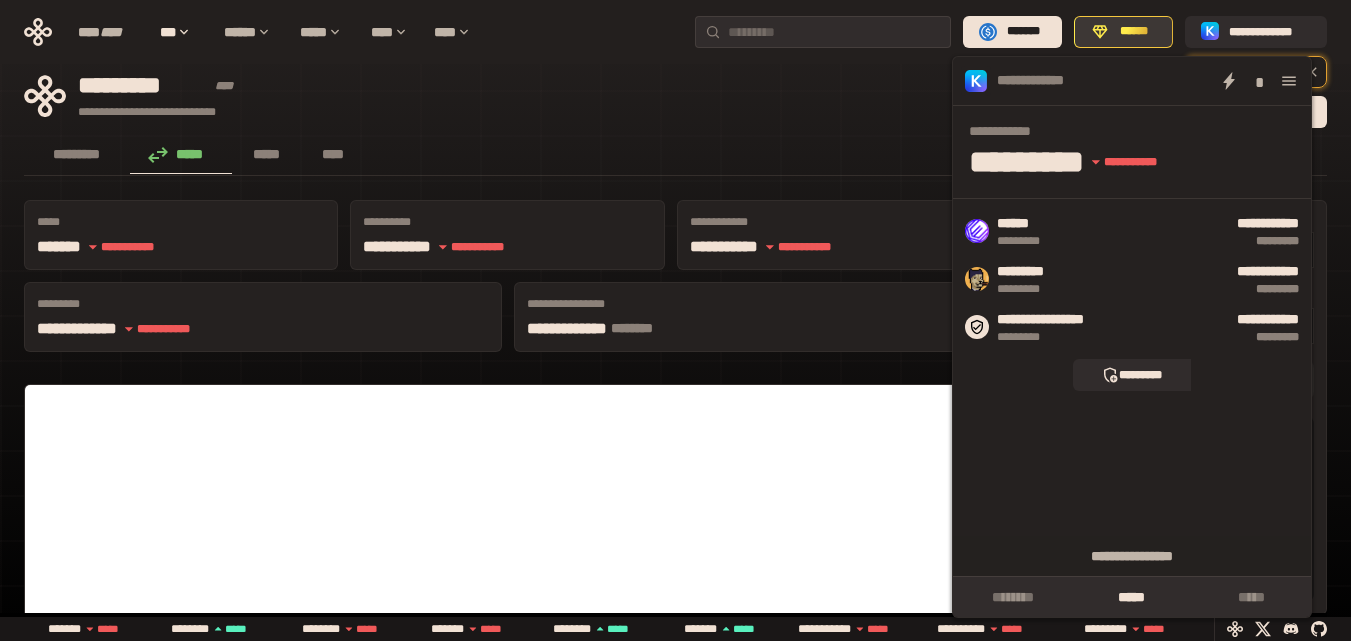 click on "******" at bounding box center (1123, 32) 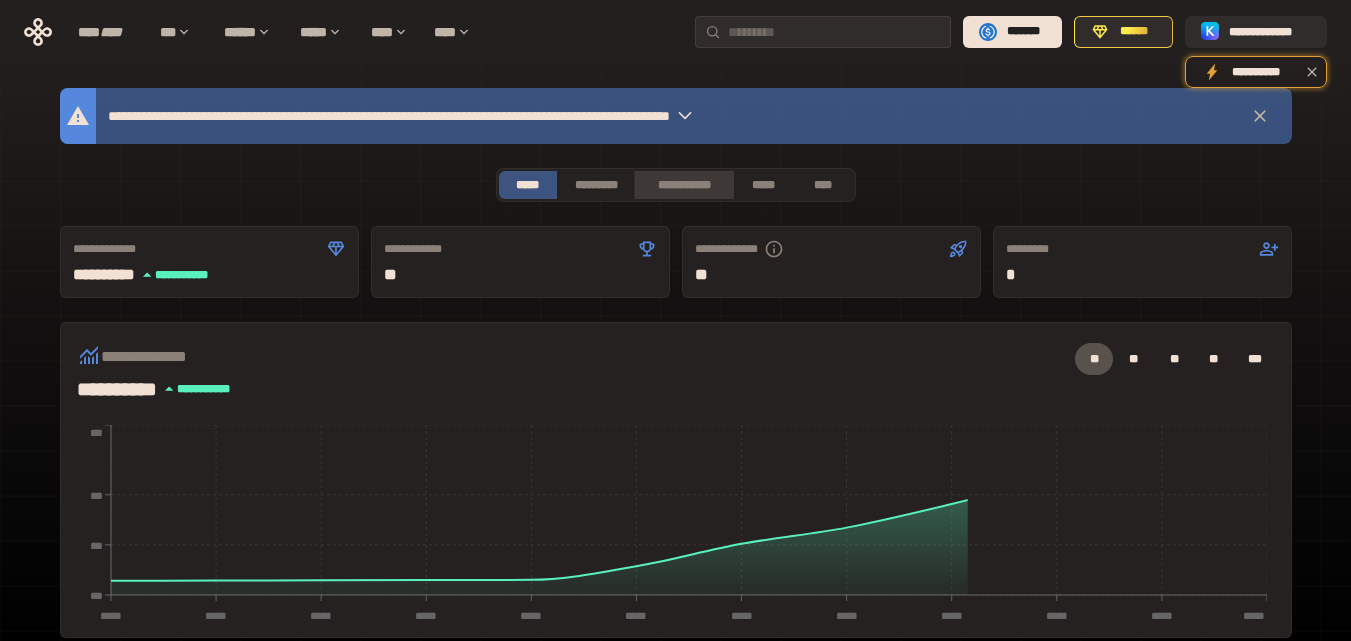 click on "**********" at bounding box center (683, 185) 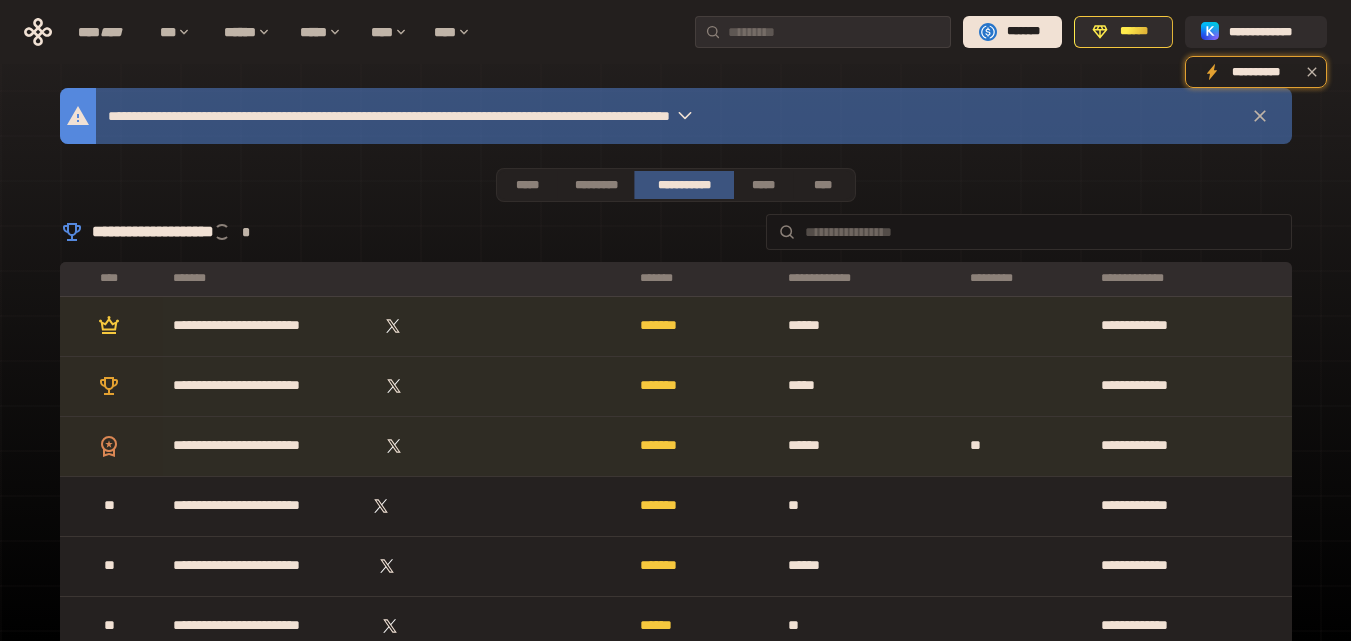 click on "[FIRST] [LAST]" at bounding box center [676, 232] 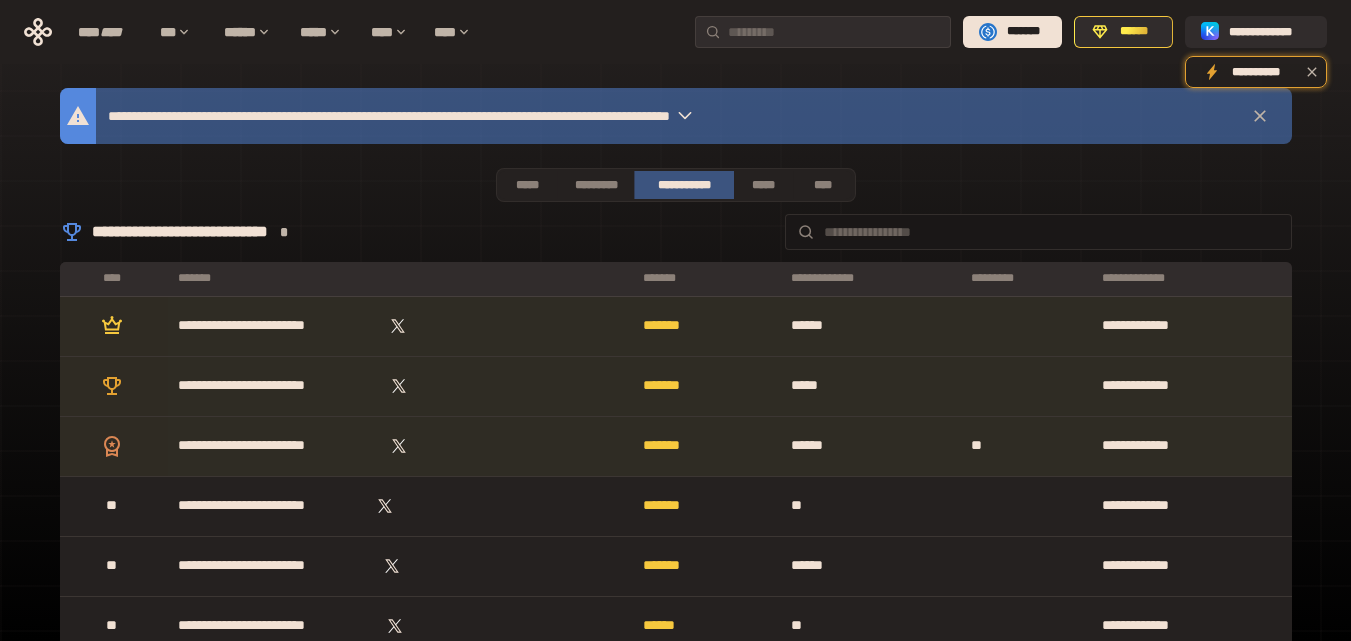 click on "[FIRST] [LAST] [CITY]" at bounding box center [676, 232] 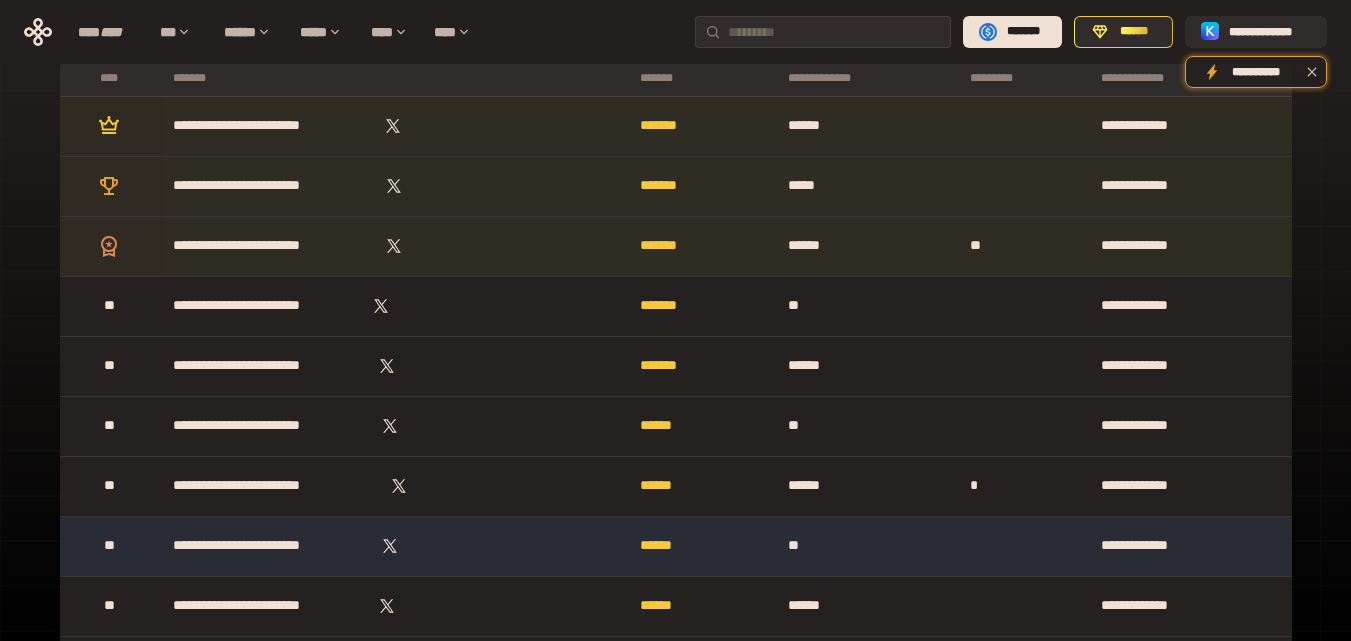 scroll, scrollTop: 0, scrollLeft: 0, axis: both 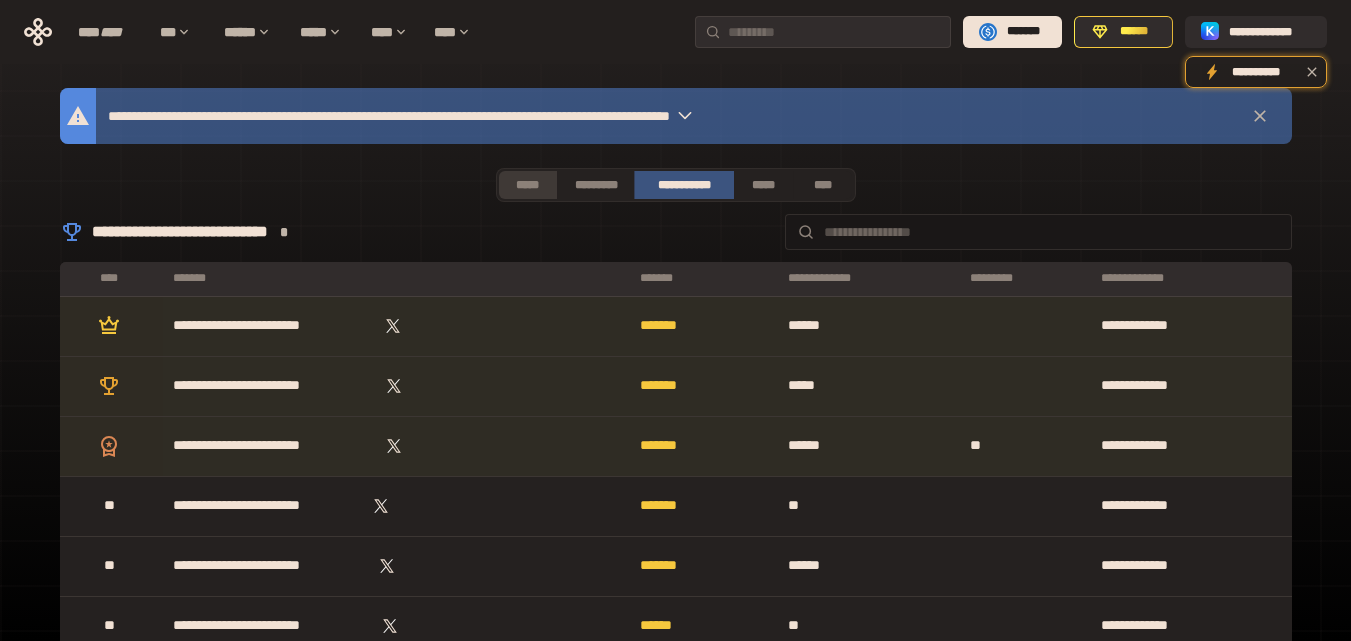 click on "*****" at bounding box center (528, 185) 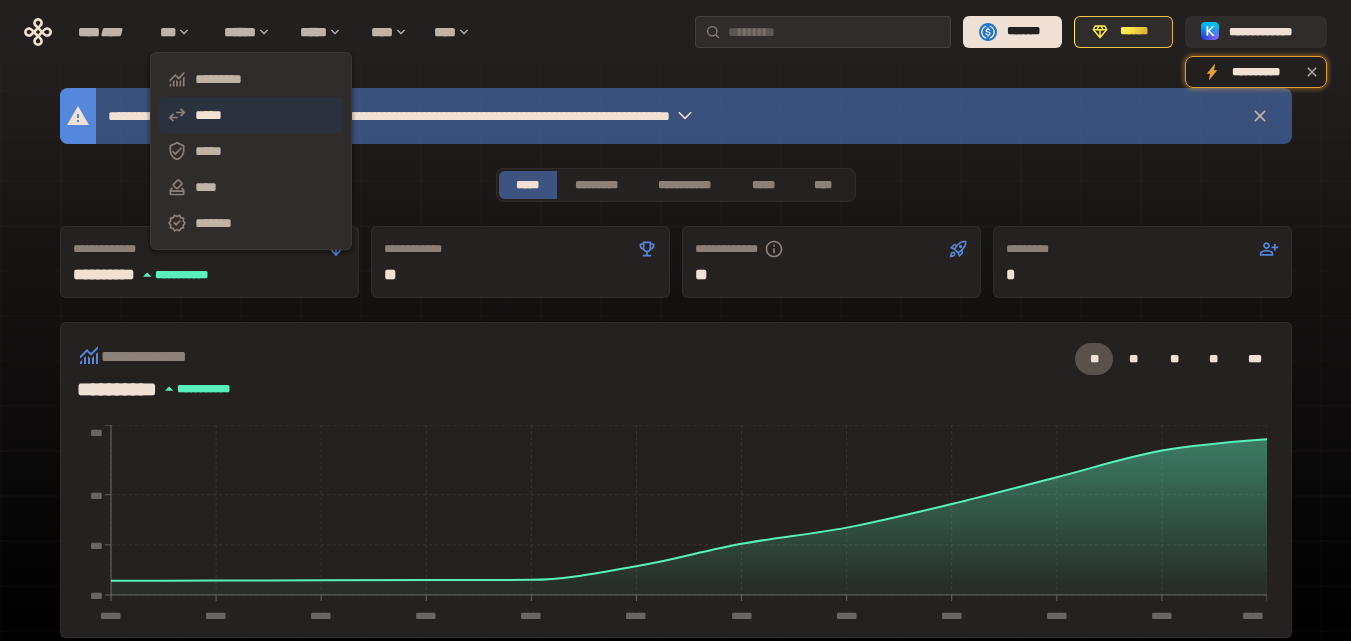 click on "*****" at bounding box center (251, 115) 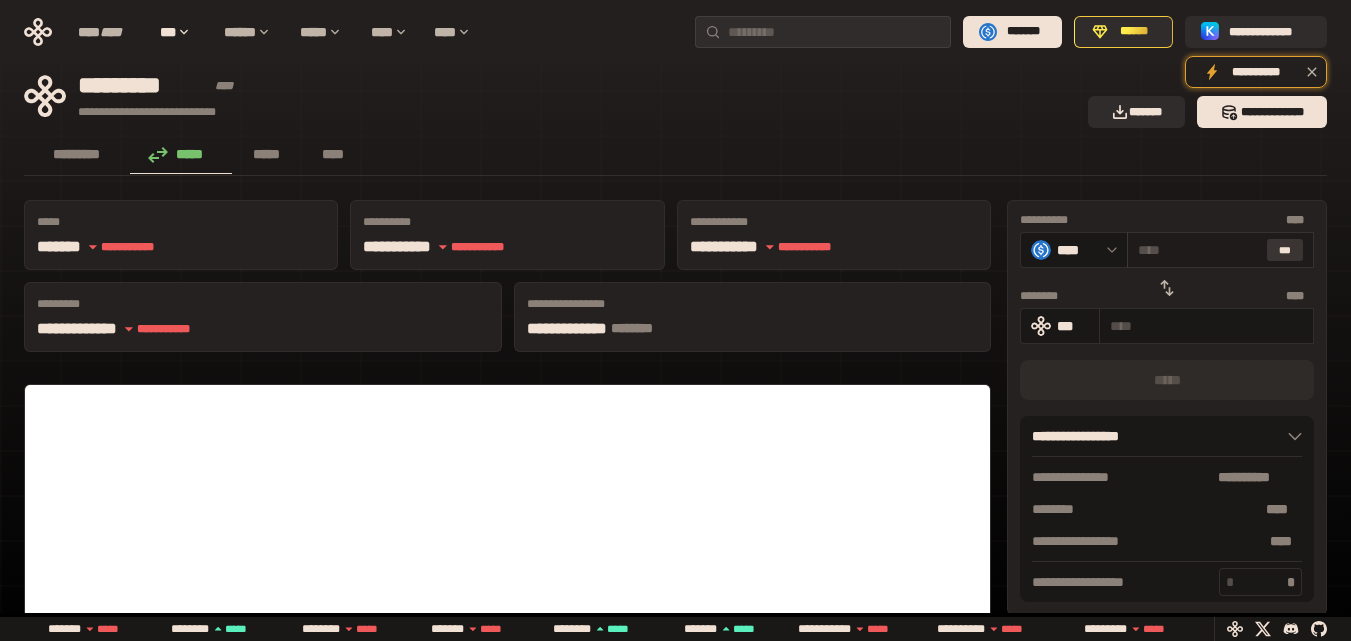 click on "***" at bounding box center [1285, 250] 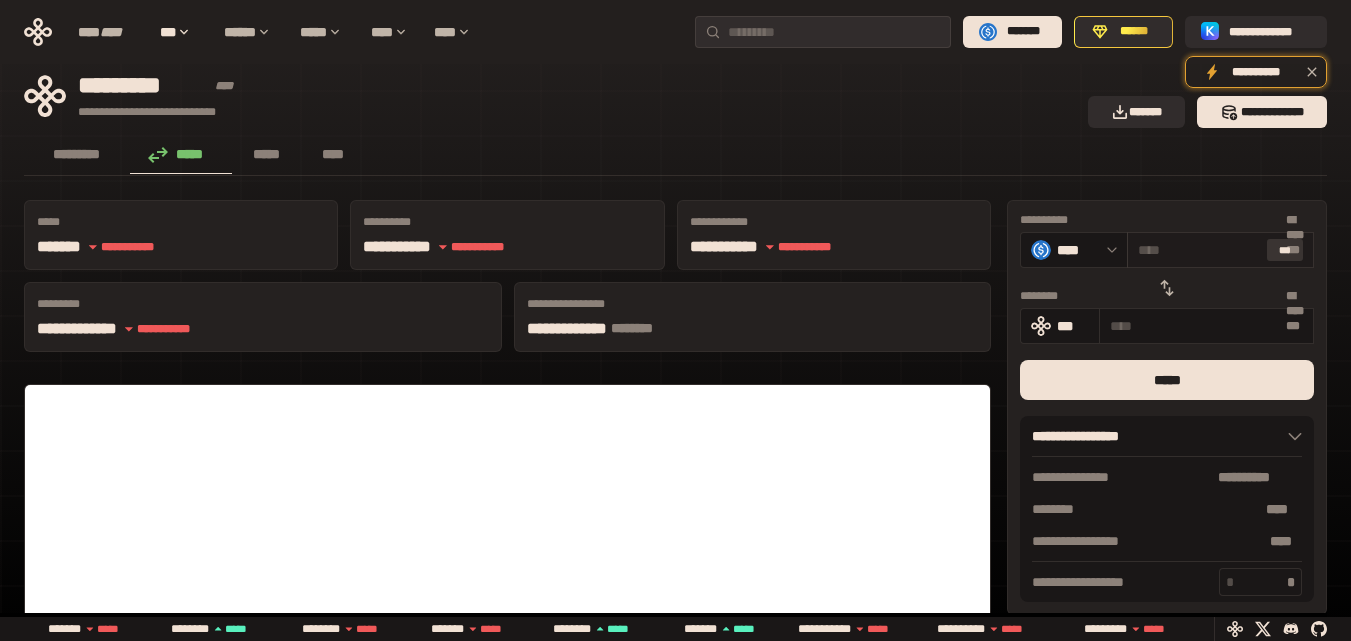 type on "**********" 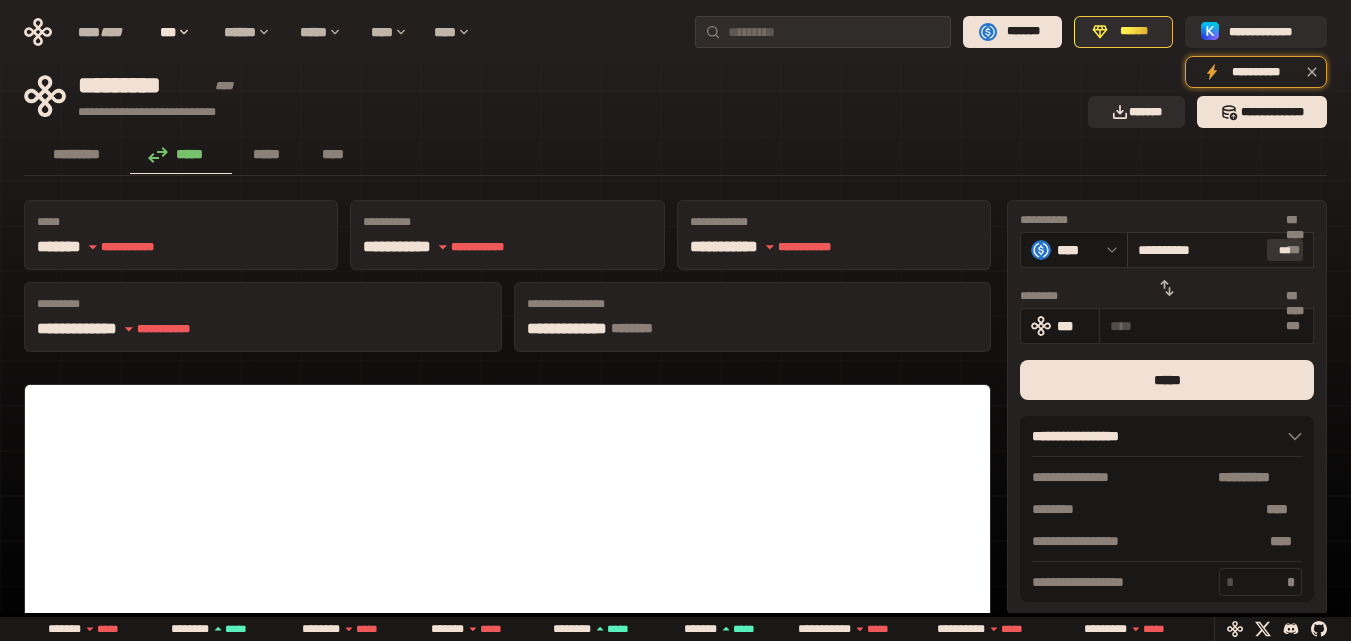 type on "**********" 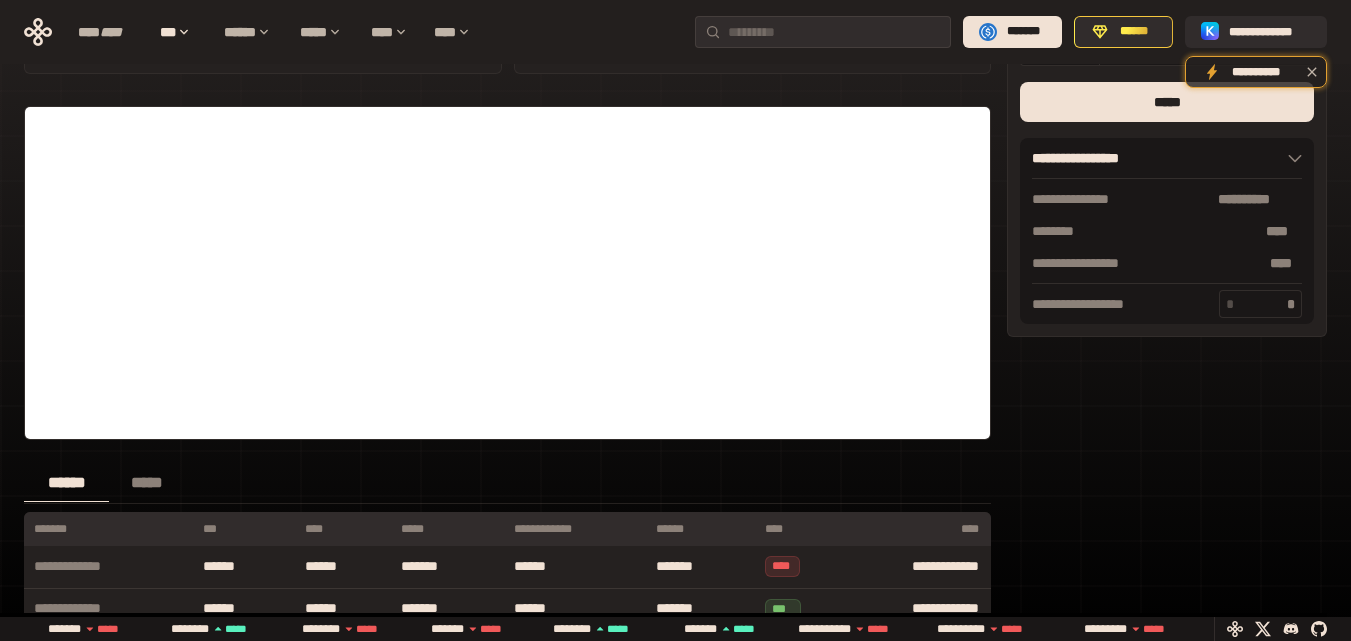 scroll, scrollTop: 0, scrollLeft: 0, axis: both 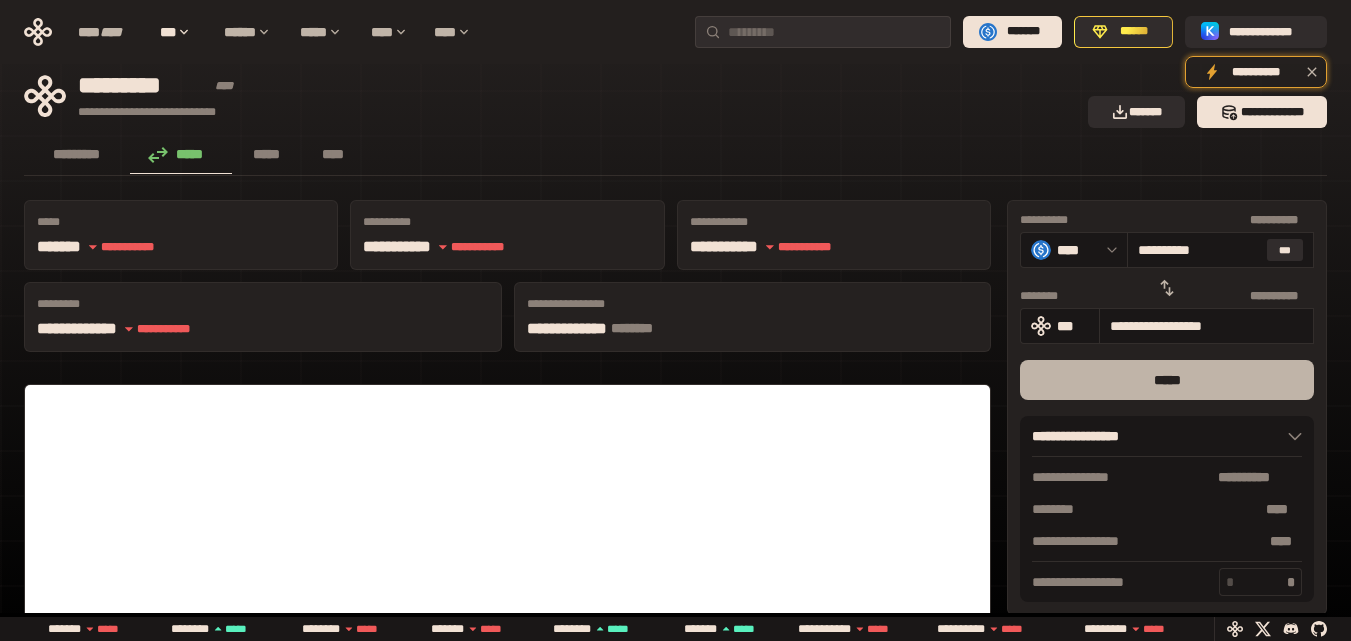 click on "*****" at bounding box center (1167, 380) 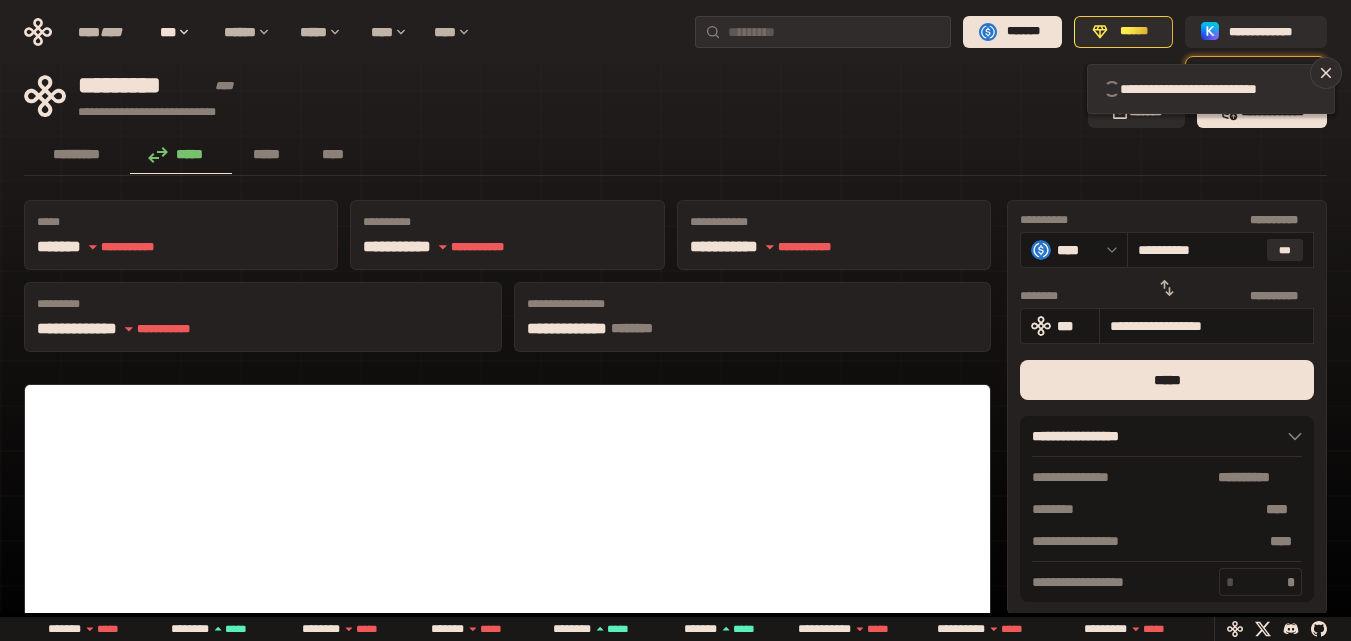 type 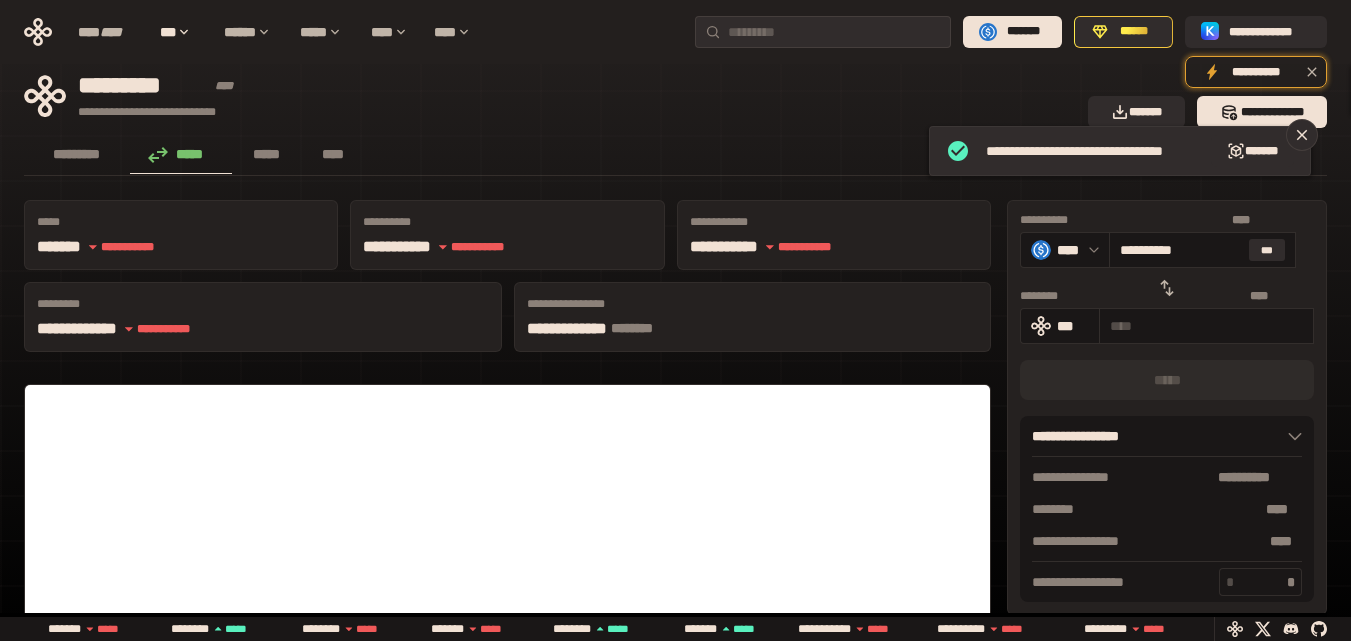 type 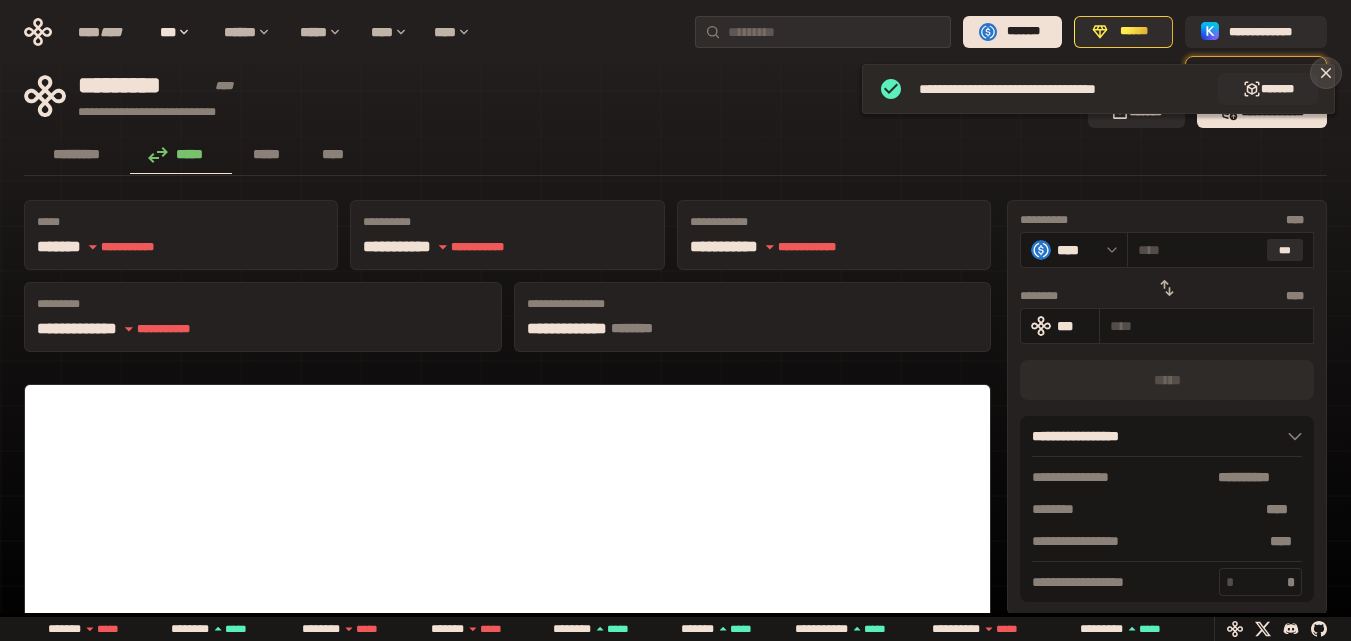 click 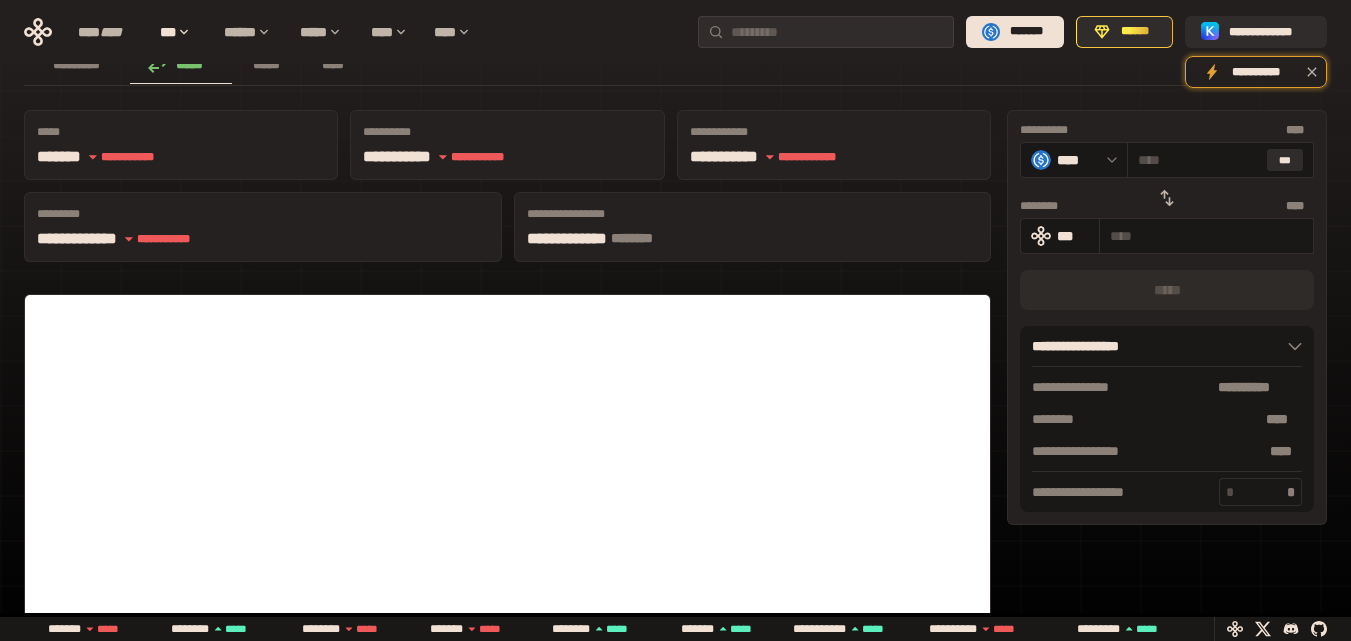scroll, scrollTop: 0, scrollLeft: 0, axis: both 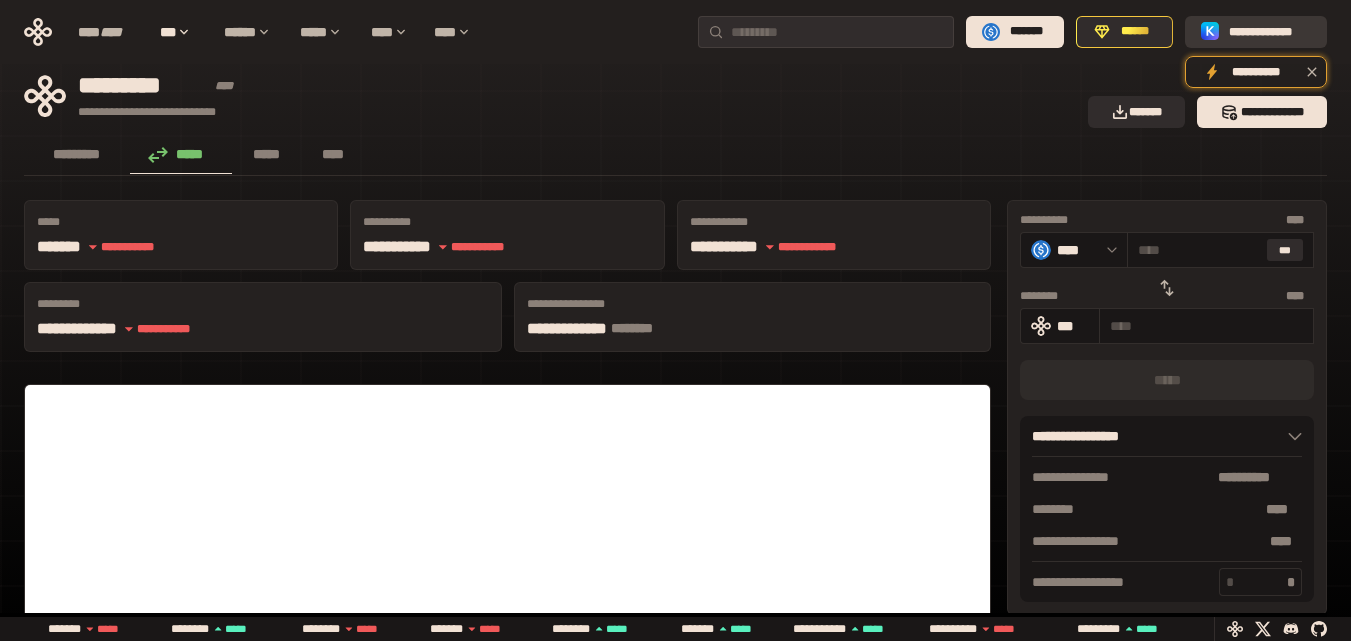 click on "**********" at bounding box center [1270, 32] 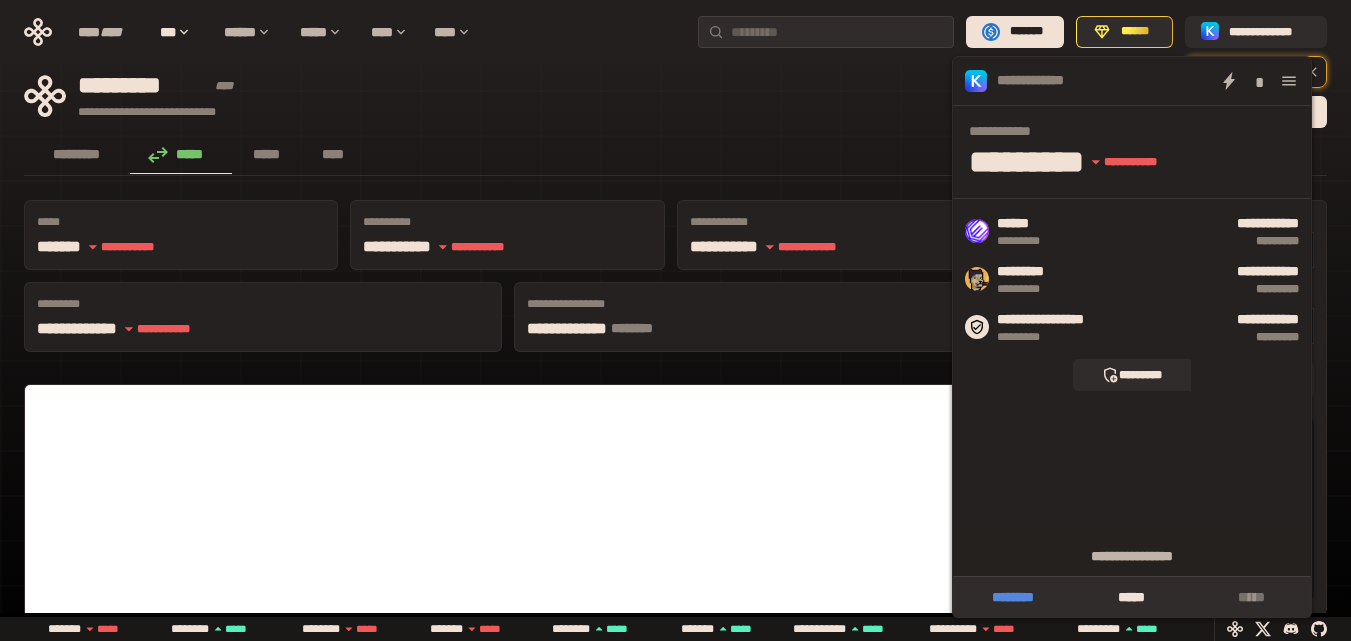 click on "********" at bounding box center [1012, 597] 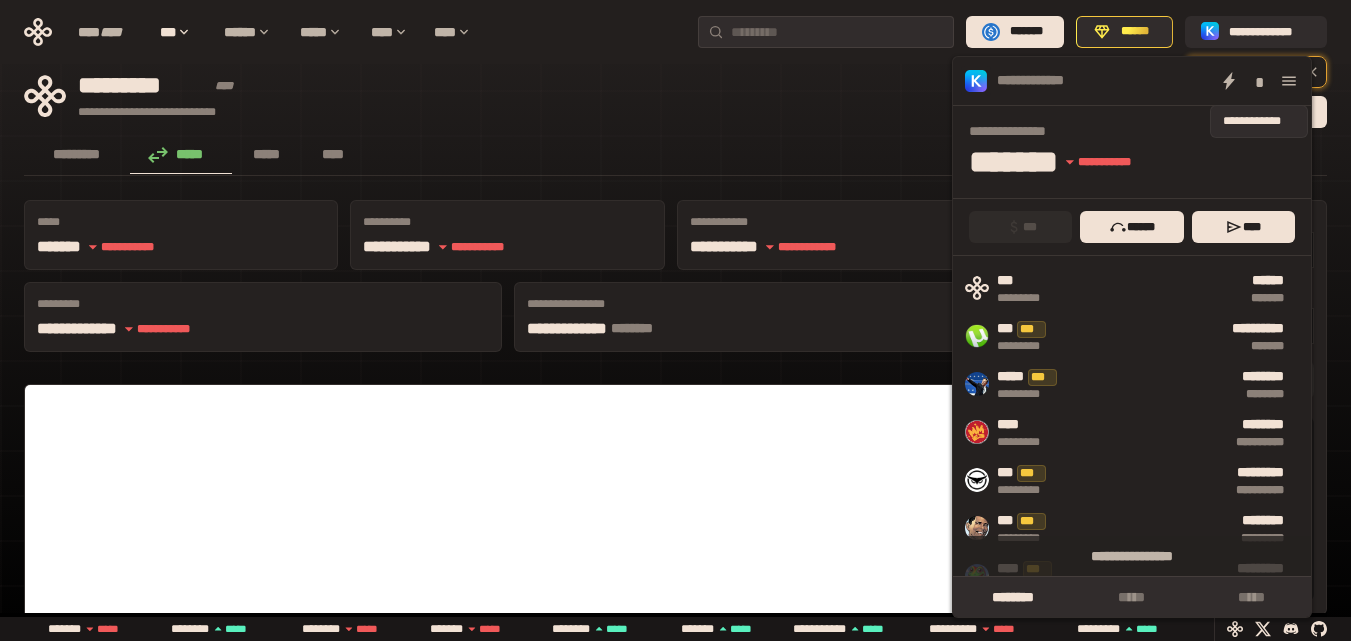 click on "*" at bounding box center (1259, 81) 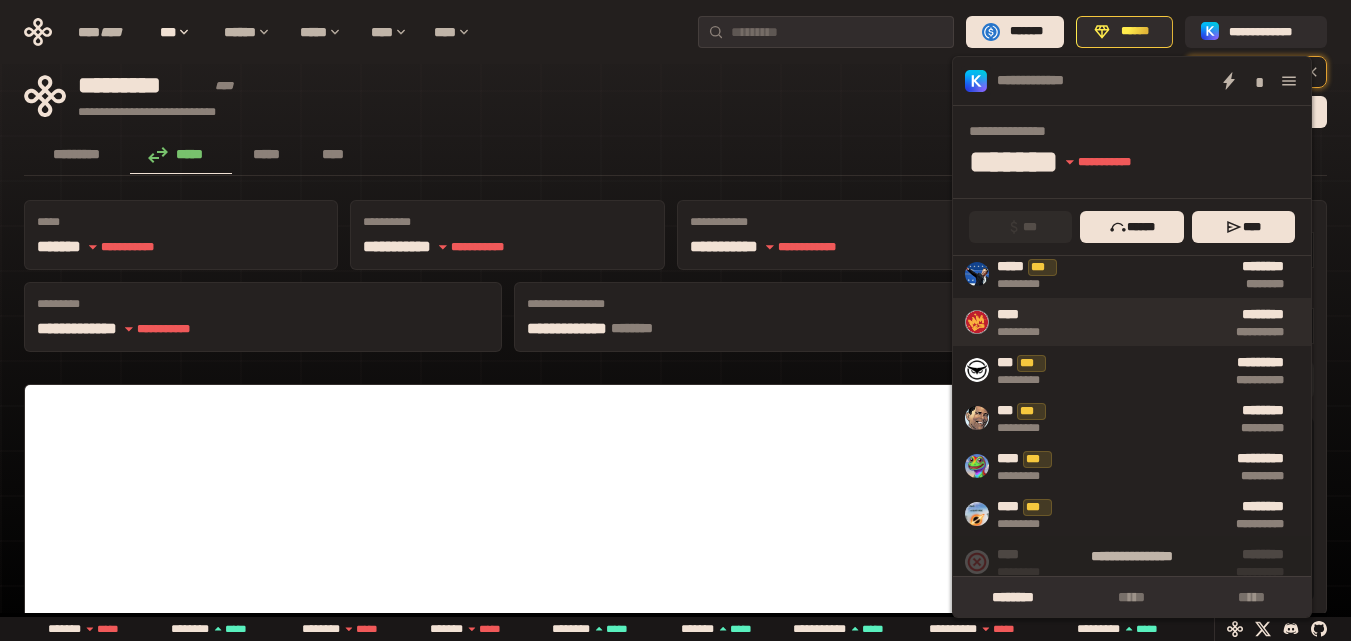scroll, scrollTop: 256, scrollLeft: 0, axis: vertical 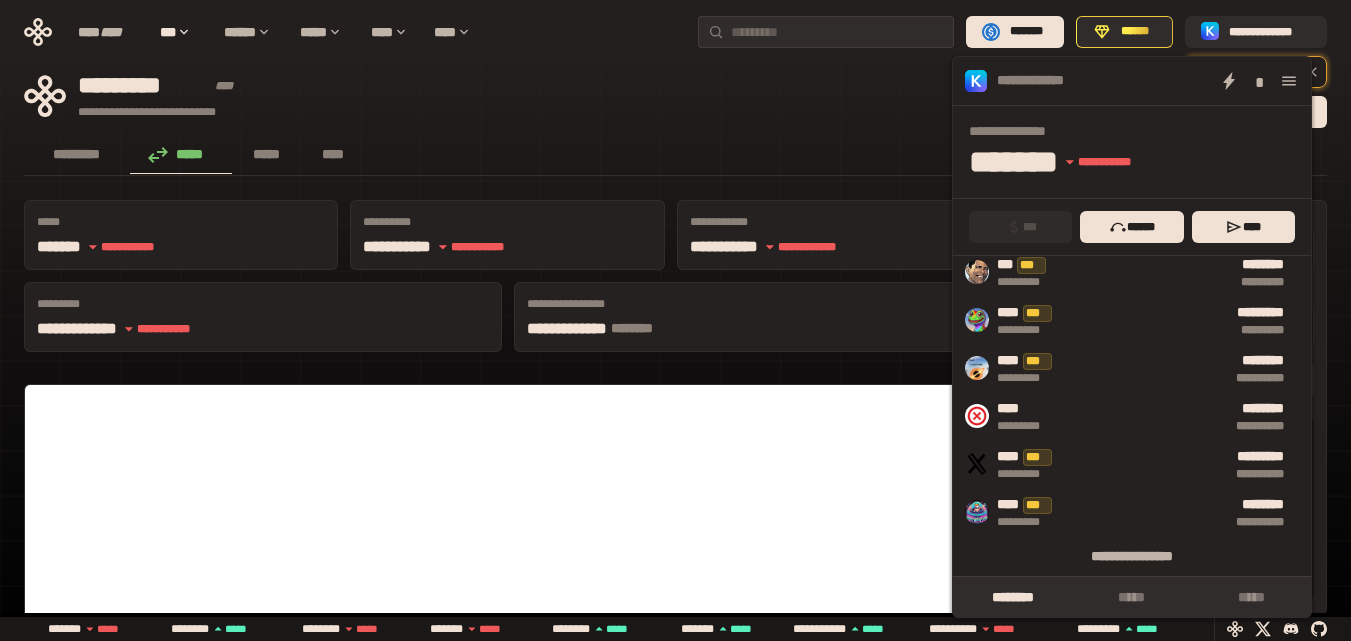 click on "[FIRST] [LAST] [STREET] [CITY] [STATE] [ZIP] [COUNTRY] [PHONE] [EMAIL] [SSN] [CREDIT_CARD] [PASSPORT] [DRIVER_LICENSE] [DOB] [AGE] [TIME]" at bounding box center [675, 748] 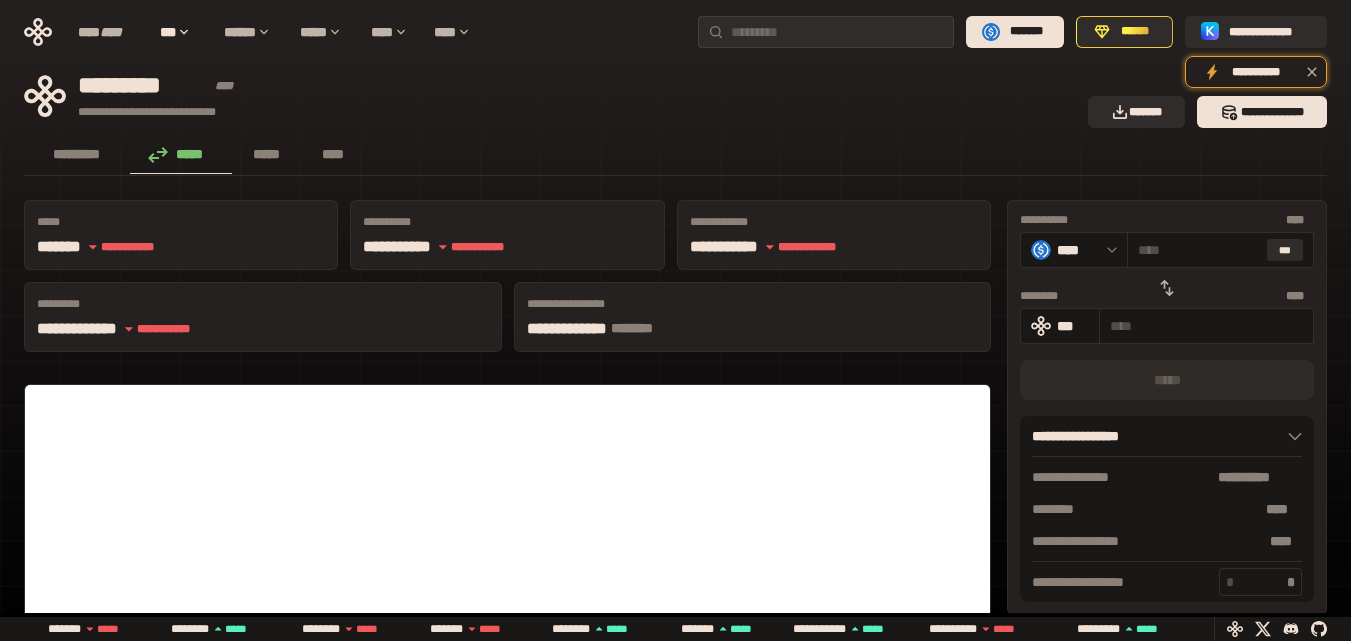 click on "********* ***** ***** ****" at bounding box center (675, 156) 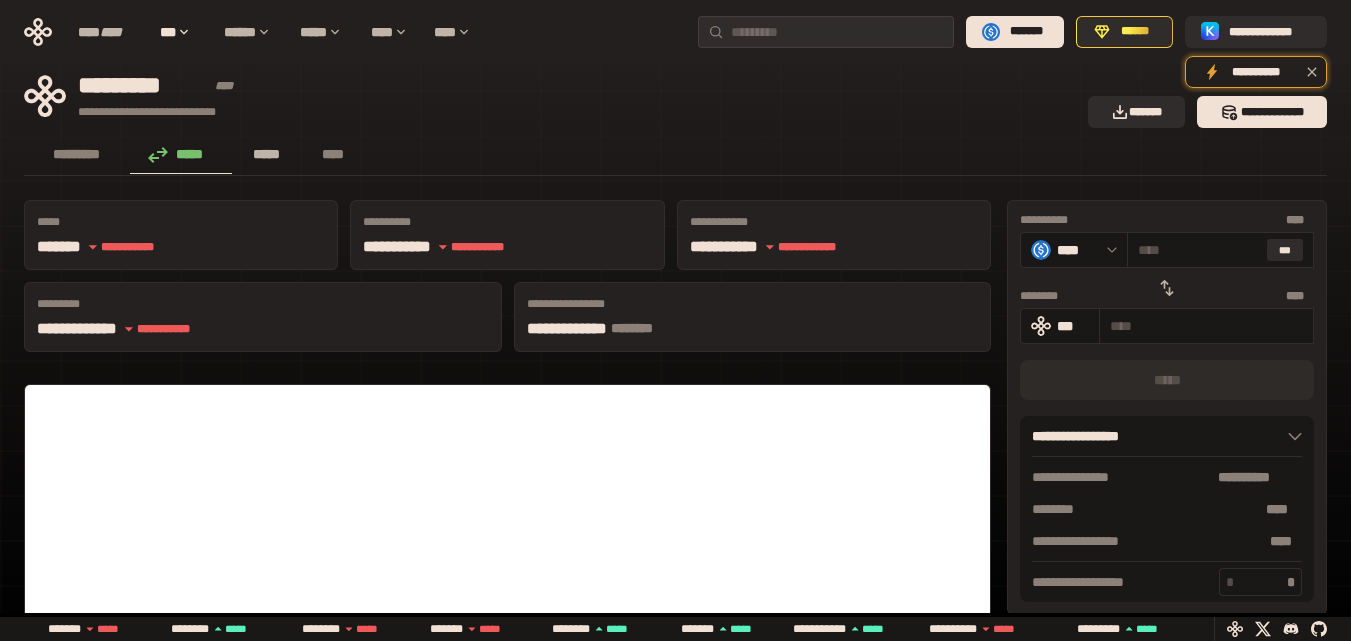 click on "*****" at bounding box center [267, 154] 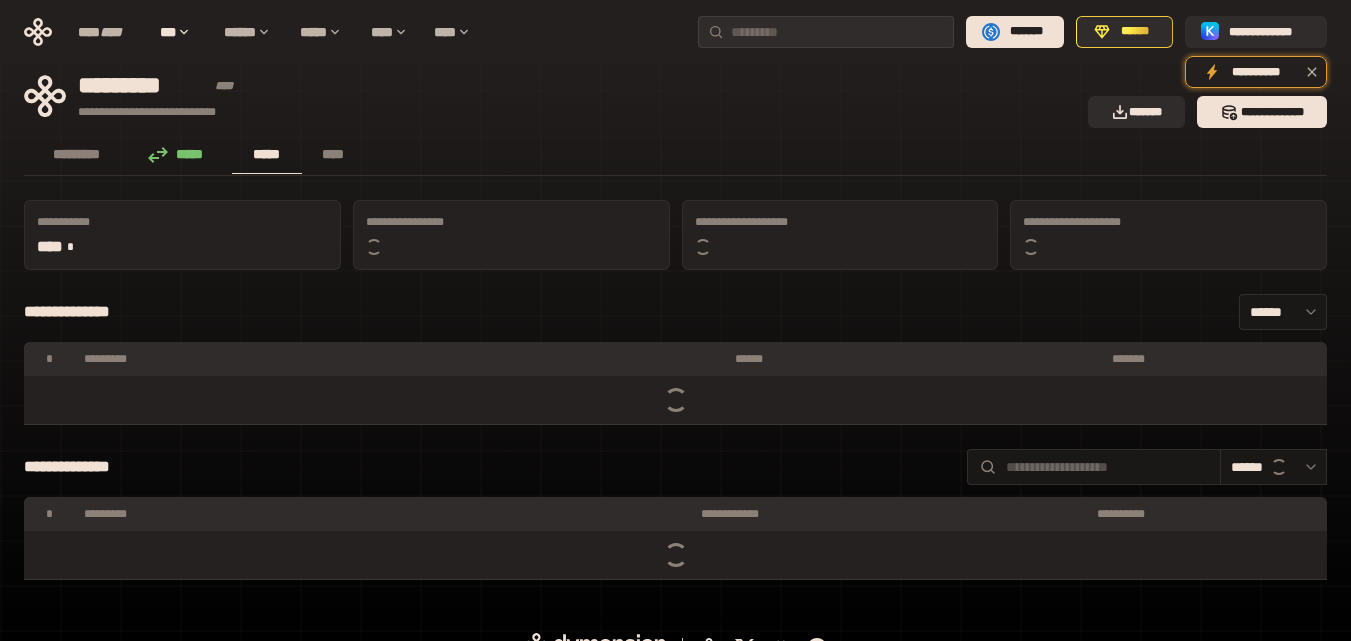 click on "*****" at bounding box center [181, 154] 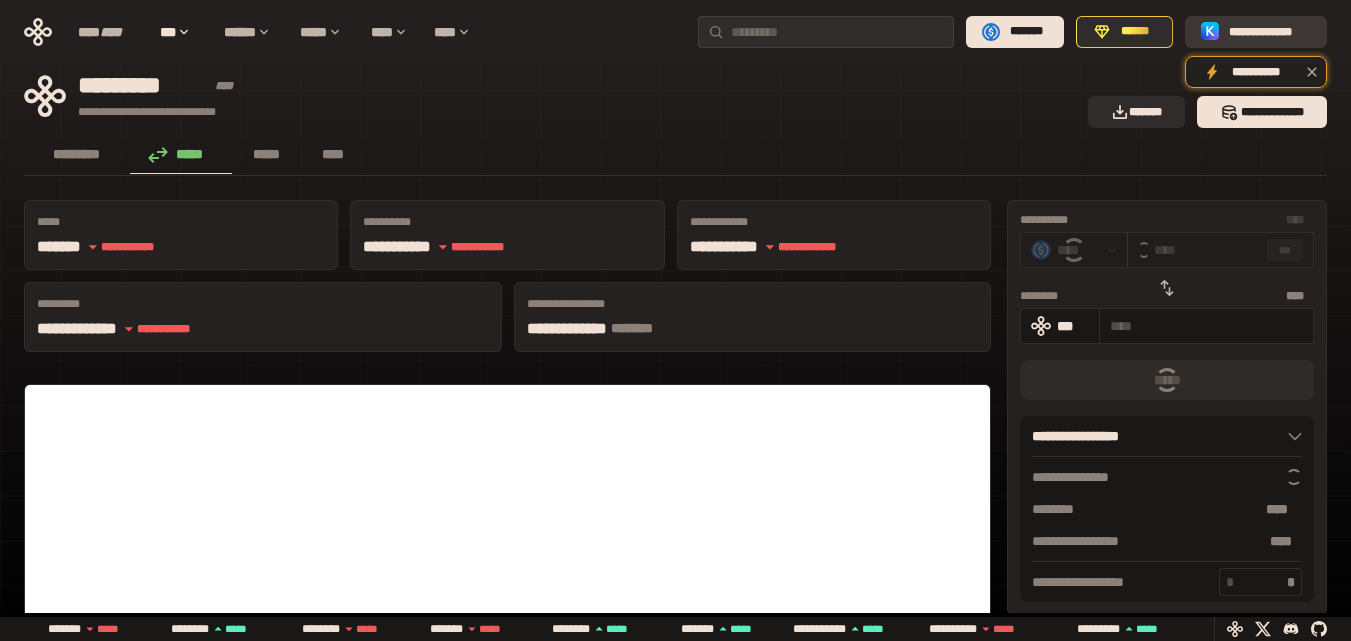 click on "**********" at bounding box center [1270, 32] 